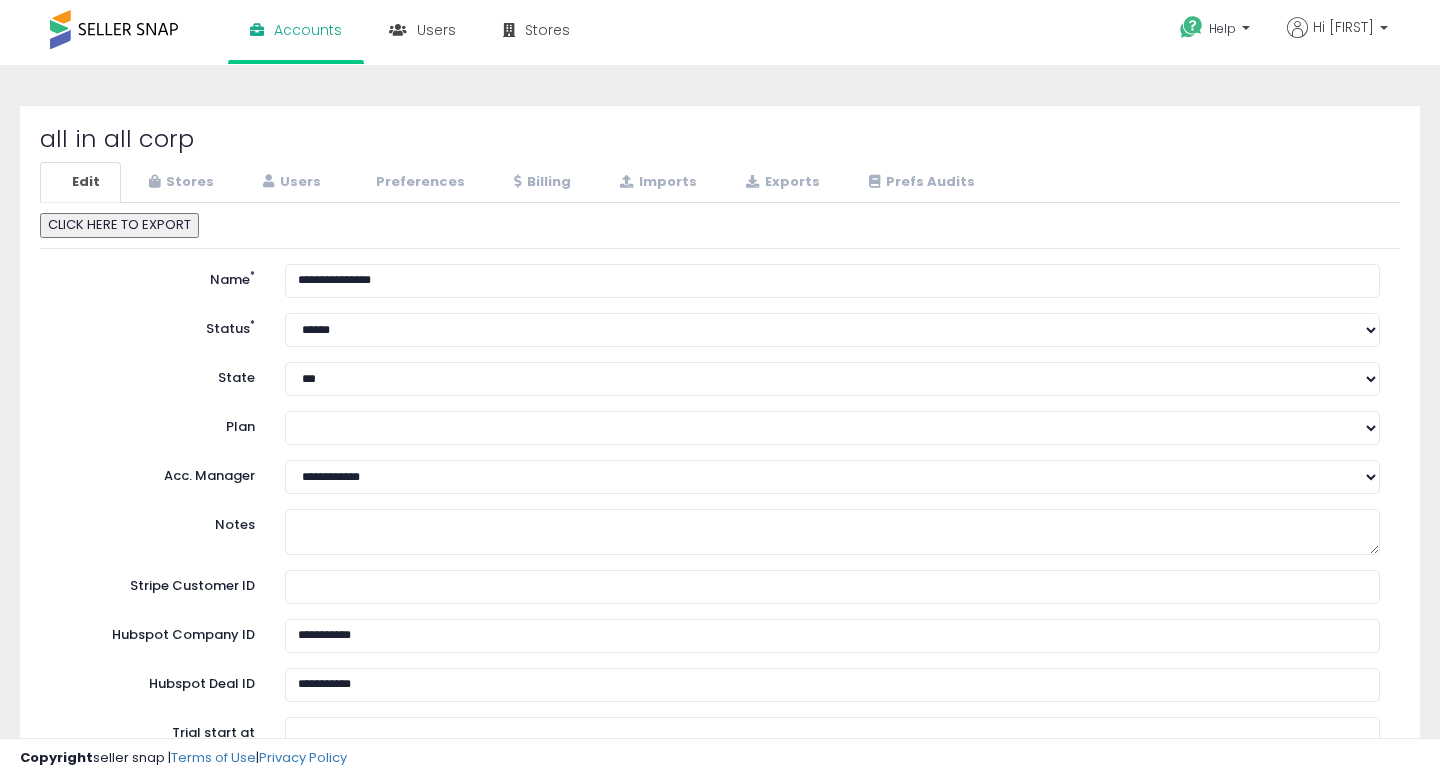 scroll, scrollTop: 0, scrollLeft: 0, axis: both 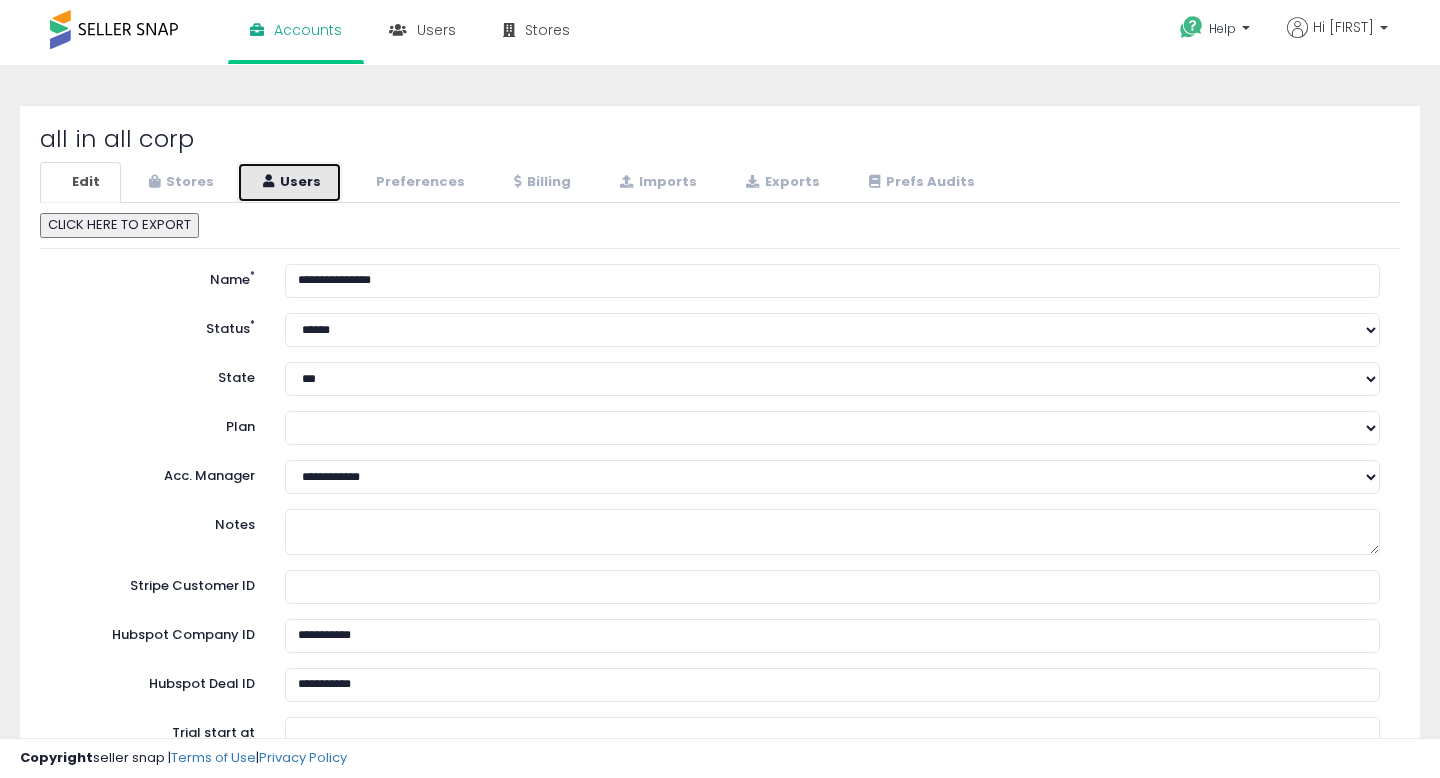 click on "Users" at bounding box center [289, 182] 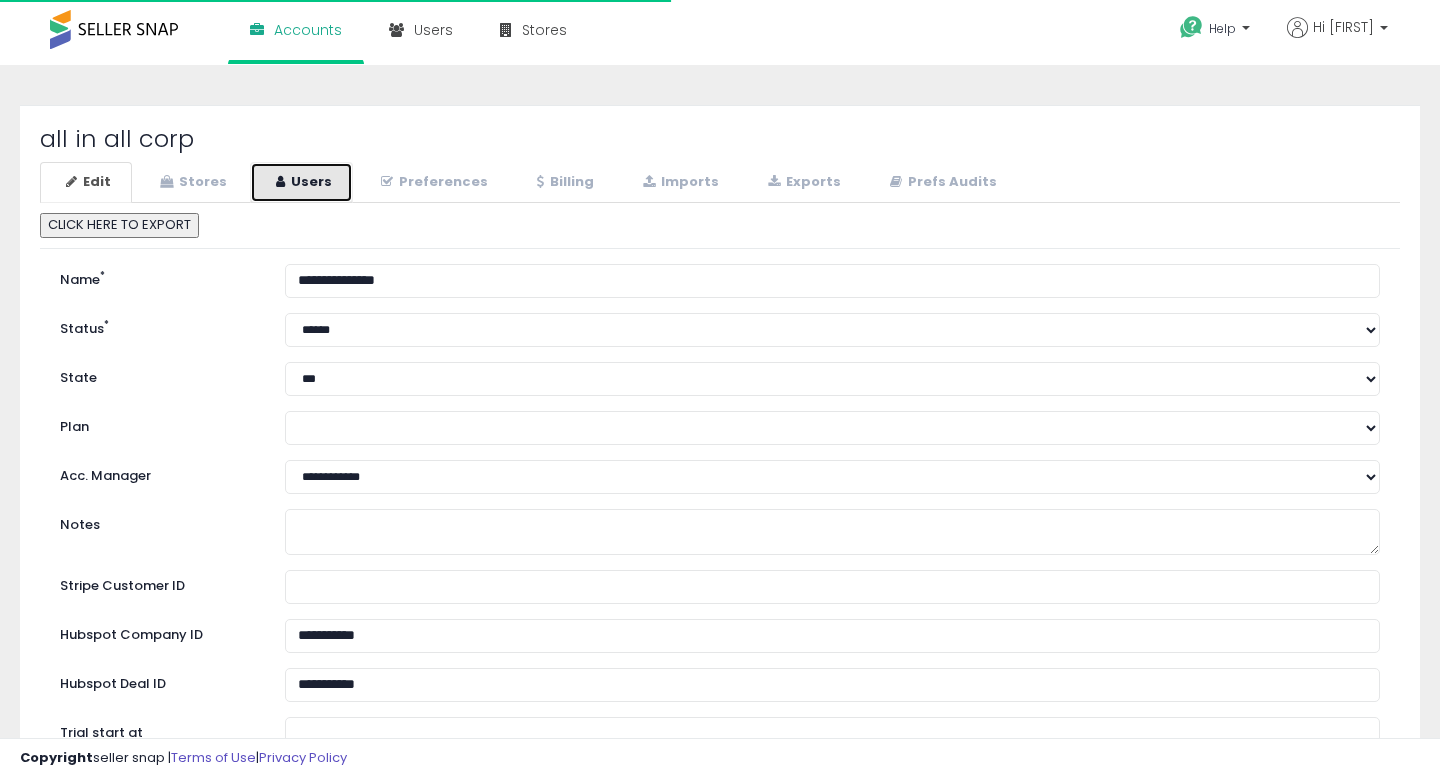 click on "Users" at bounding box center (301, 182) 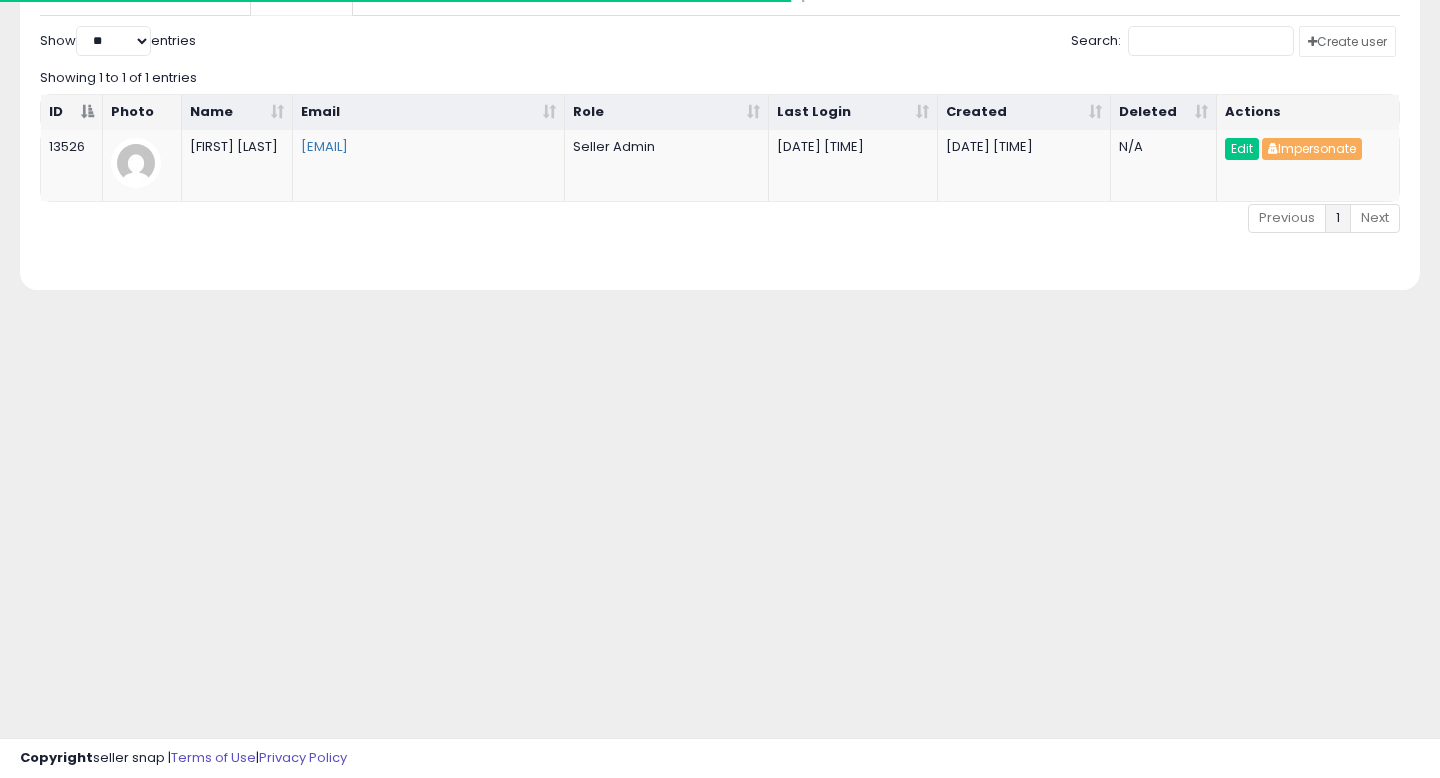 select on "**" 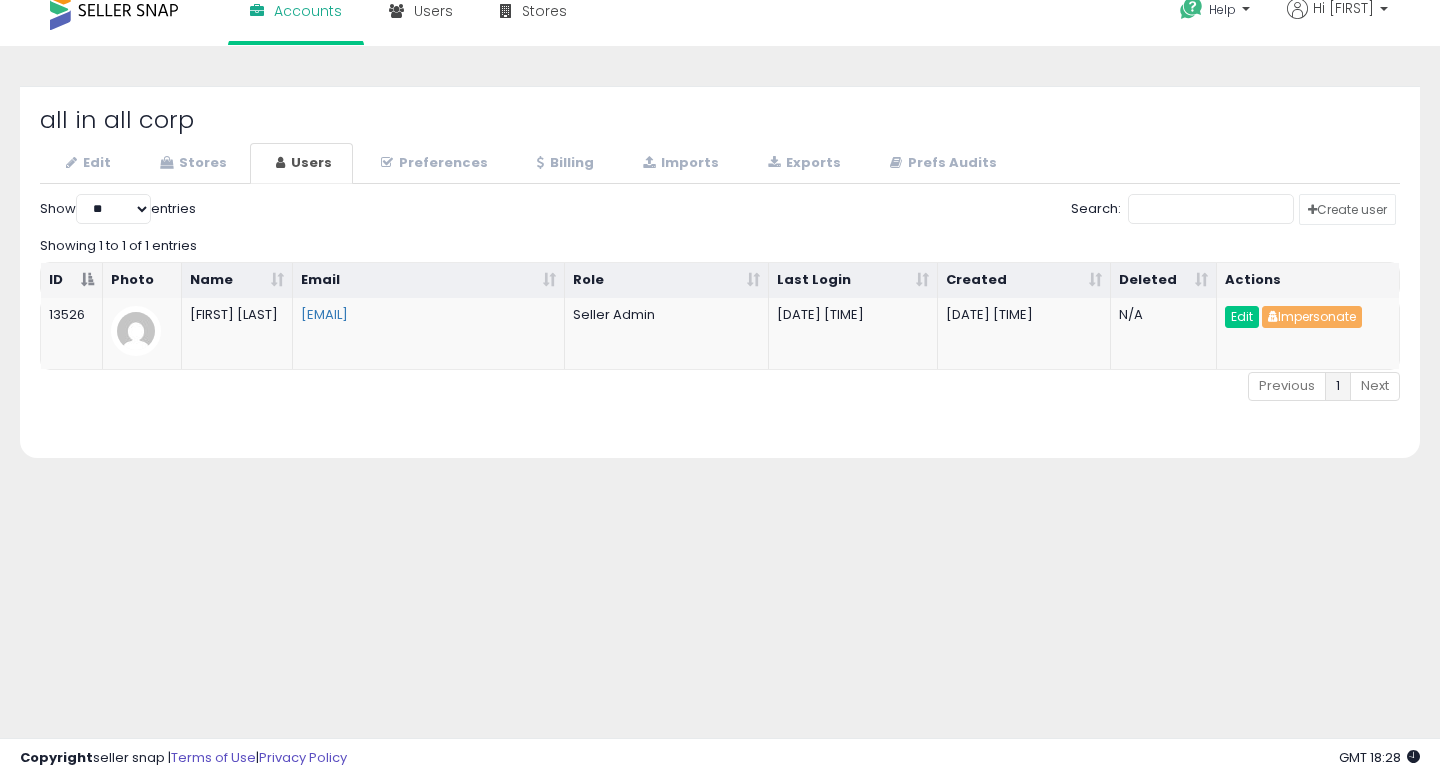 scroll, scrollTop: 18, scrollLeft: 0, axis: vertical 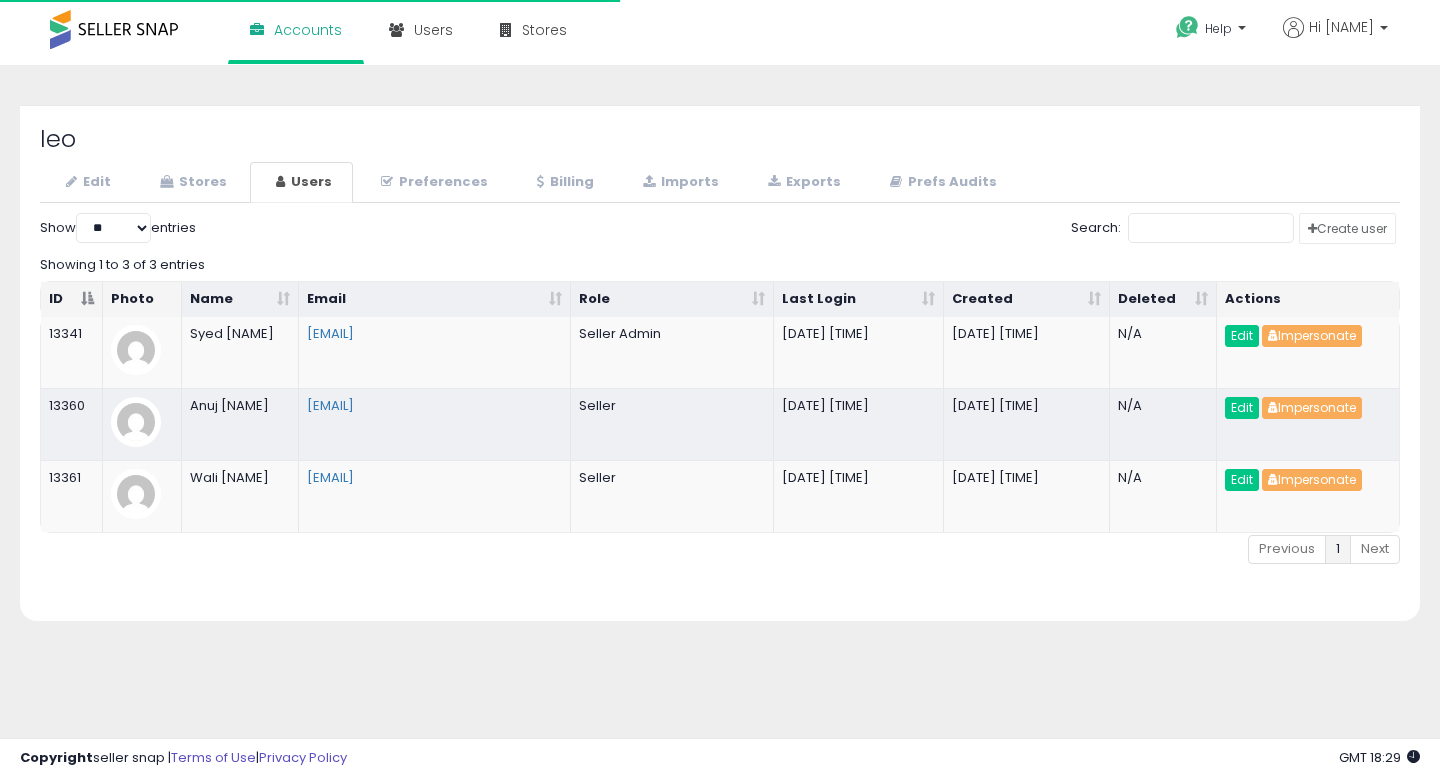 select on "**" 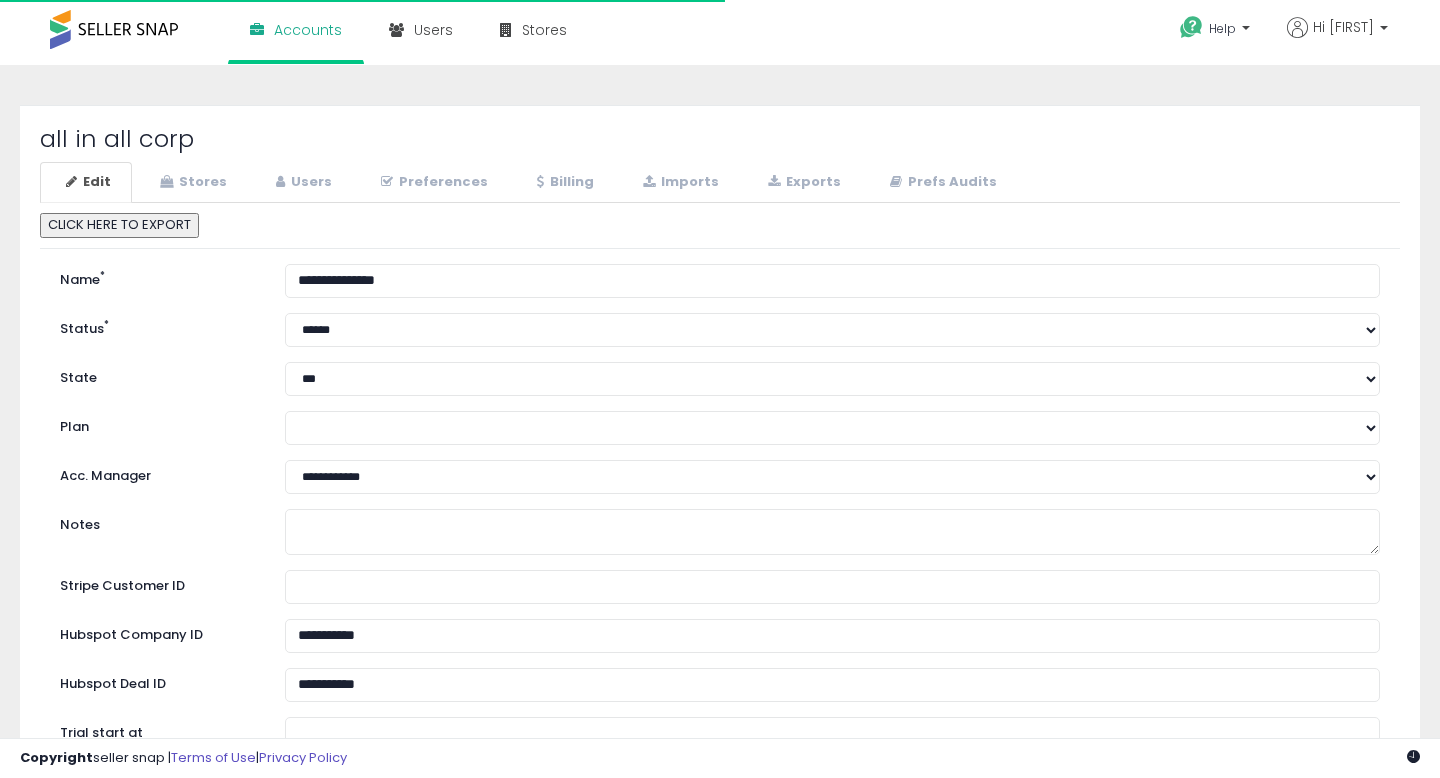 scroll, scrollTop: 0, scrollLeft: 0, axis: both 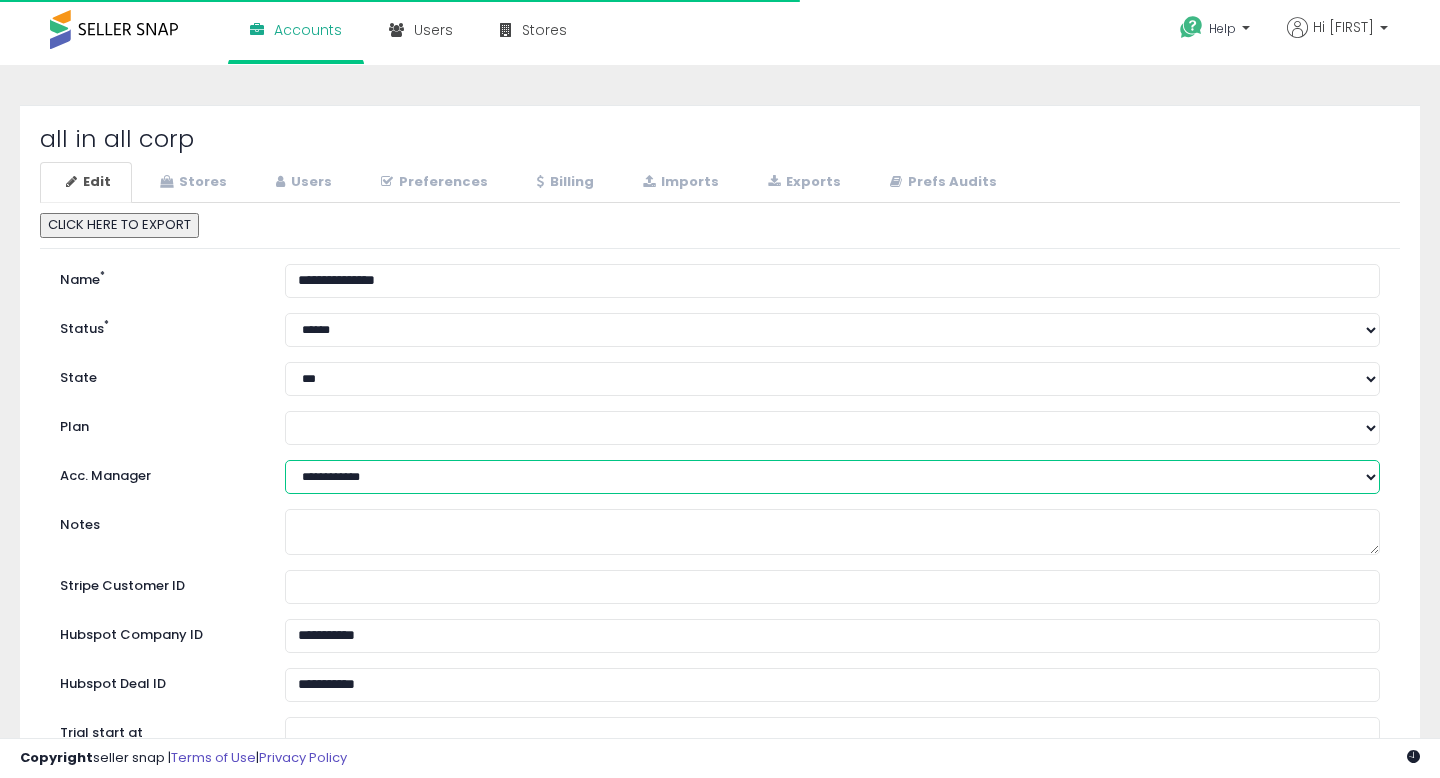 click on "[FIRST] [LAST] [FIRST] [LAST] [FIRST] [LAST] [FIRST] [LAST] [FIRST] [LAST]" at bounding box center [832, 477] 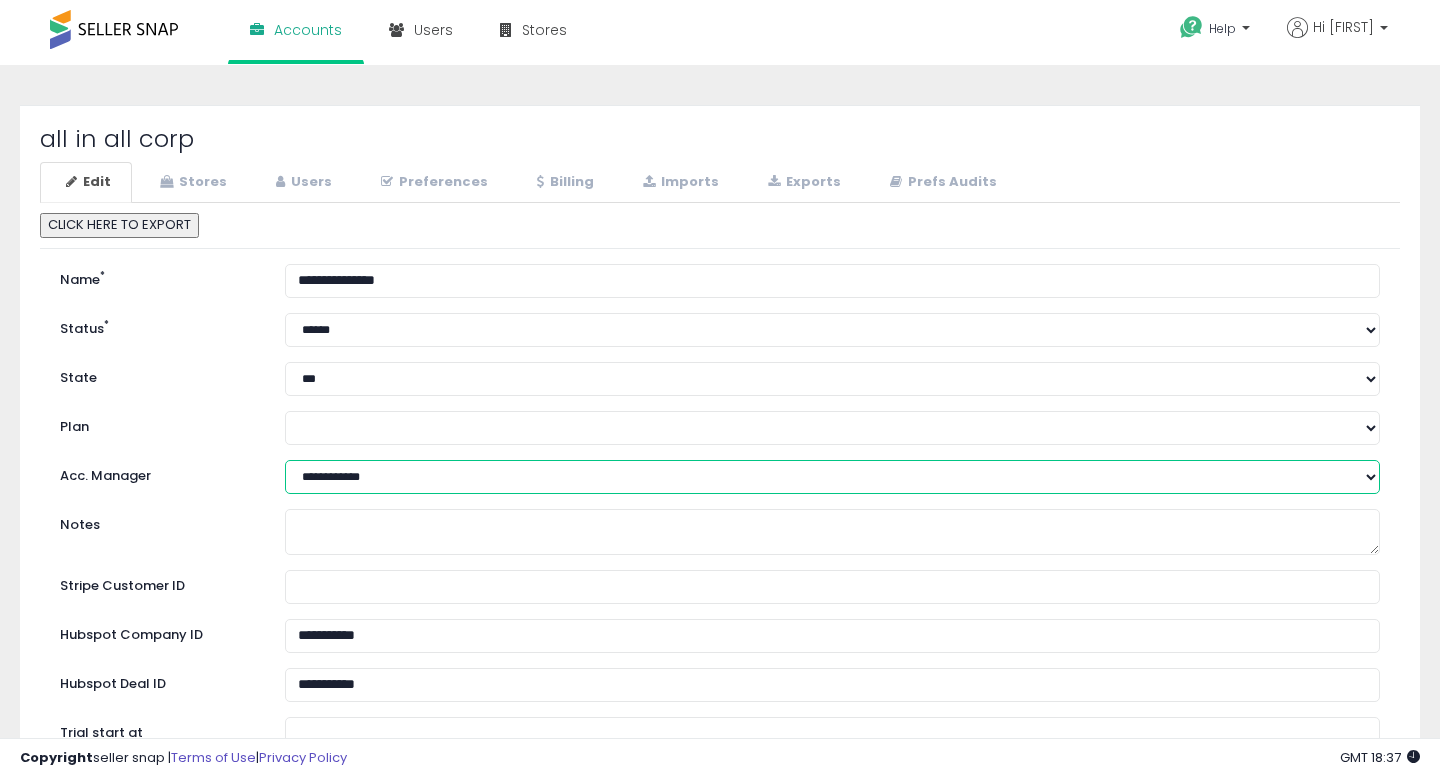 select on "*" 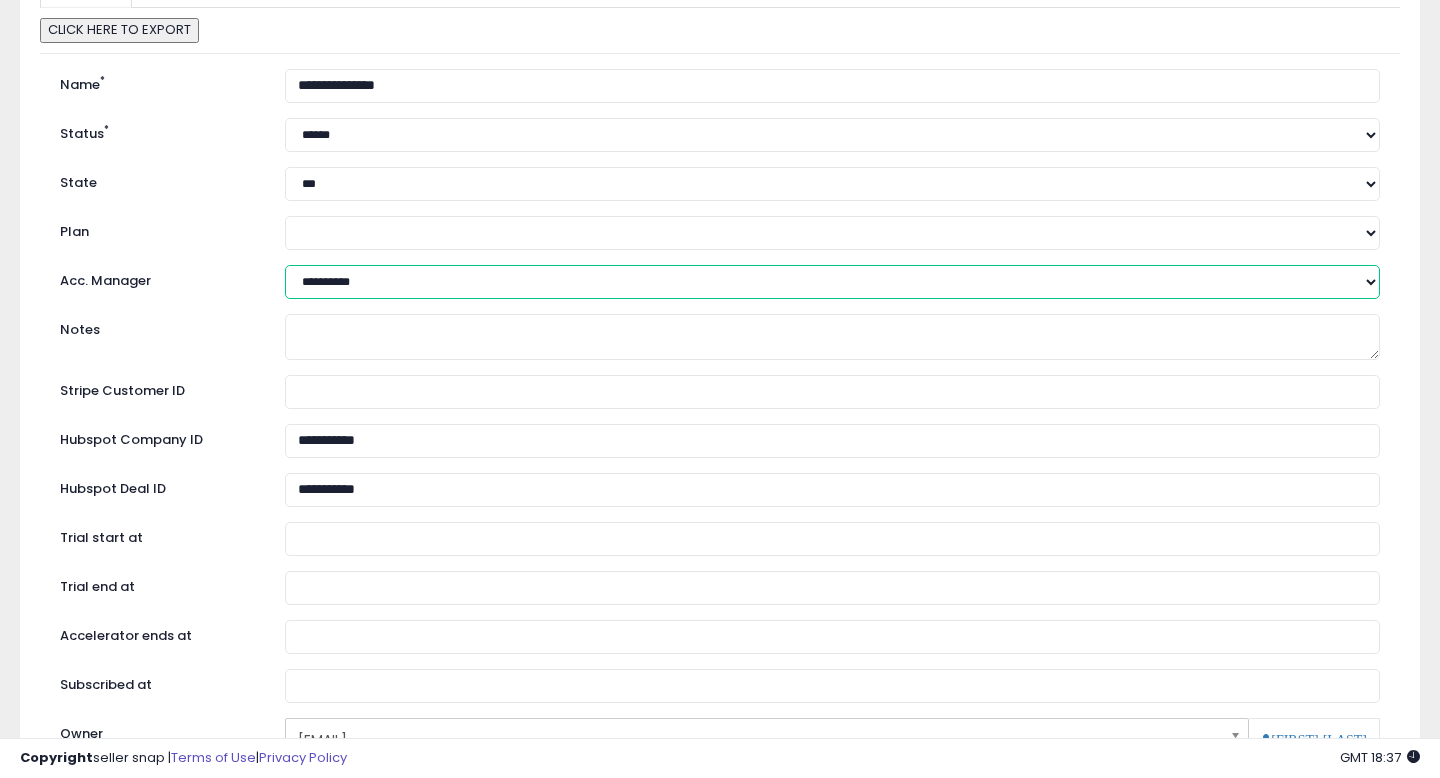 scroll, scrollTop: 528, scrollLeft: 0, axis: vertical 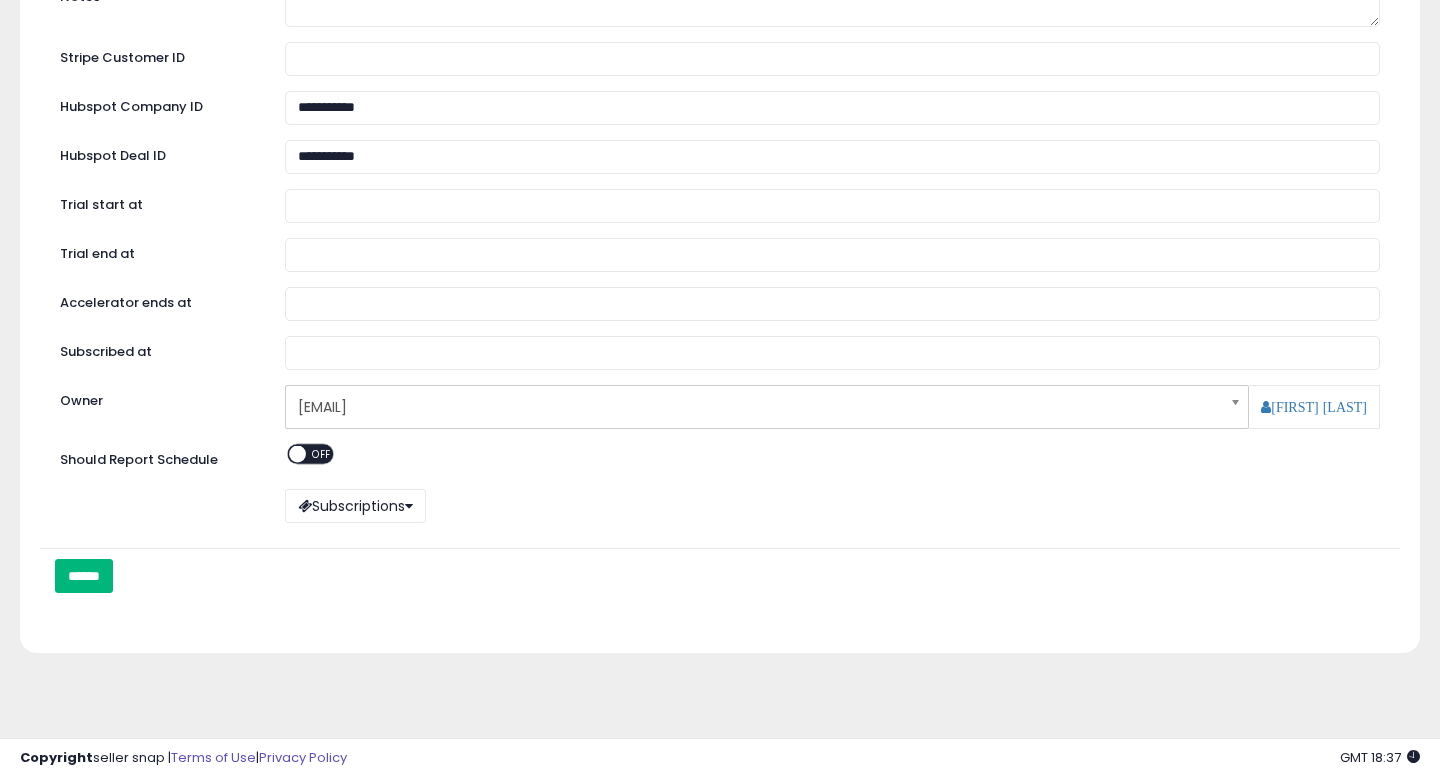 click on "******" at bounding box center (84, 576) 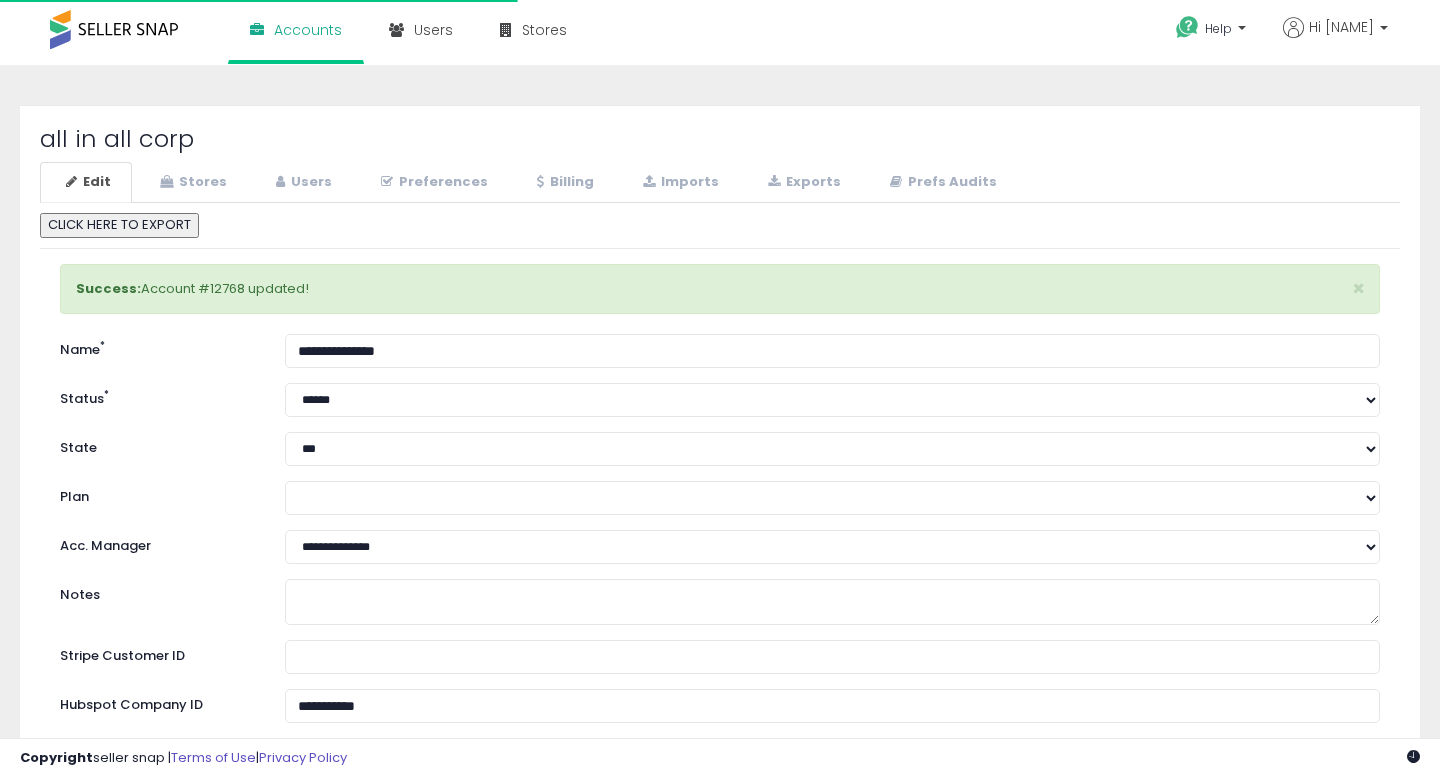 select on "**" 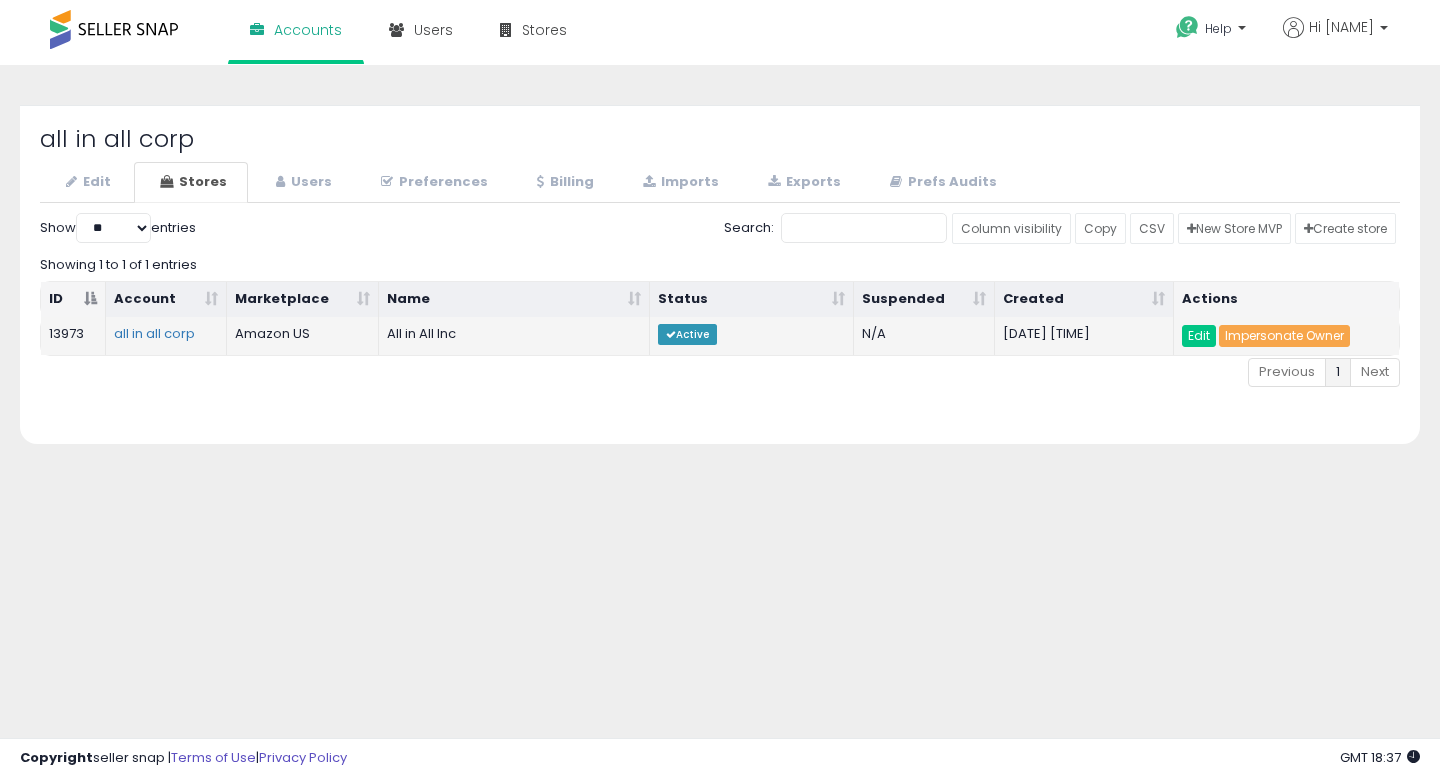 click on "Impersonate Owner" at bounding box center (1284, 336) 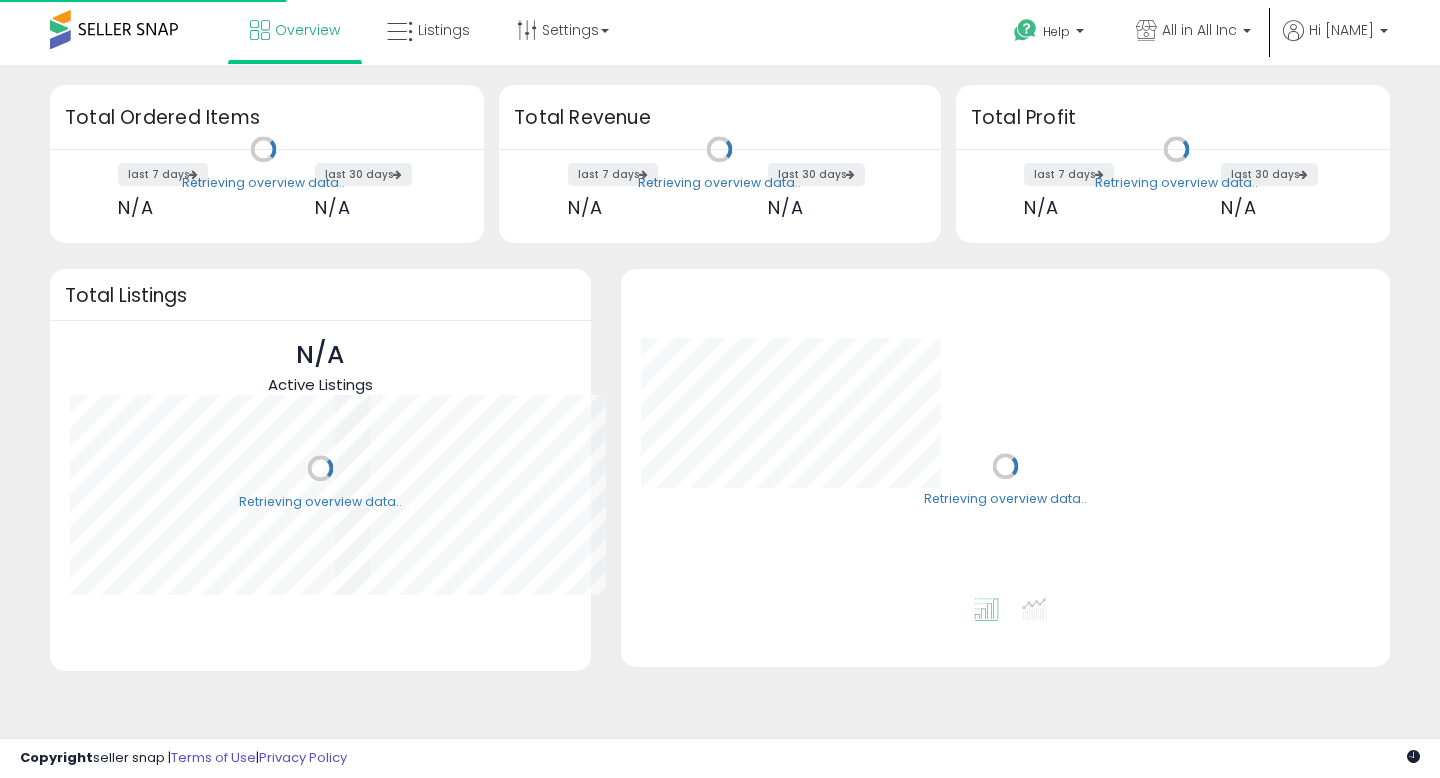 scroll, scrollTop: 0, scrollLeft: 0, axis: both 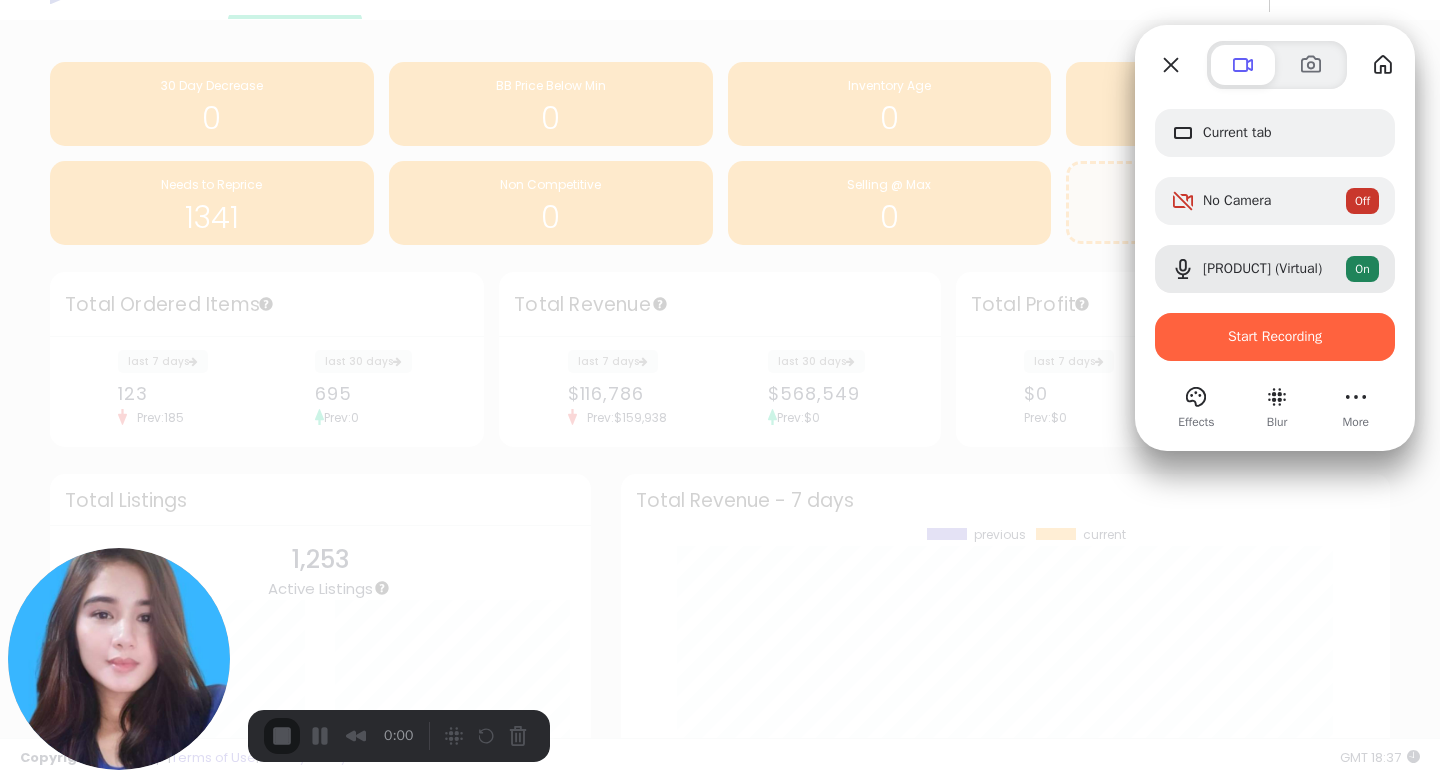 click at bounding box center [720, 389] 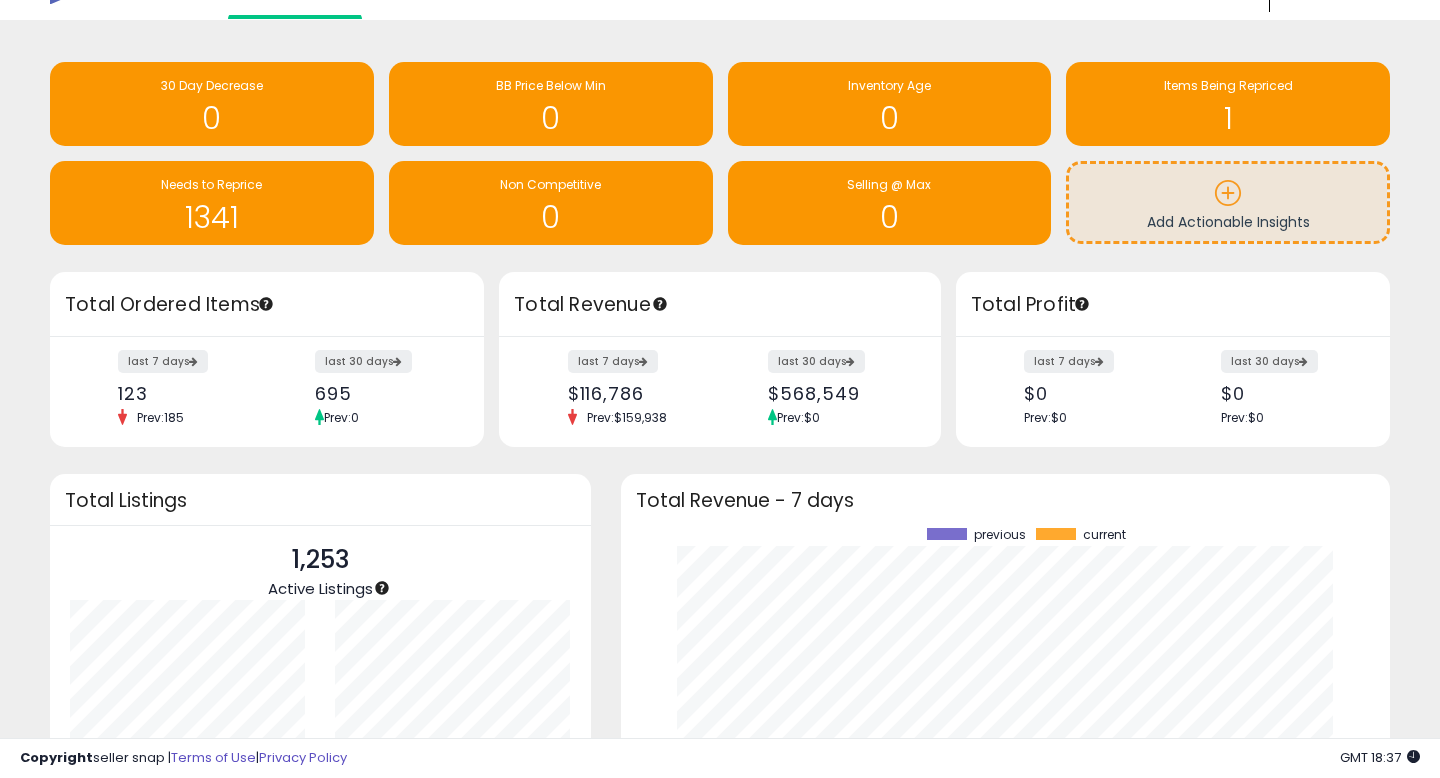 scroll, scrollTop: 0, scrollLeft: 0, axis: both 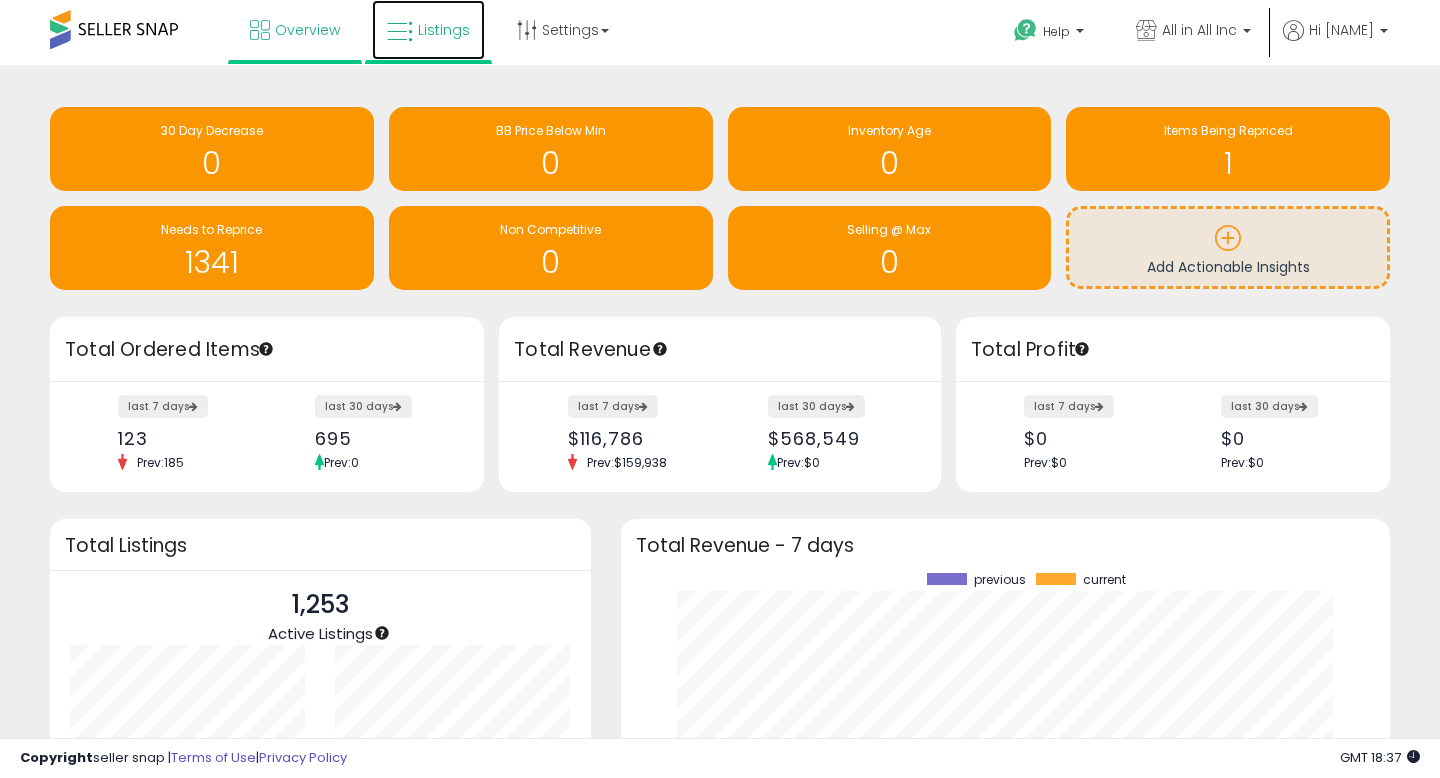 click on "Listings" at bounding box center (444, 30) 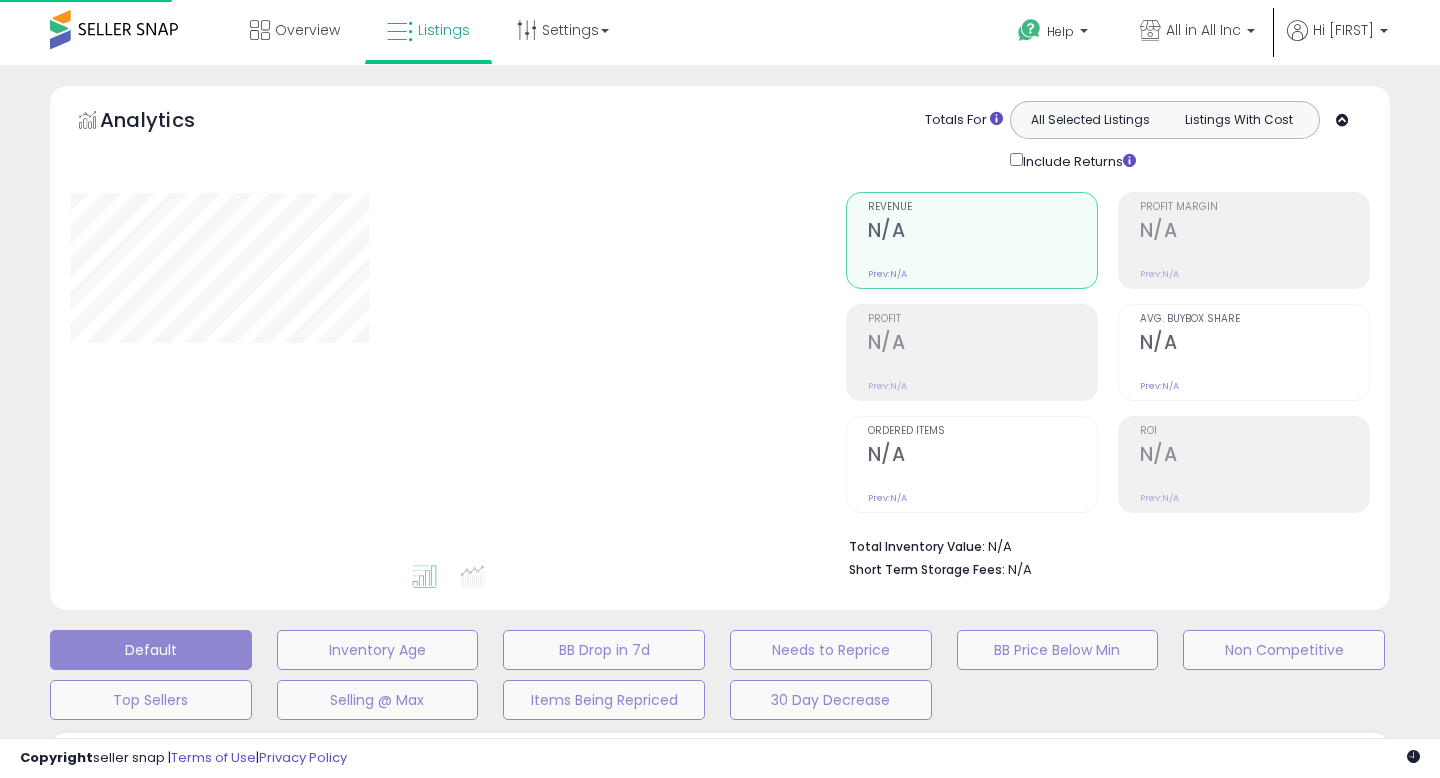 scroll, scrollTop: 0, scrollLeft: 0, axis: both 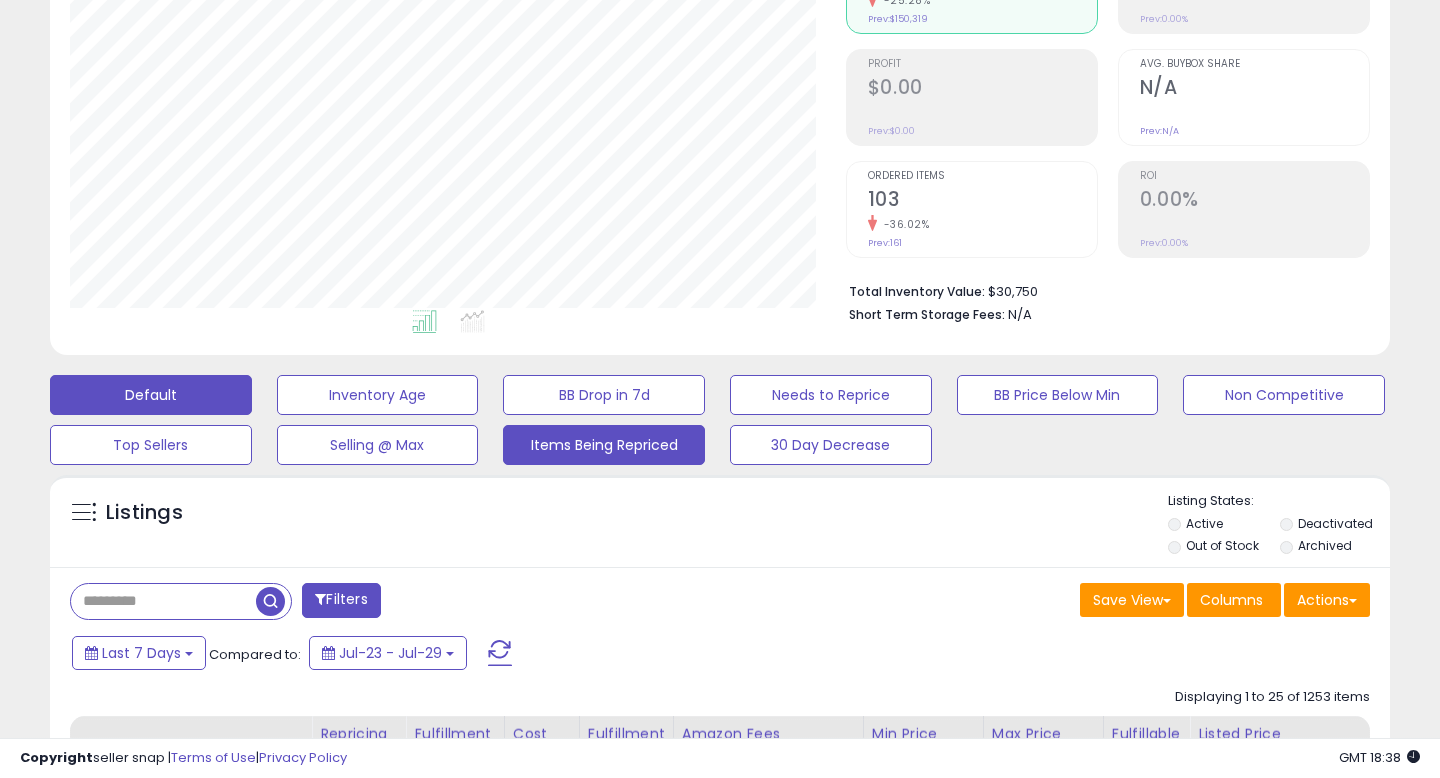 click on "Items Being Repriced" at bounding box center (378, 395) 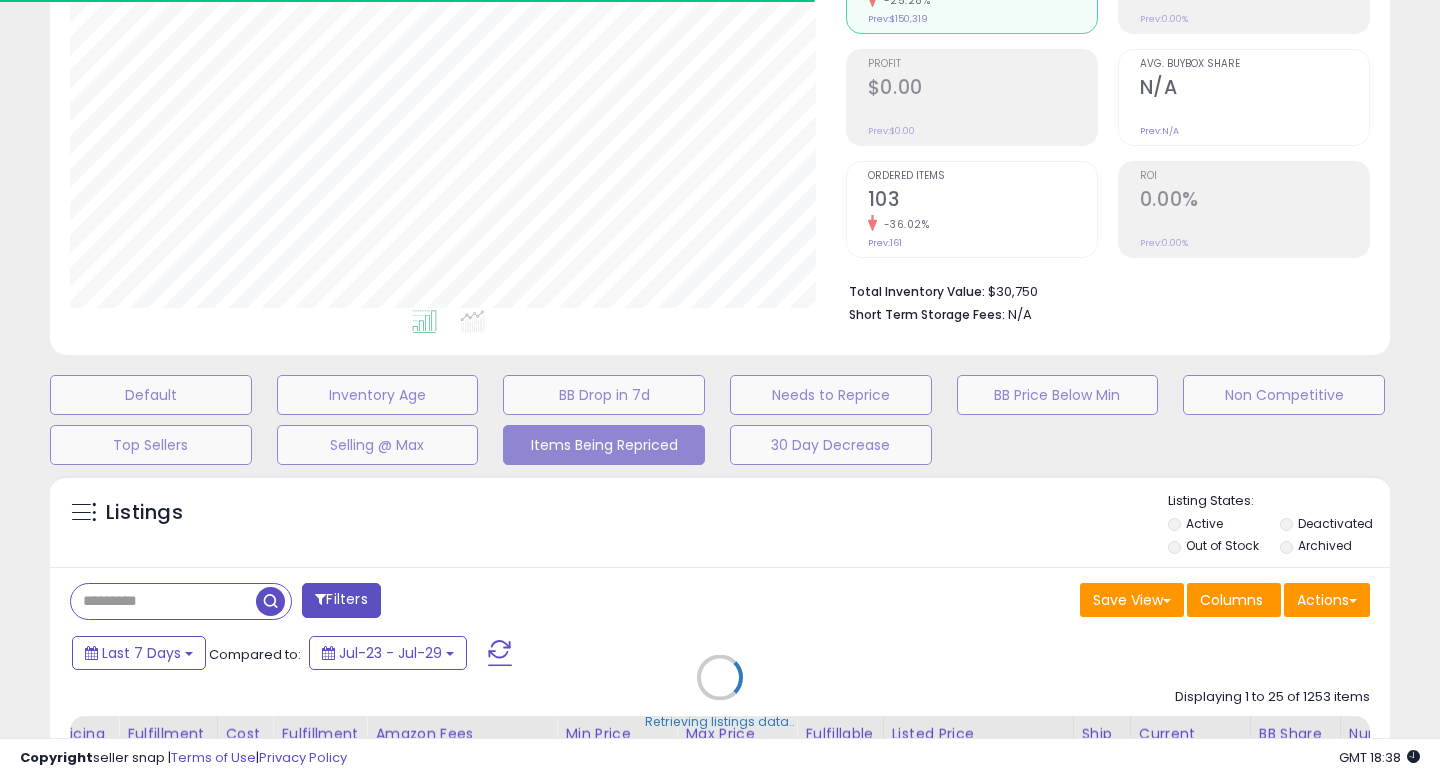 select on "**" 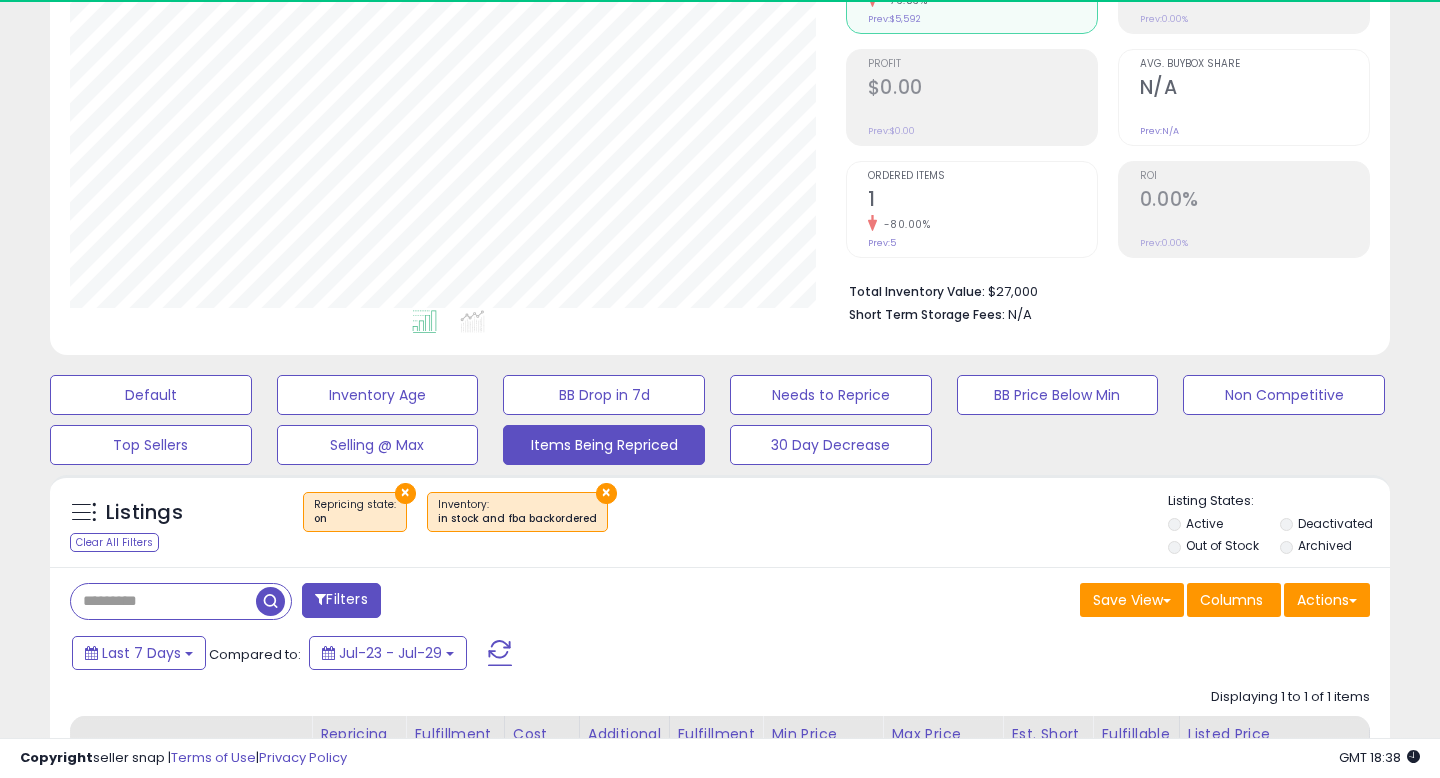 scroll, scrollTop: 999590, scrollLeft: 999224, axis: both 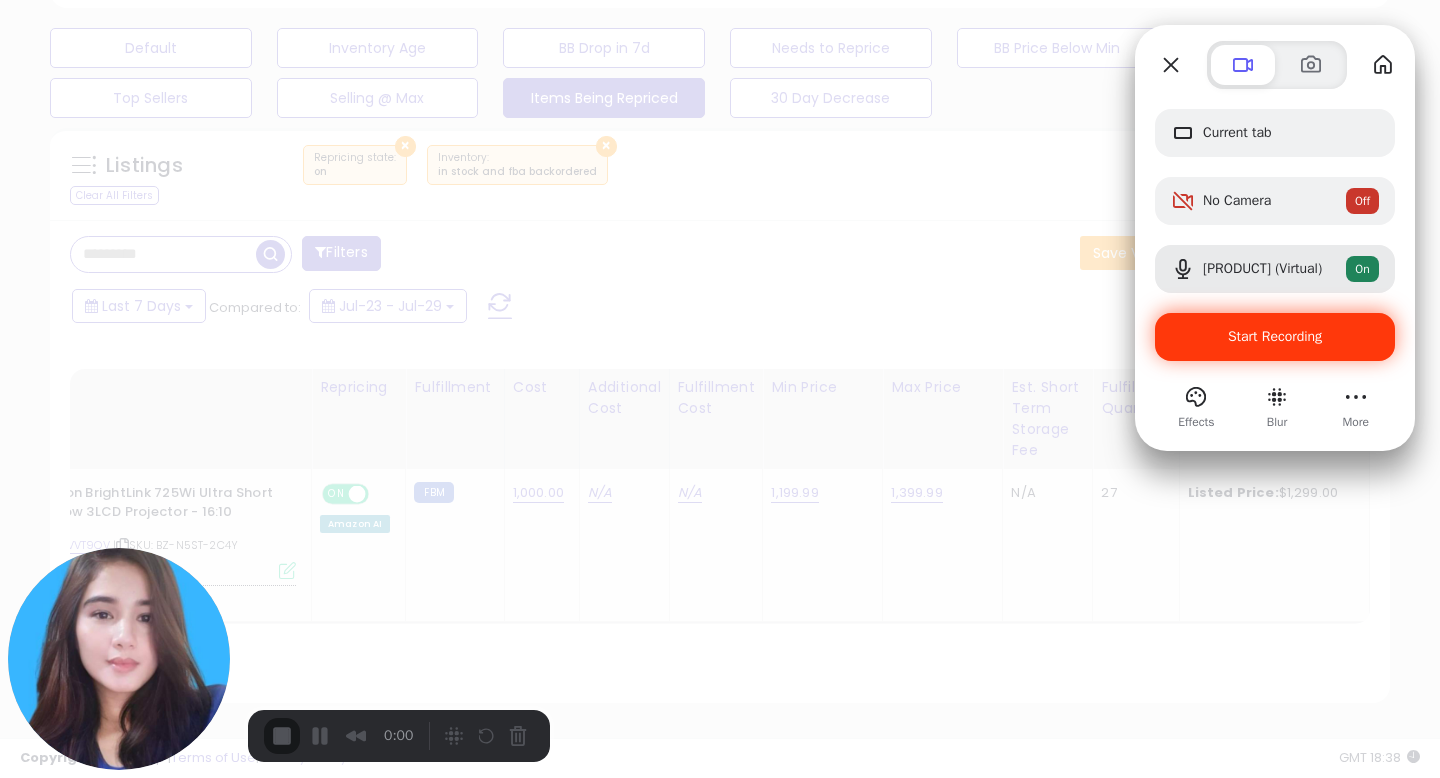 click on "Start Recording" at bounding box center (1275, 336) 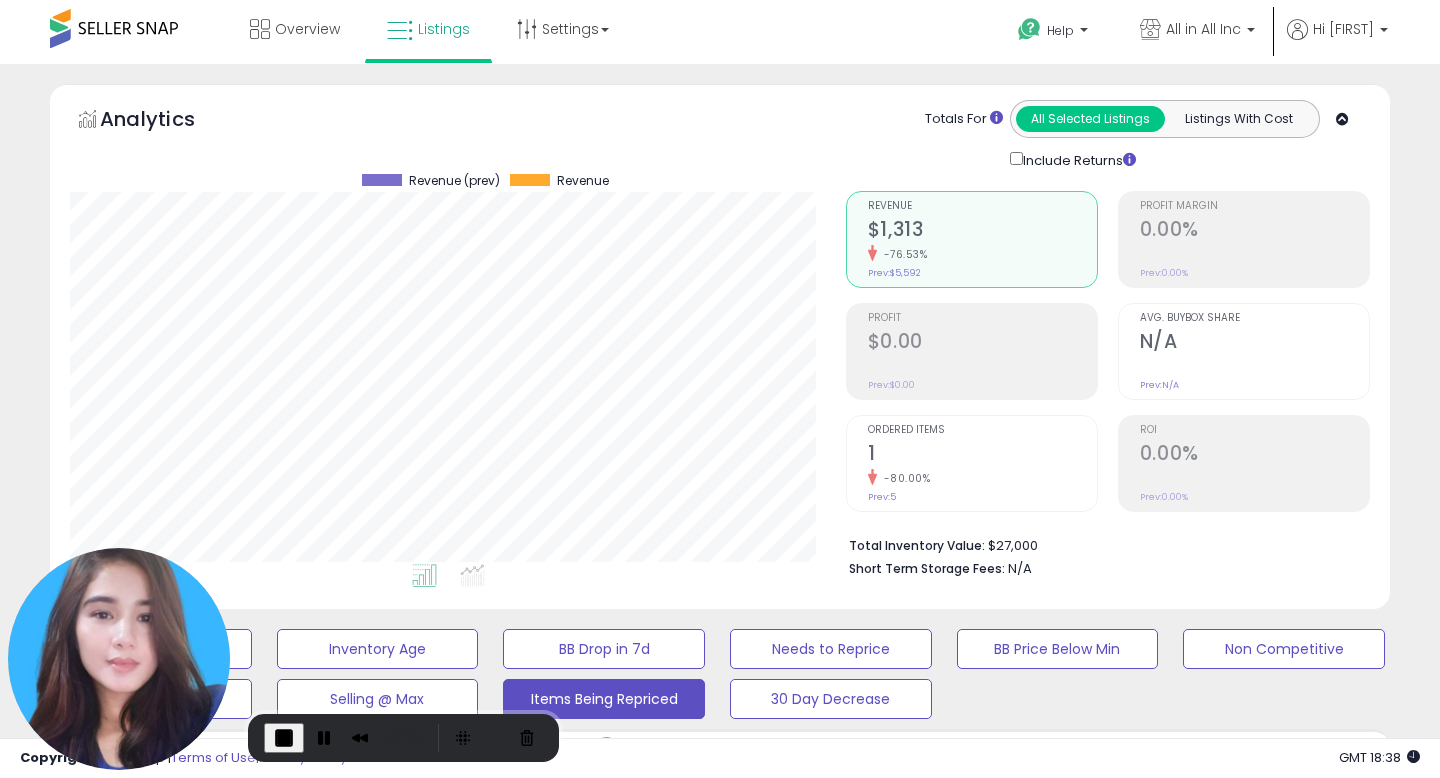 scroll, scrollTop: 0, scrollLeft: 0, axis: both 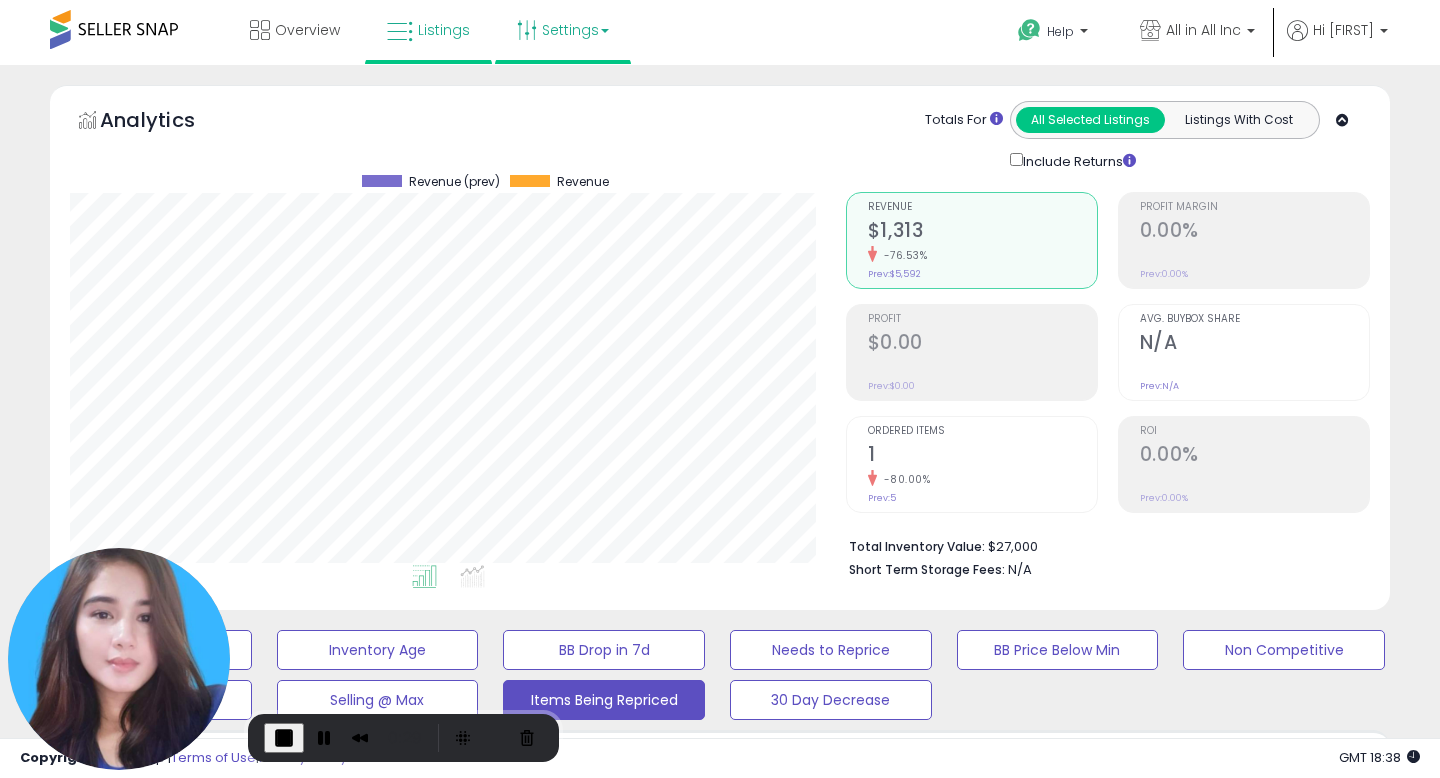 click on "Settings" at bounding box center (563, 30) 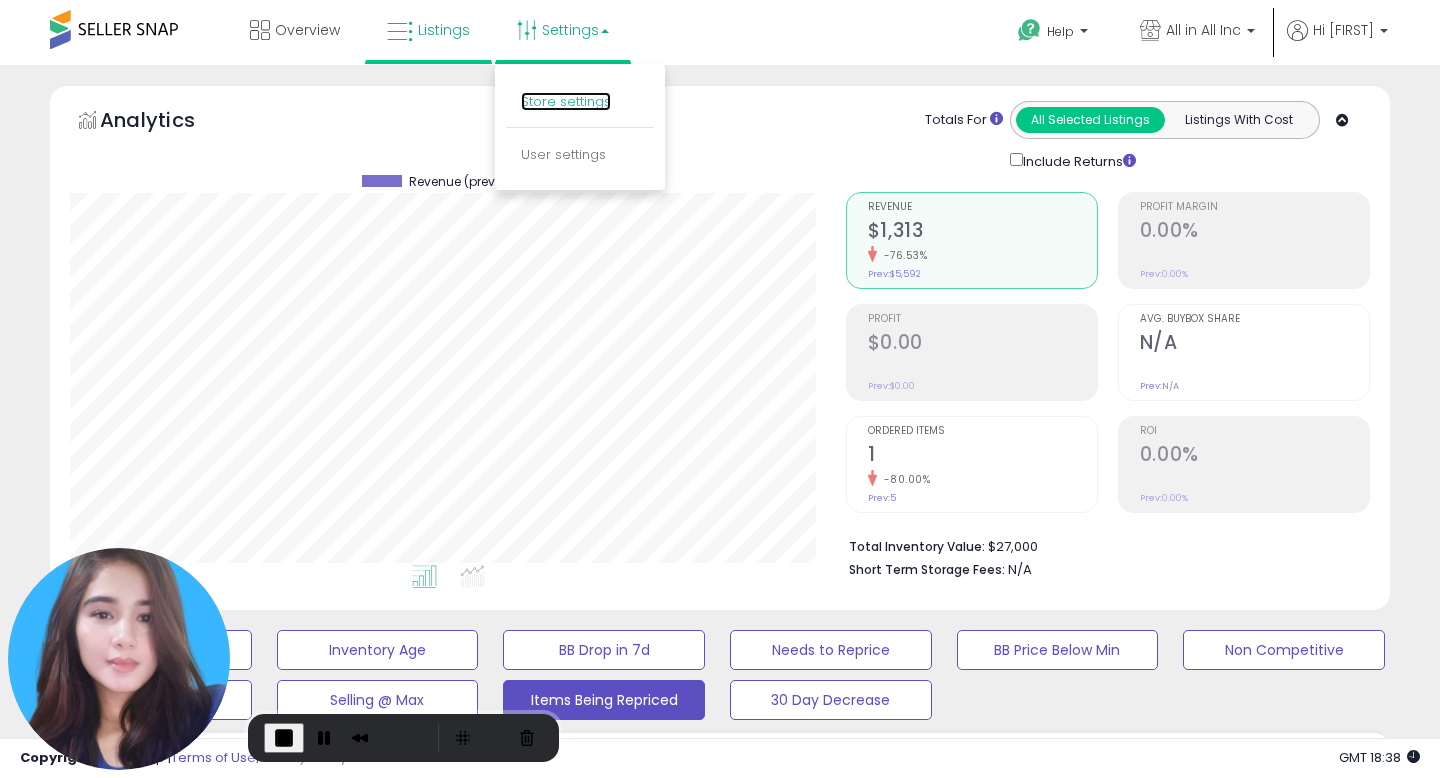 click on "Store
settings" at bounding box center [566, 101] 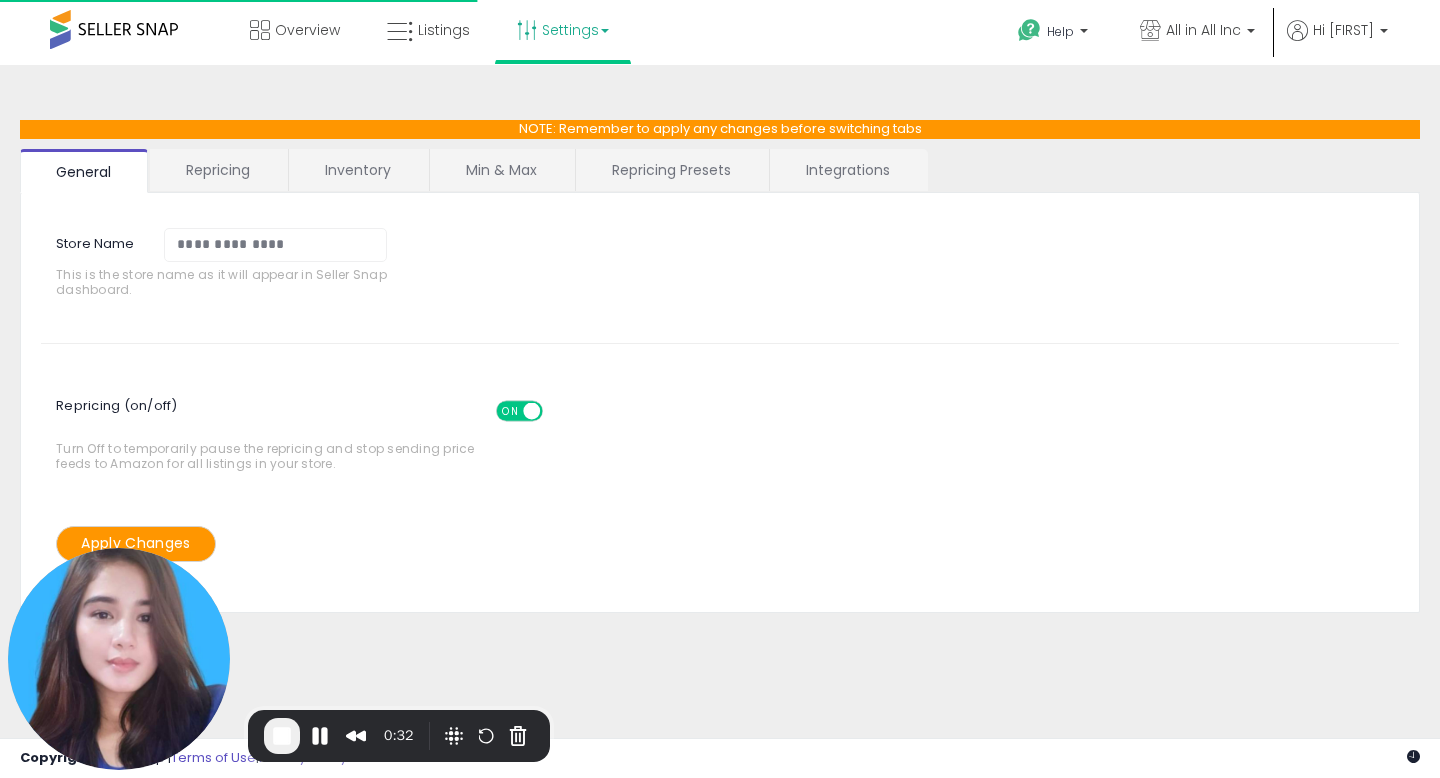 scroll, scrollTop: 0, scrollLeft: 0, axis: both 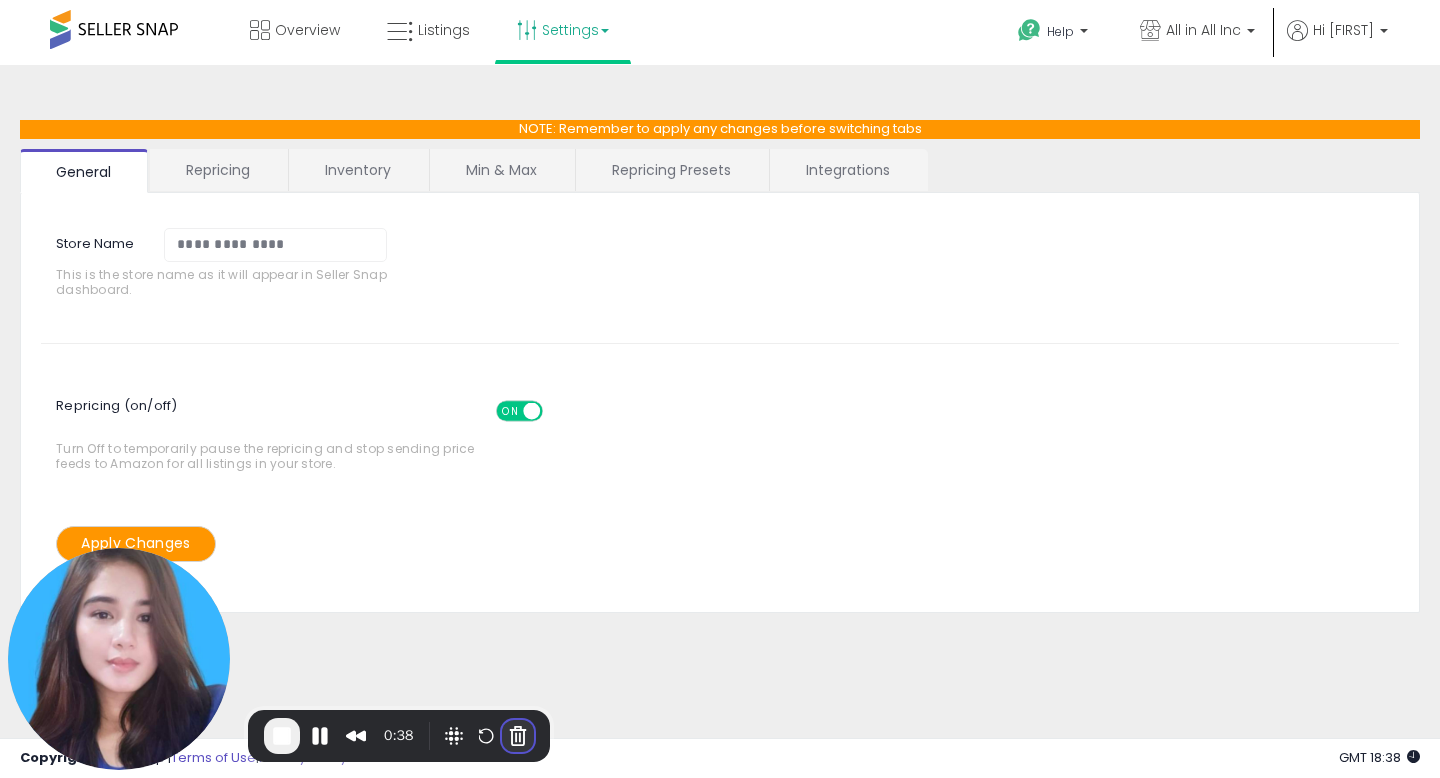 click at bounding box center (518, 736) 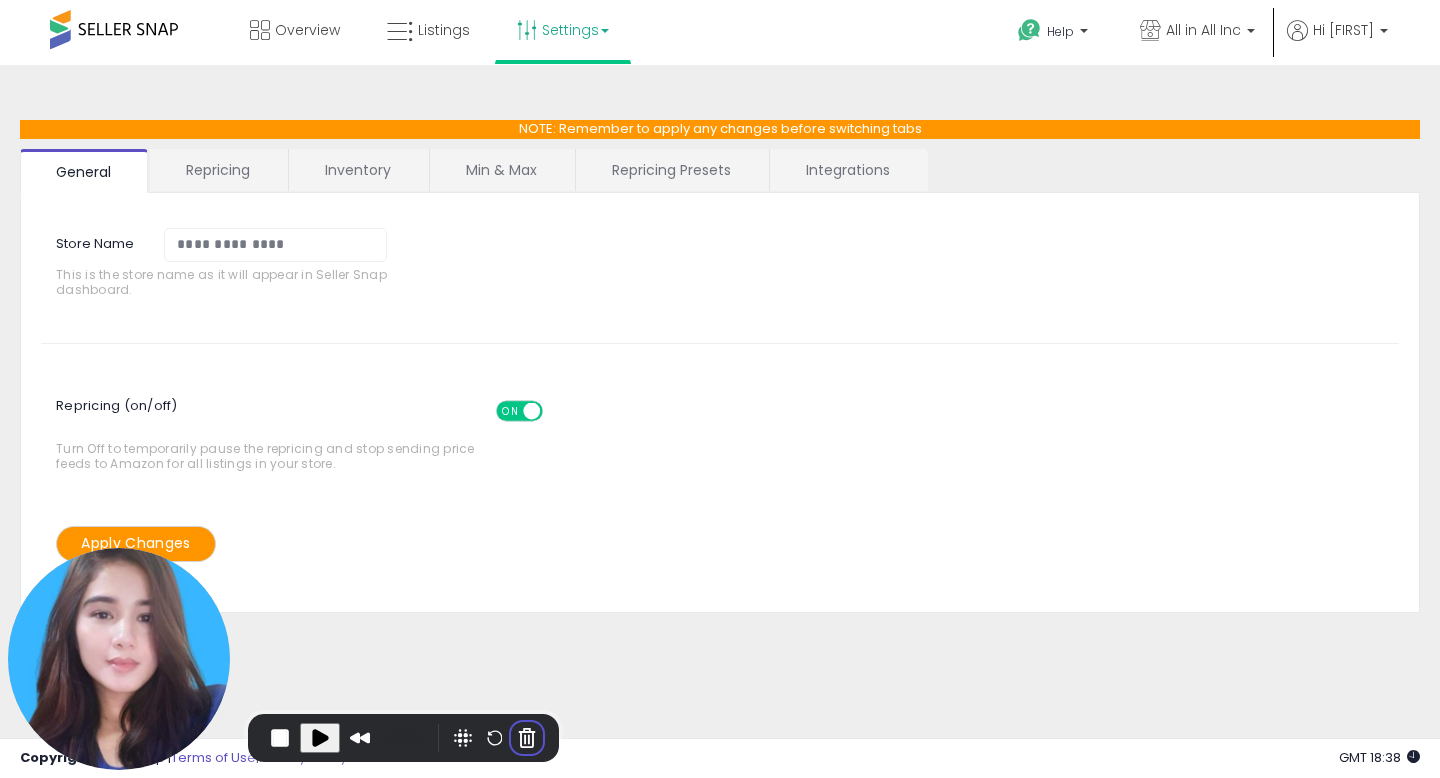 click on "Cancel recording" at bounding box center [551, 958] 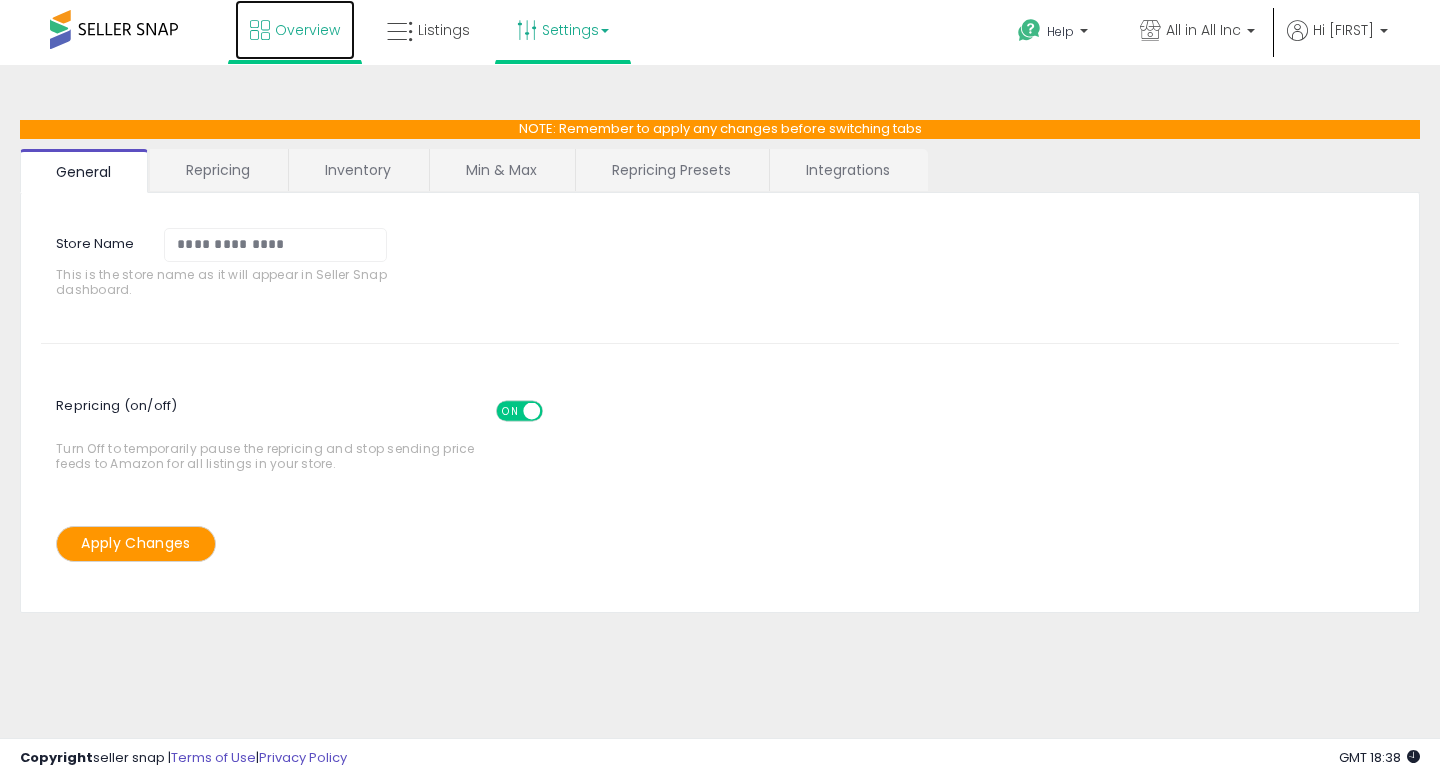 click on "Overview" at bounding box center [307, 30] 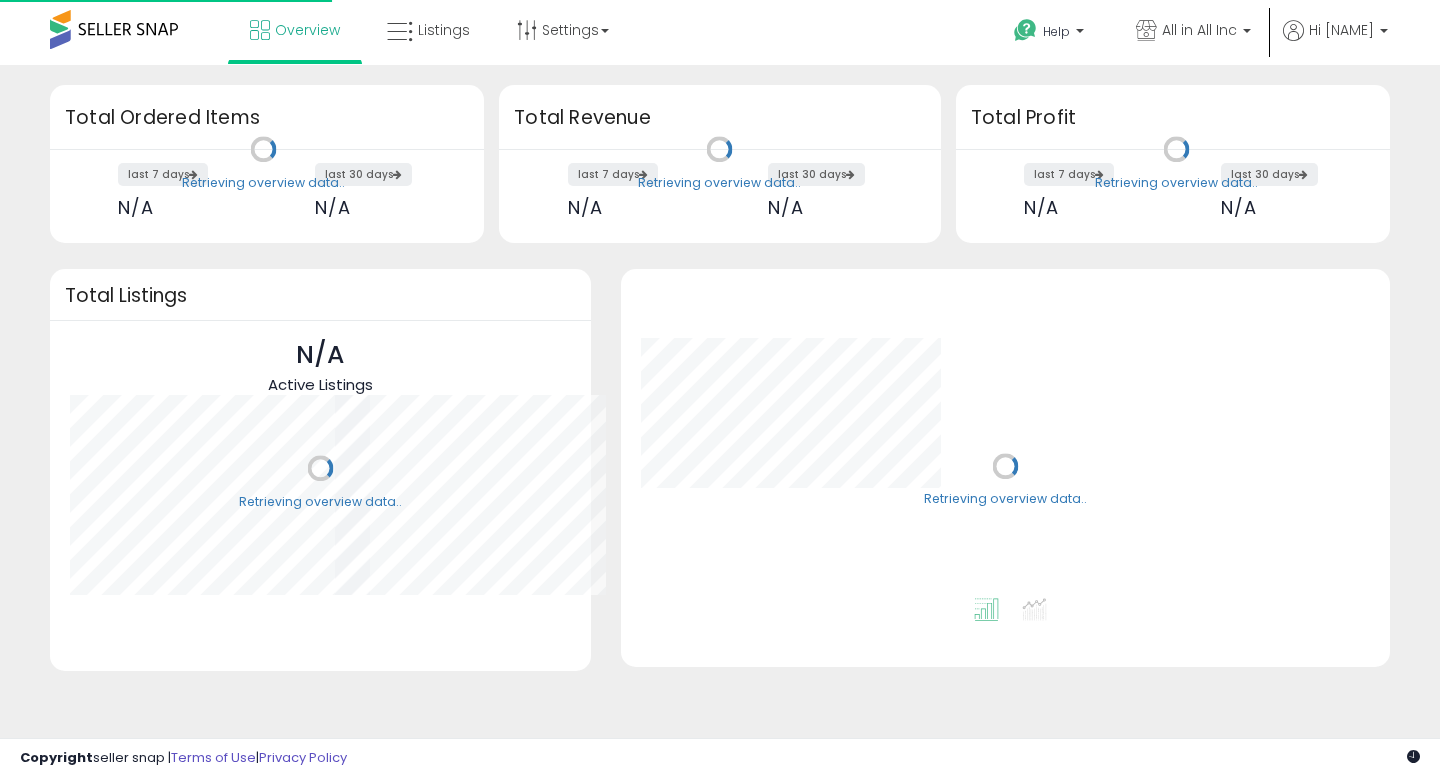 scroll, scrollTop: 0, scrollLeft: 0, axis: both 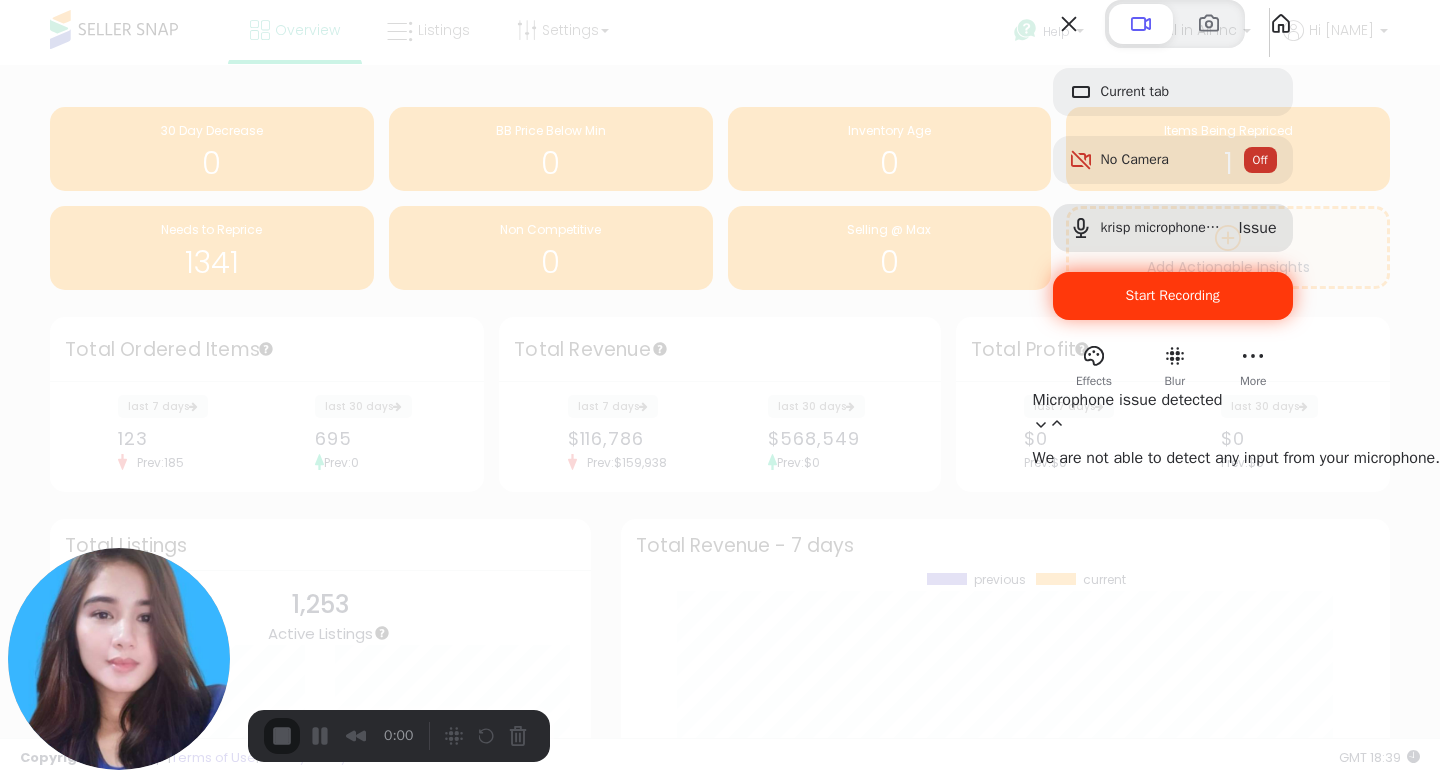 click on "Start Recording" at bounding box center [1173, 296] 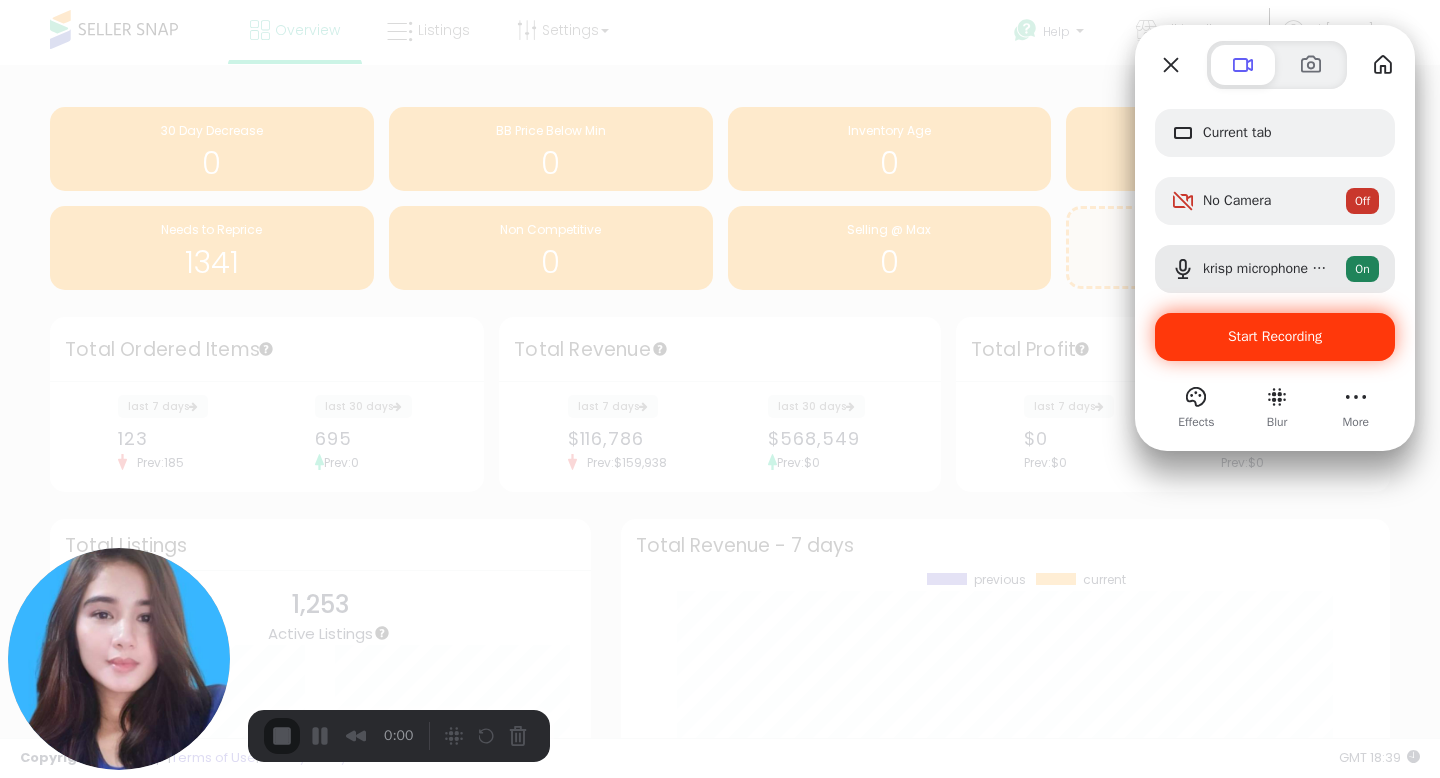 click on "Yes, proceed" at bounding box center (177, 1746) 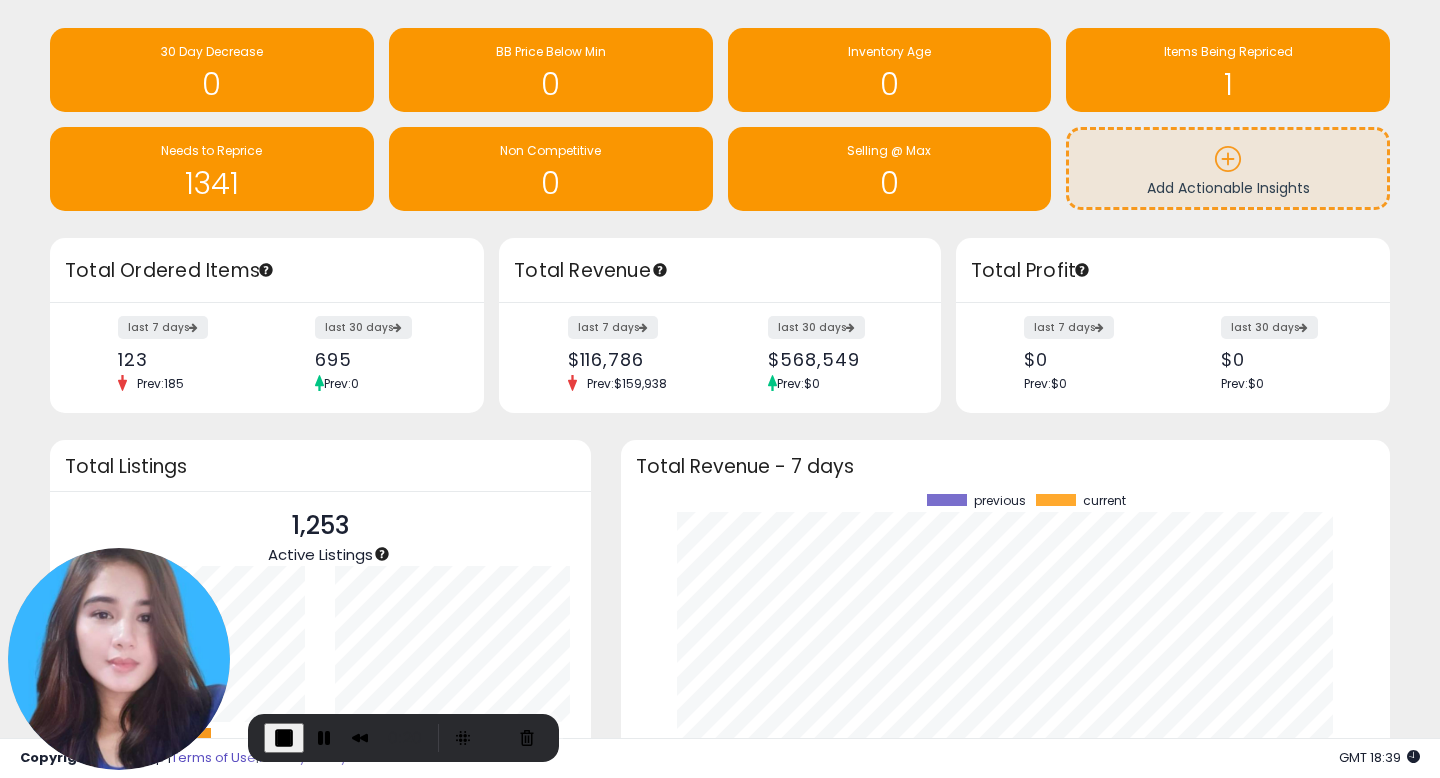scroll, scrollTop: 0, scrollLeft: 0, axis: both 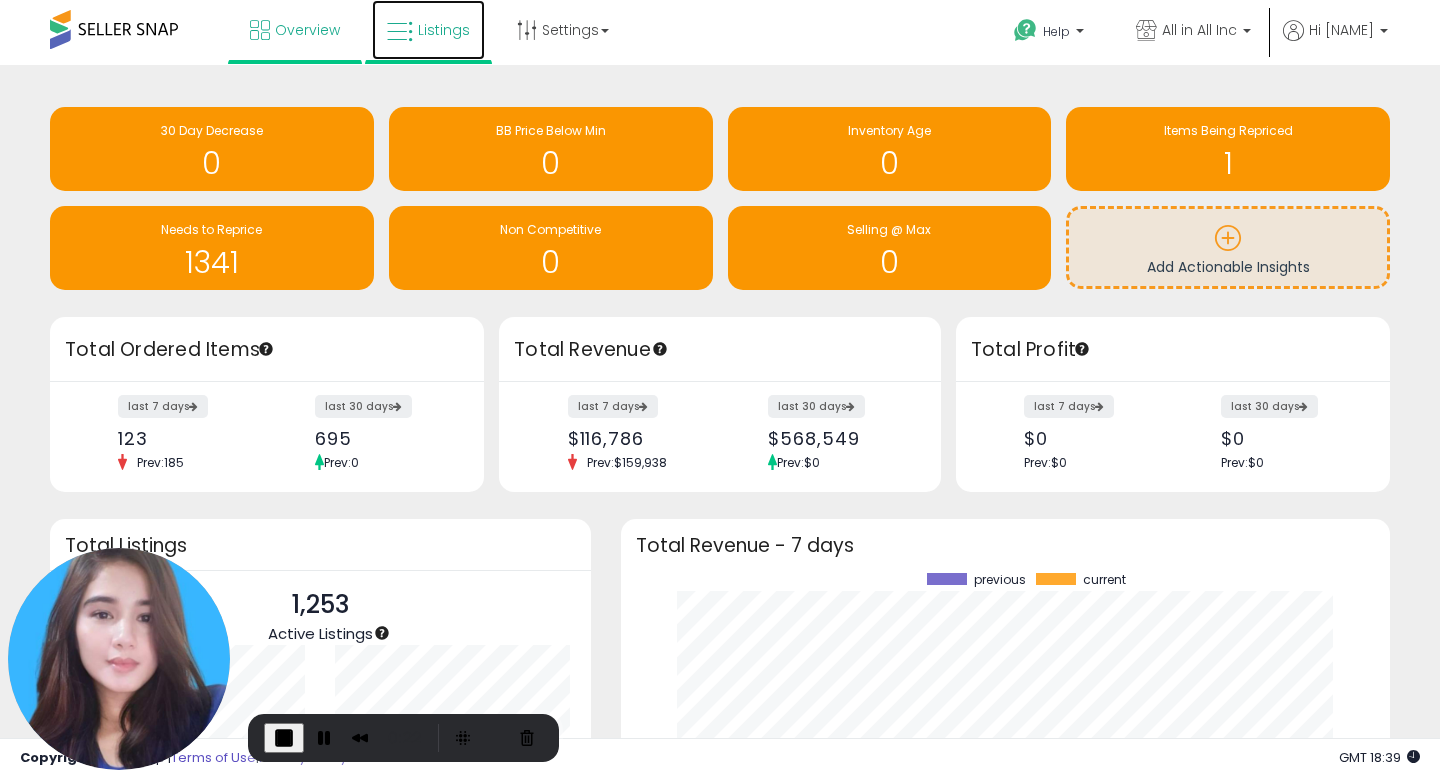 click on "Listings" at bounding box center (428, 30) 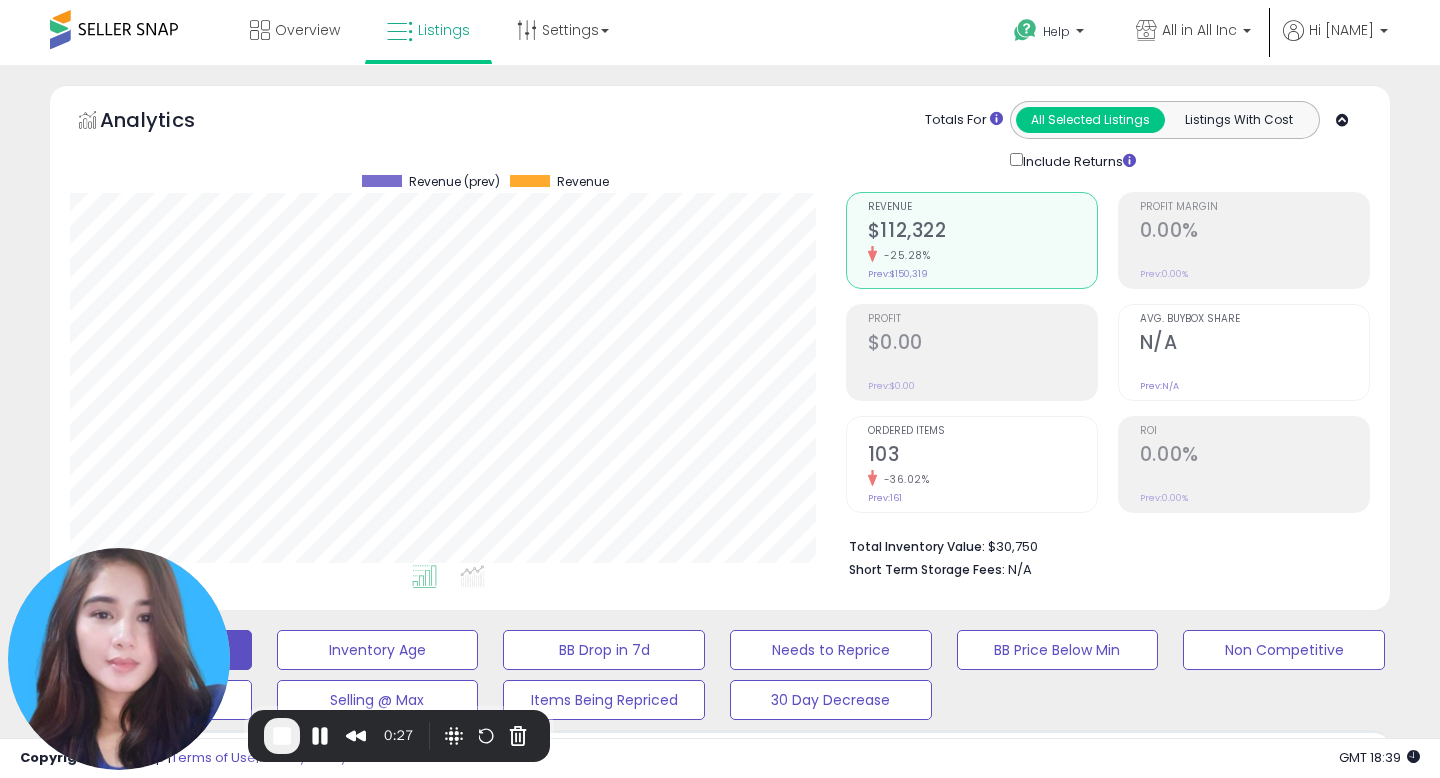 scroll, scrollTop: 329, scrollLeft: 0, axis: vertical 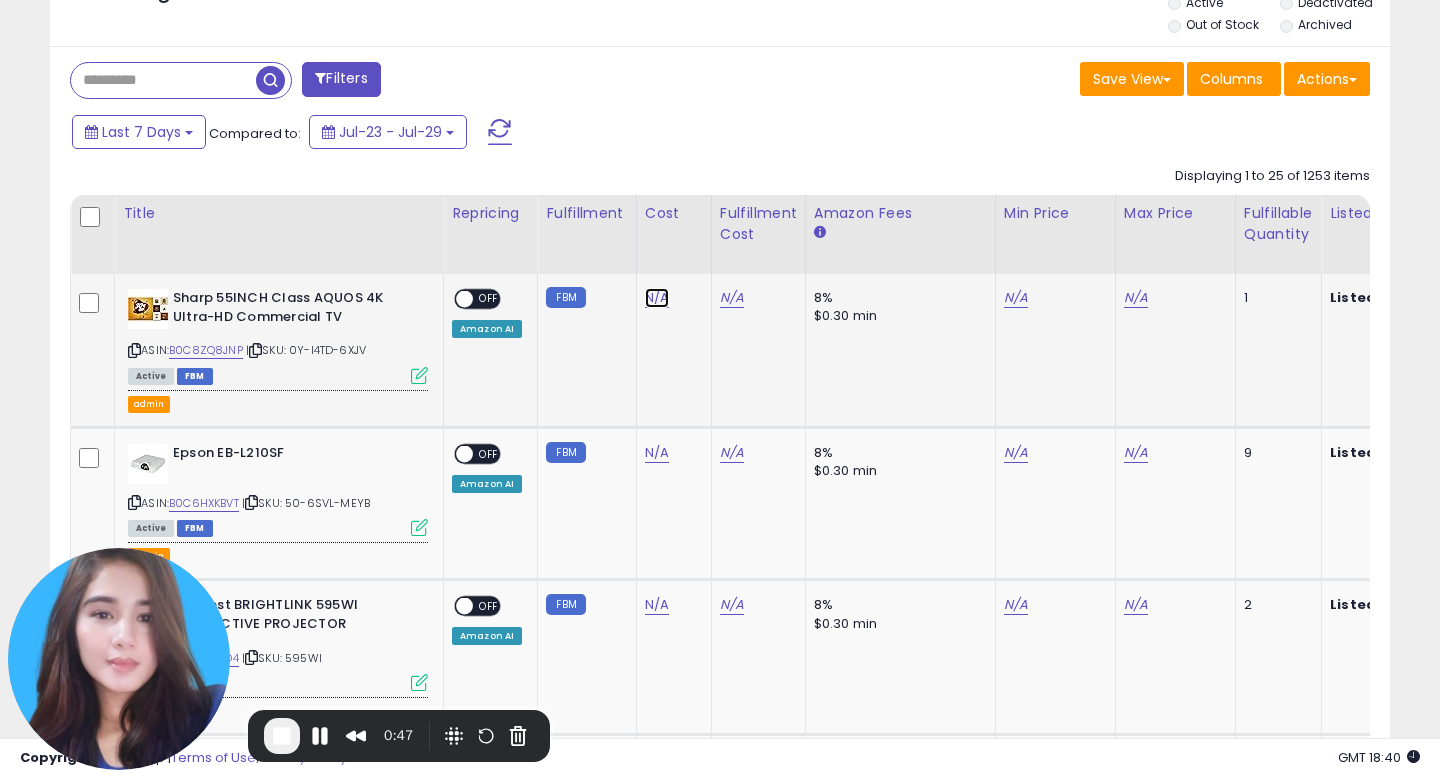 click on "N/A" at bounding box center (657, 298) 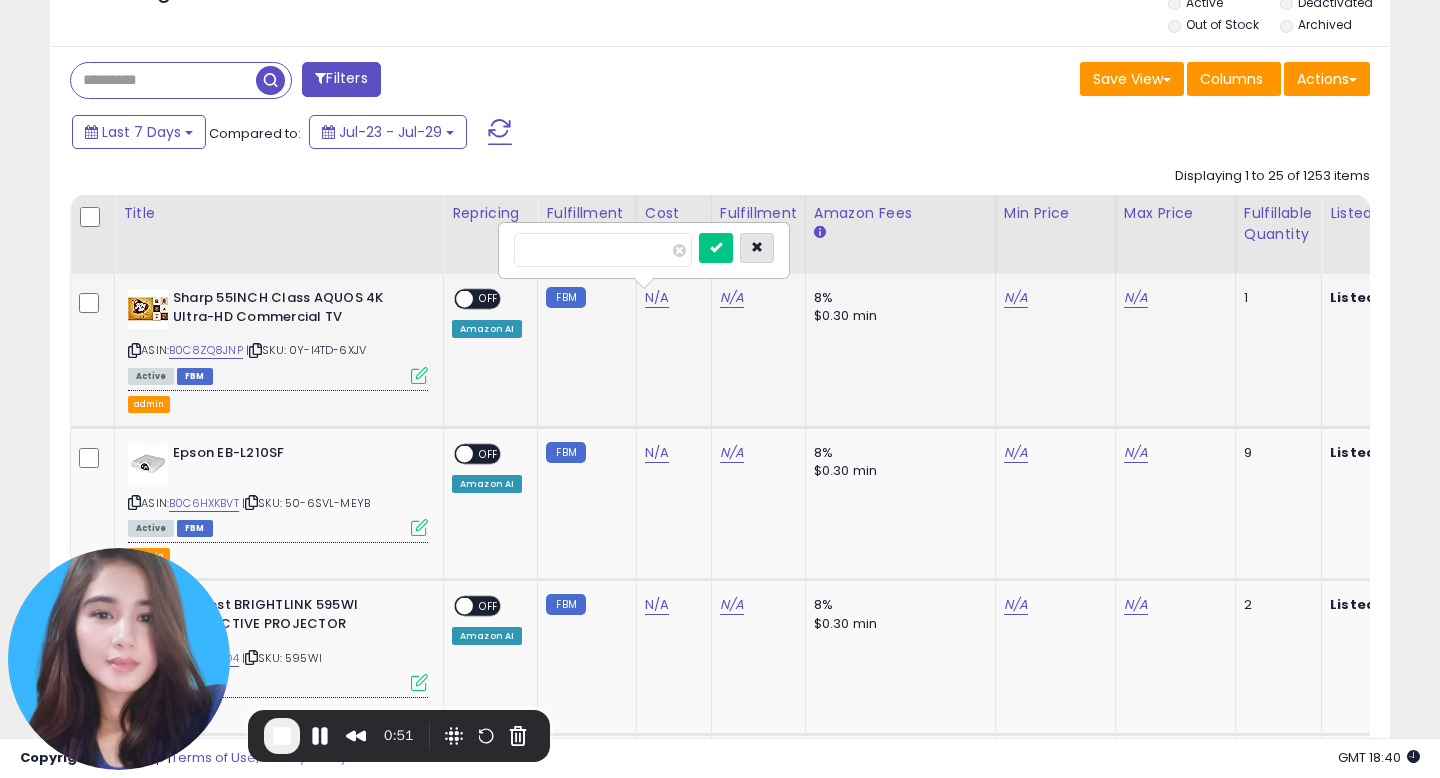 click at bounding box center [757, 247] 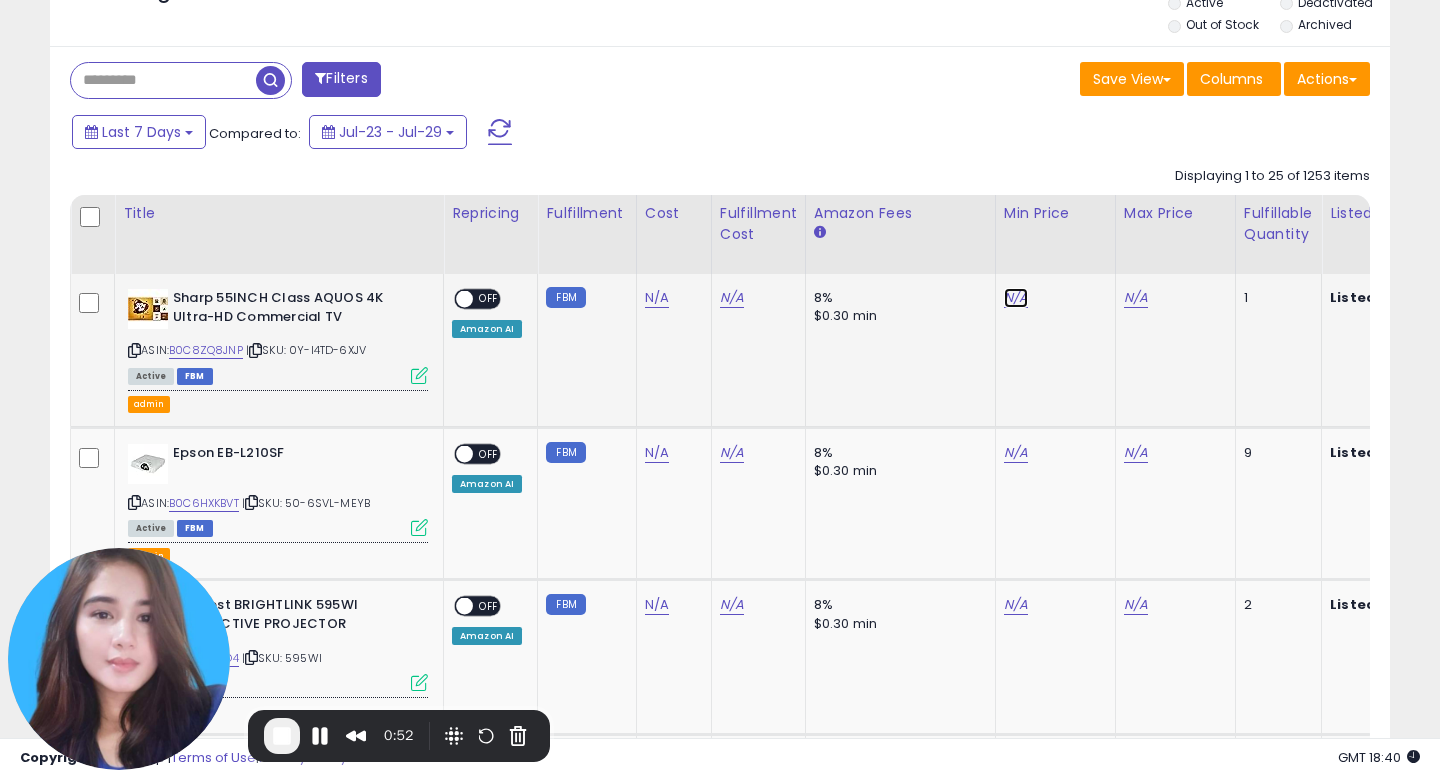 click on "N/A" at bounding box center (1016, 298) 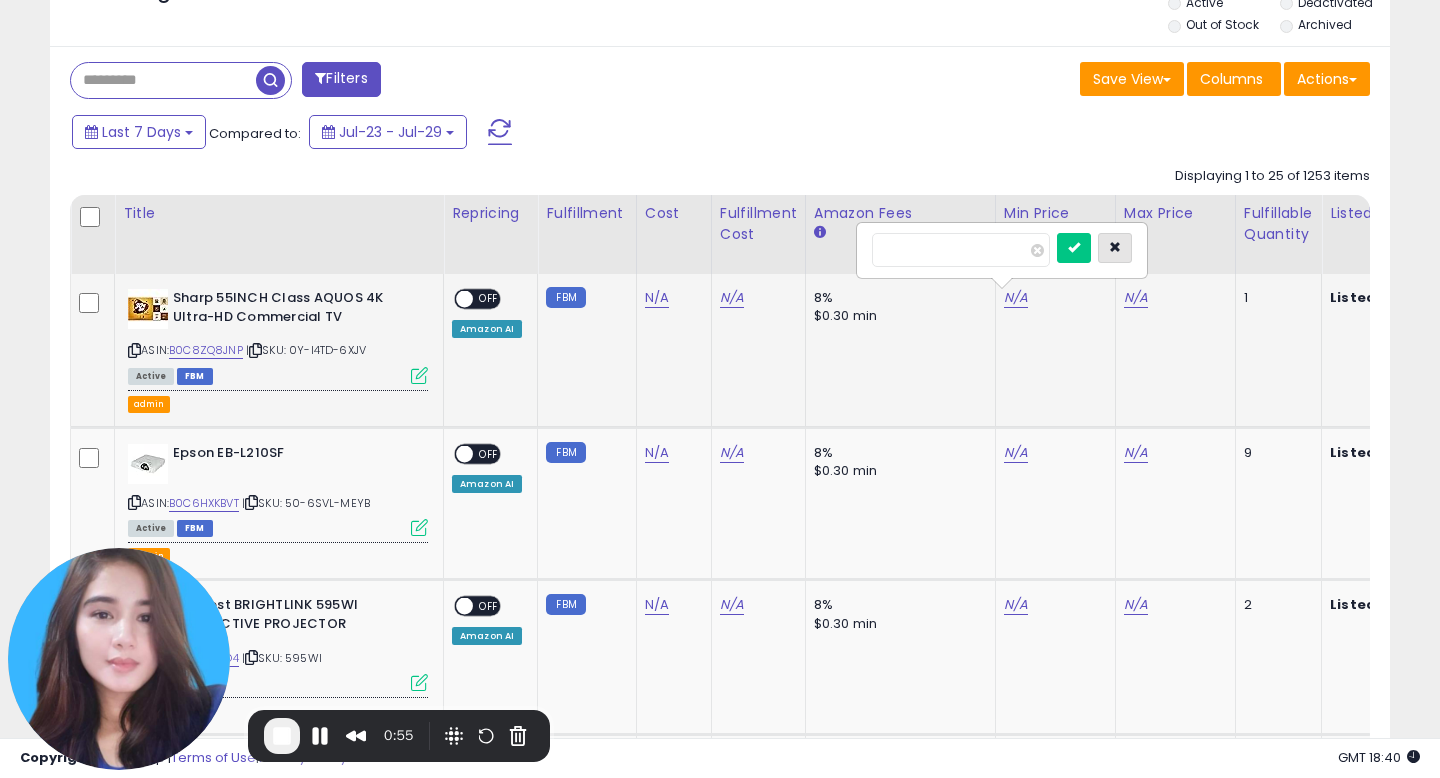 click at bounding box center [1115, 247] 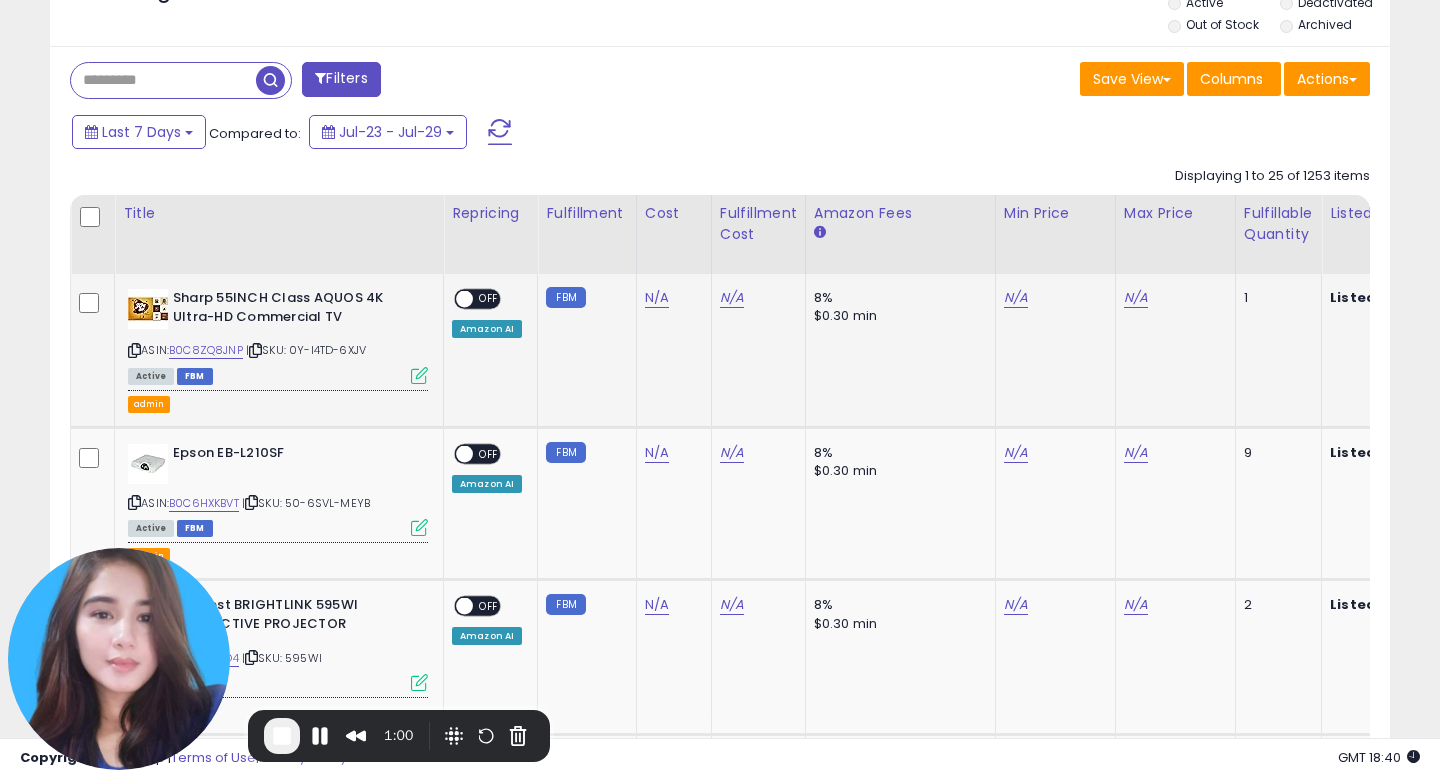 click at bounding box center [419, 375] 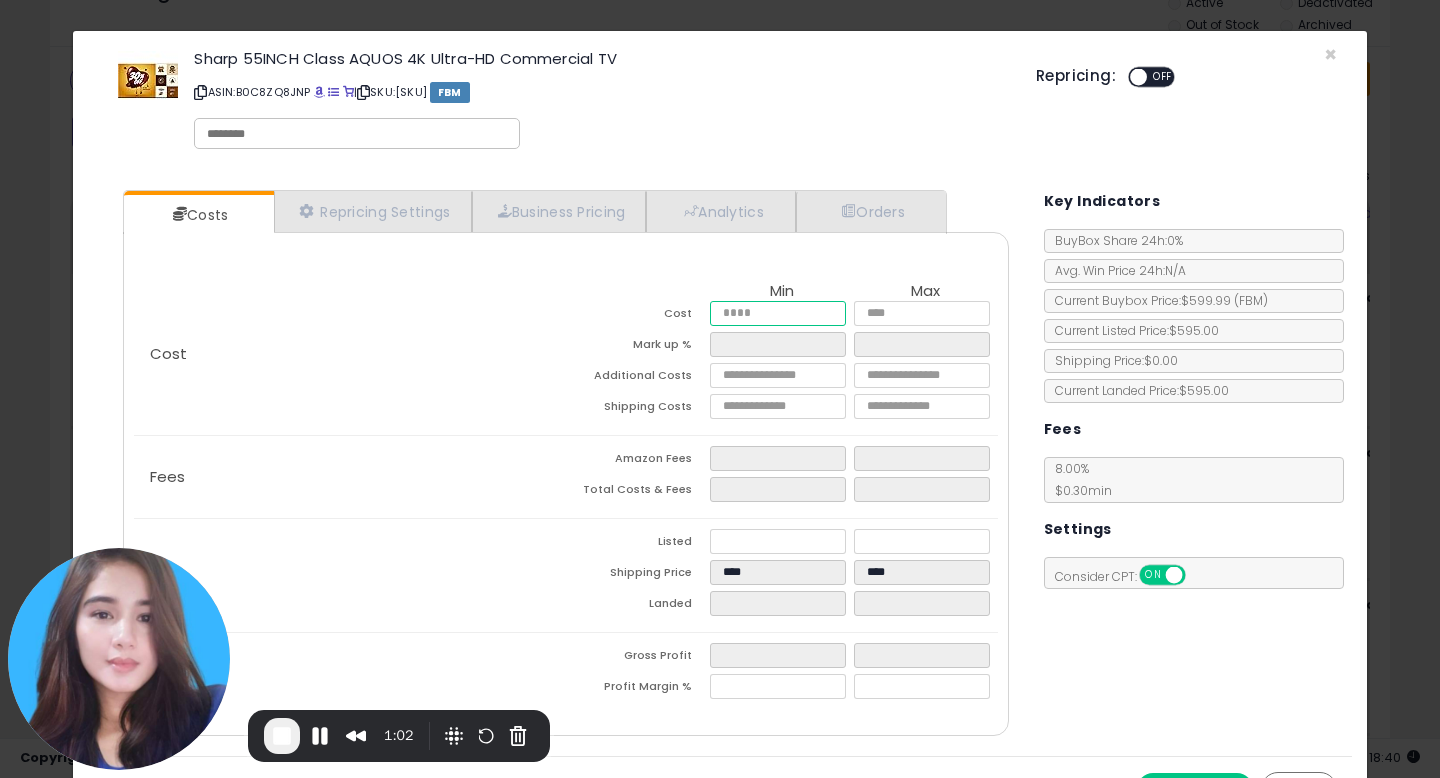 click at bounding box center (778, 313) 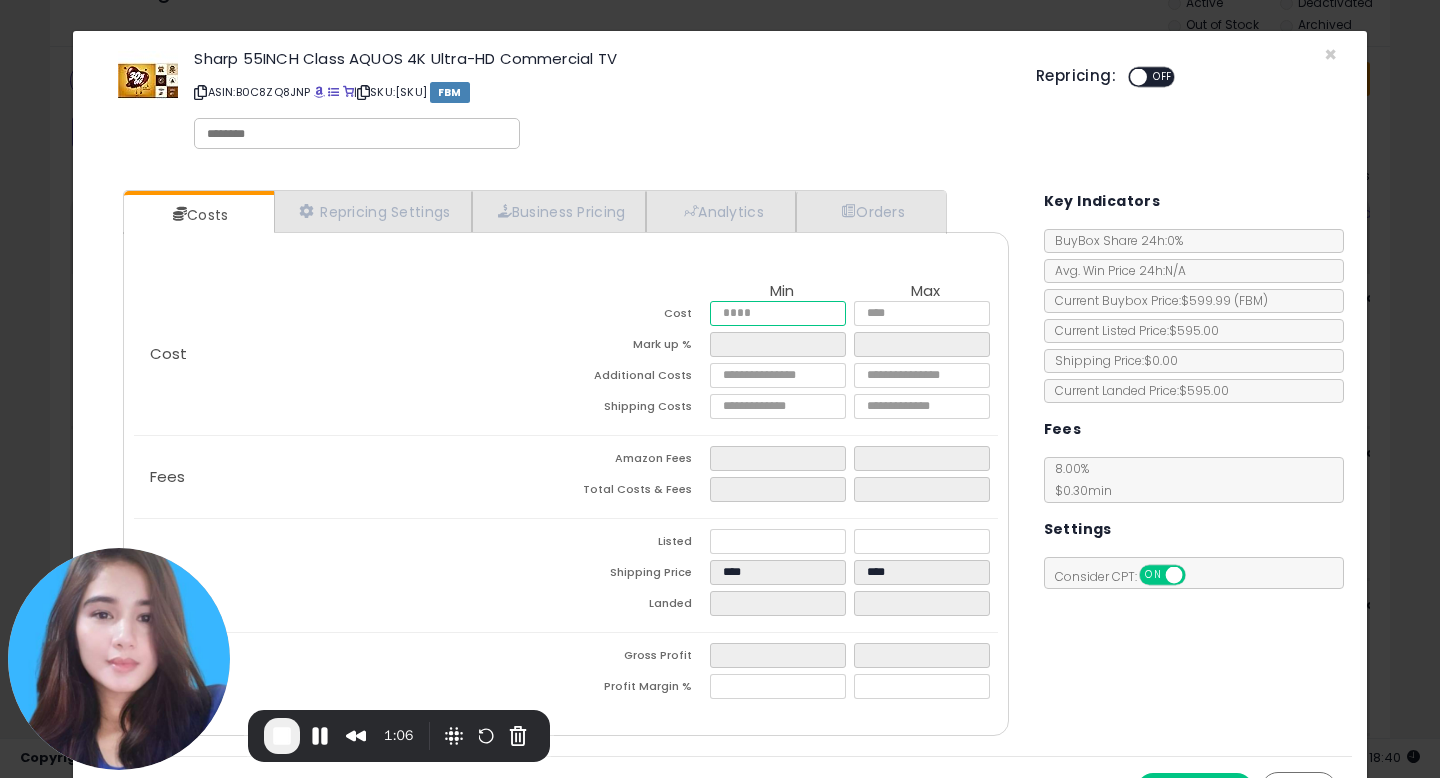 type on "*" 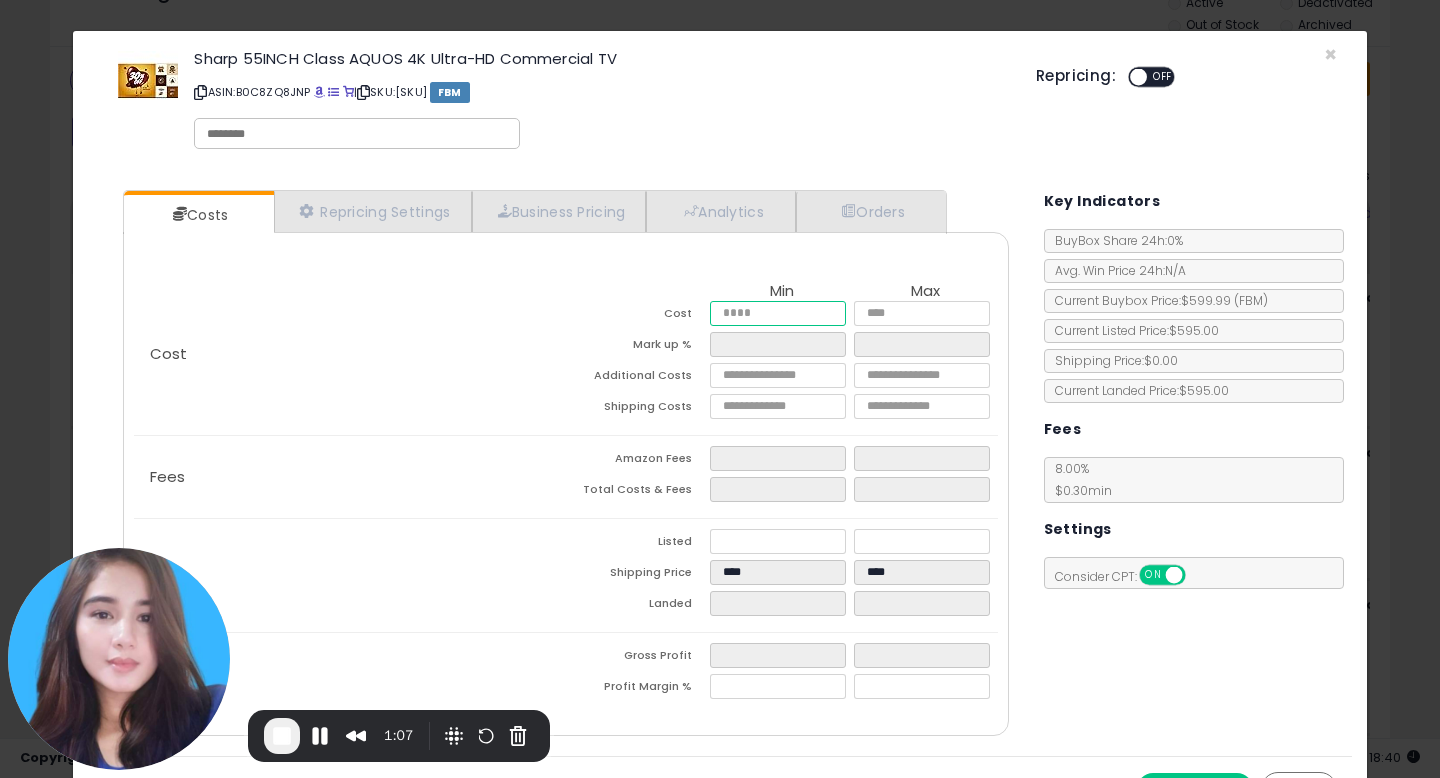 type on "**" 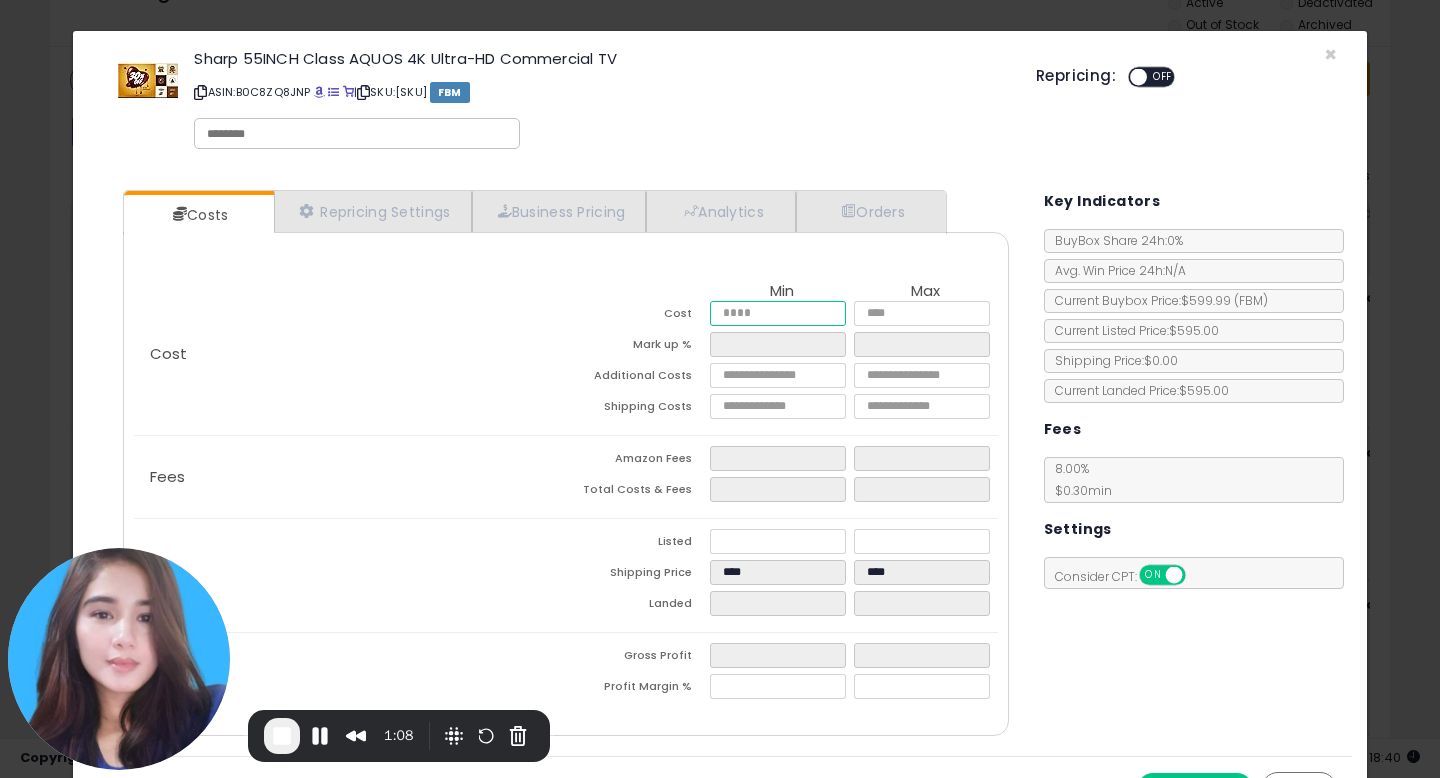 type on "*" 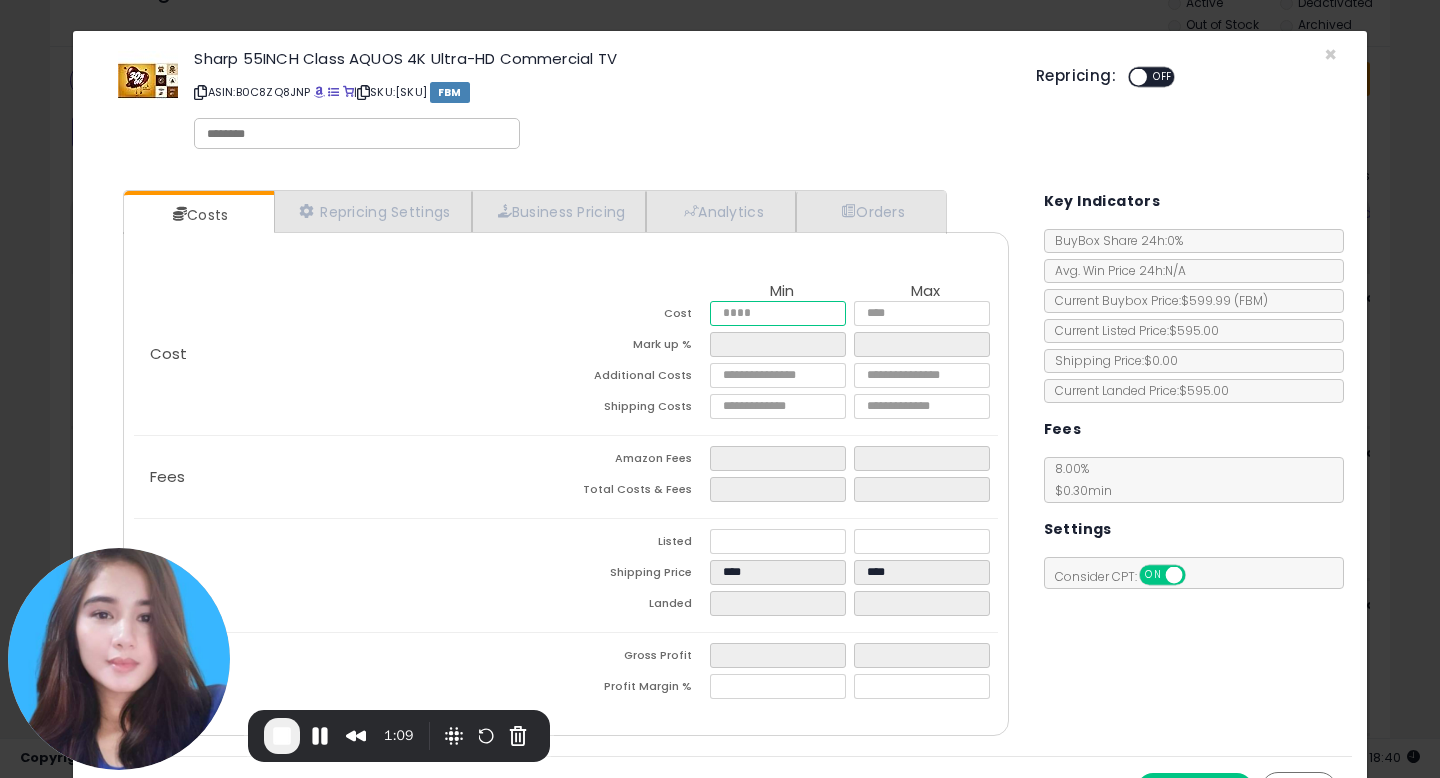 type 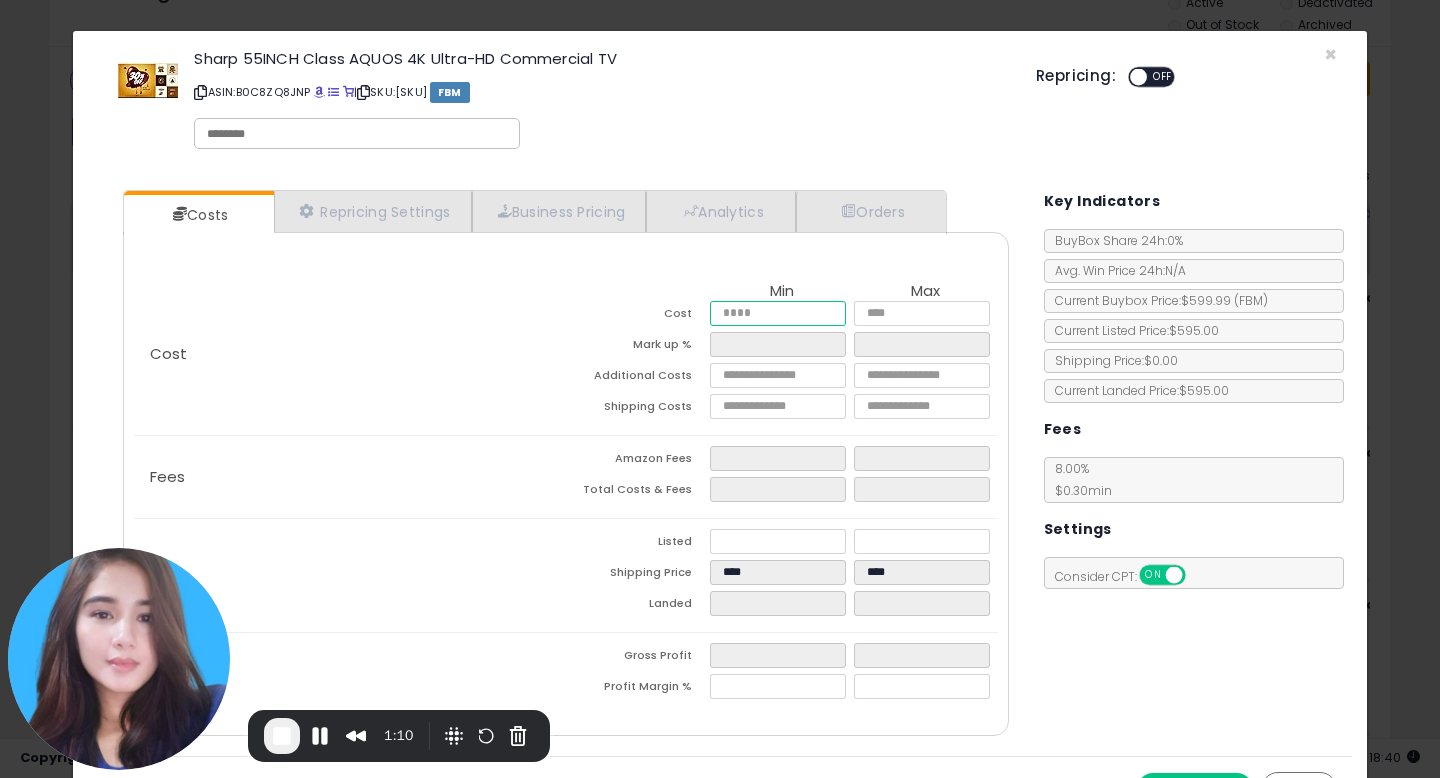 type on "**" 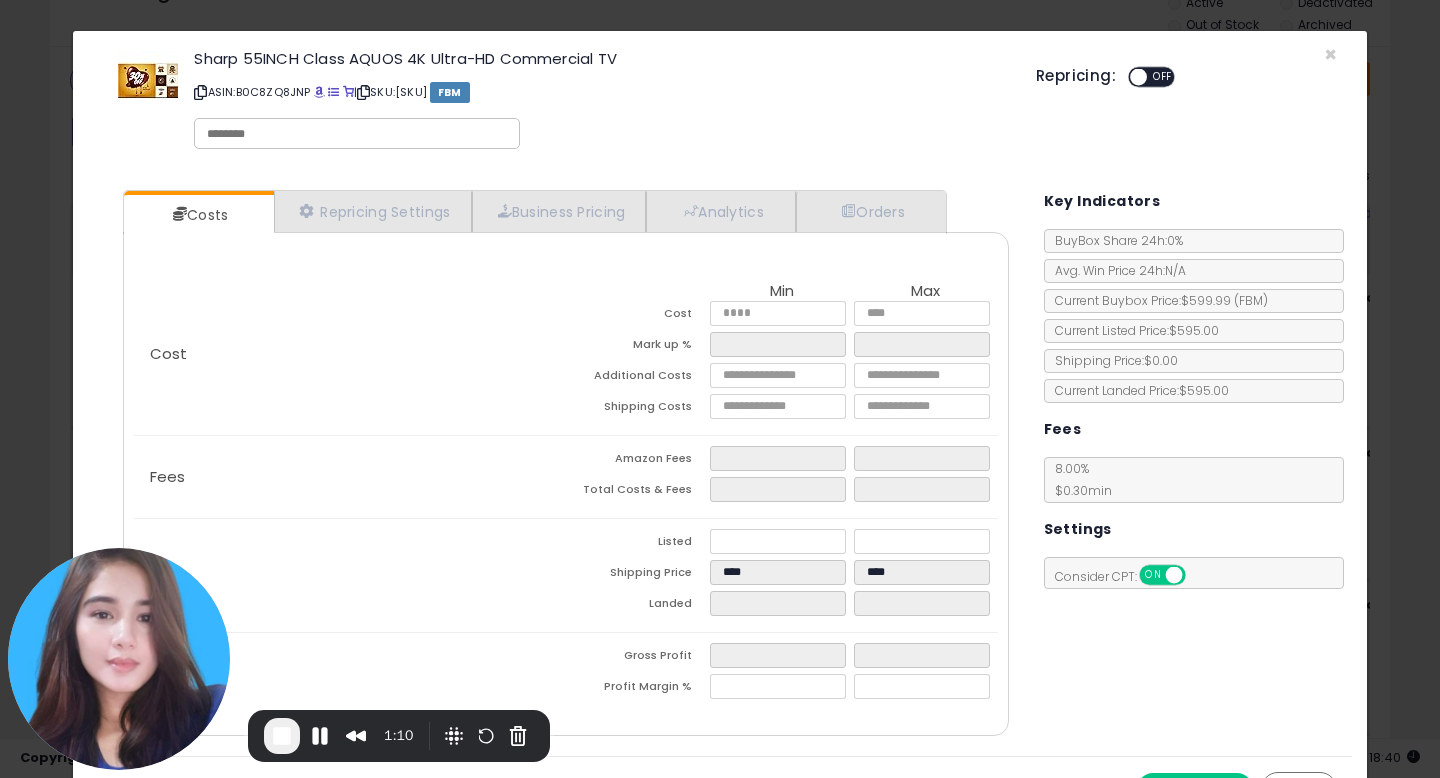 type on "******" 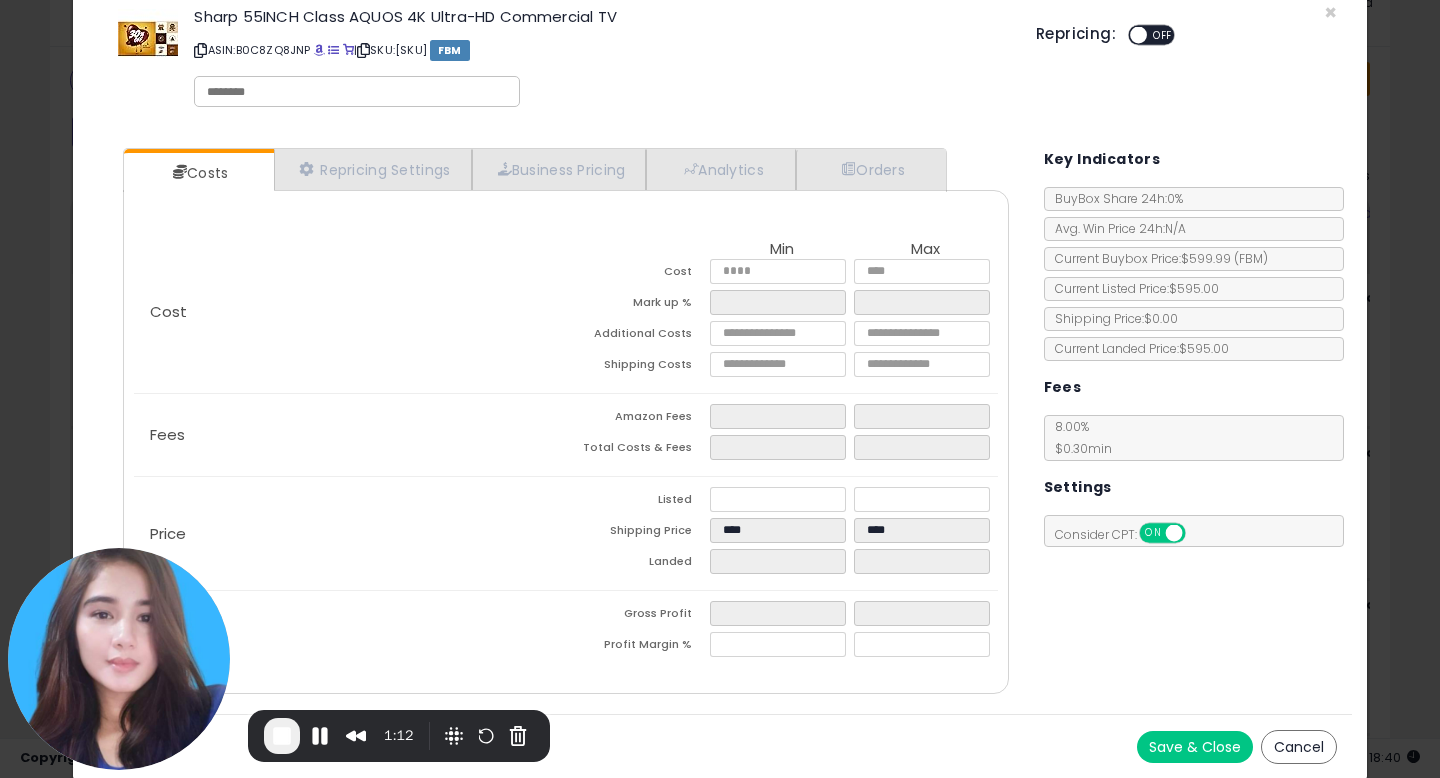 scroll, scrollTop: 41, scrollLeft: 0, axis: vertical 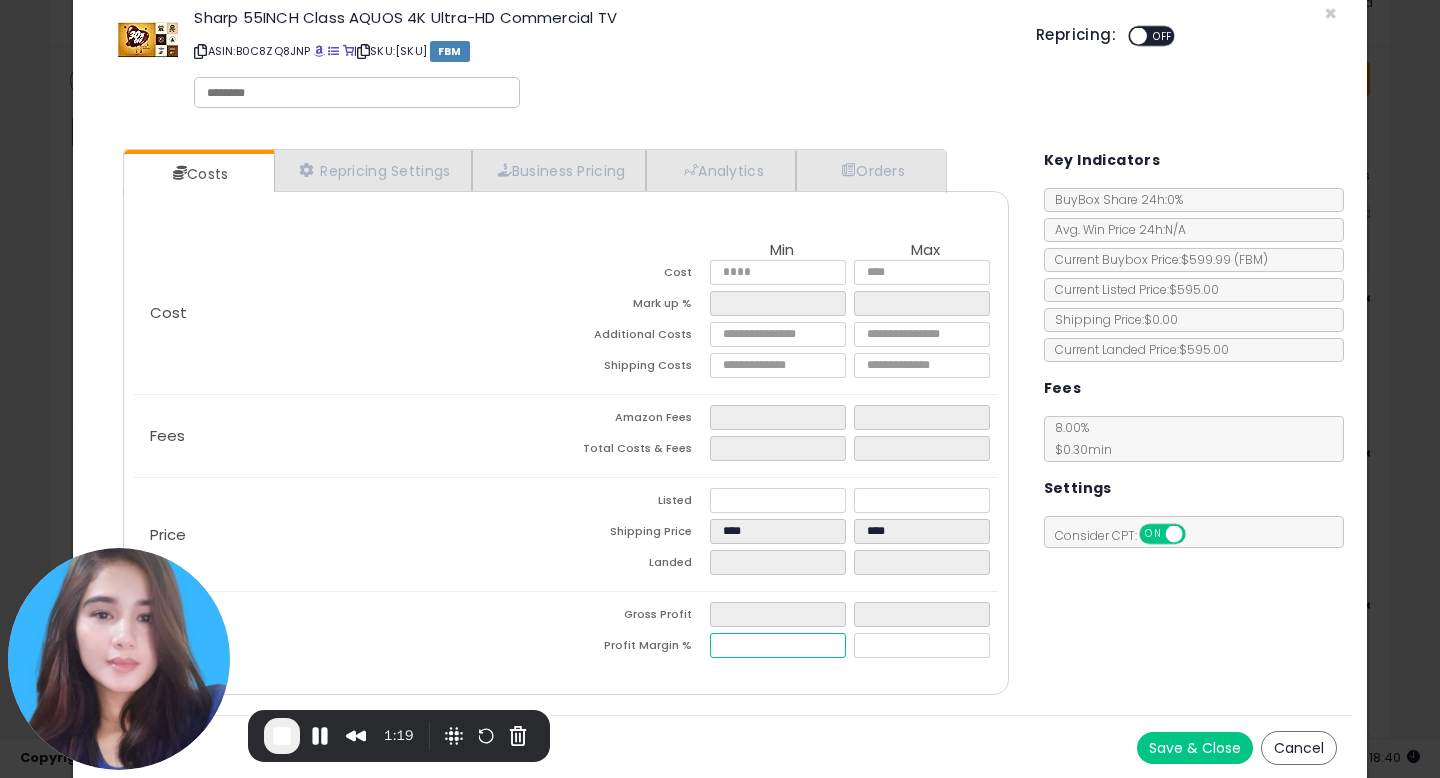 click at bounding box center (778, 645) 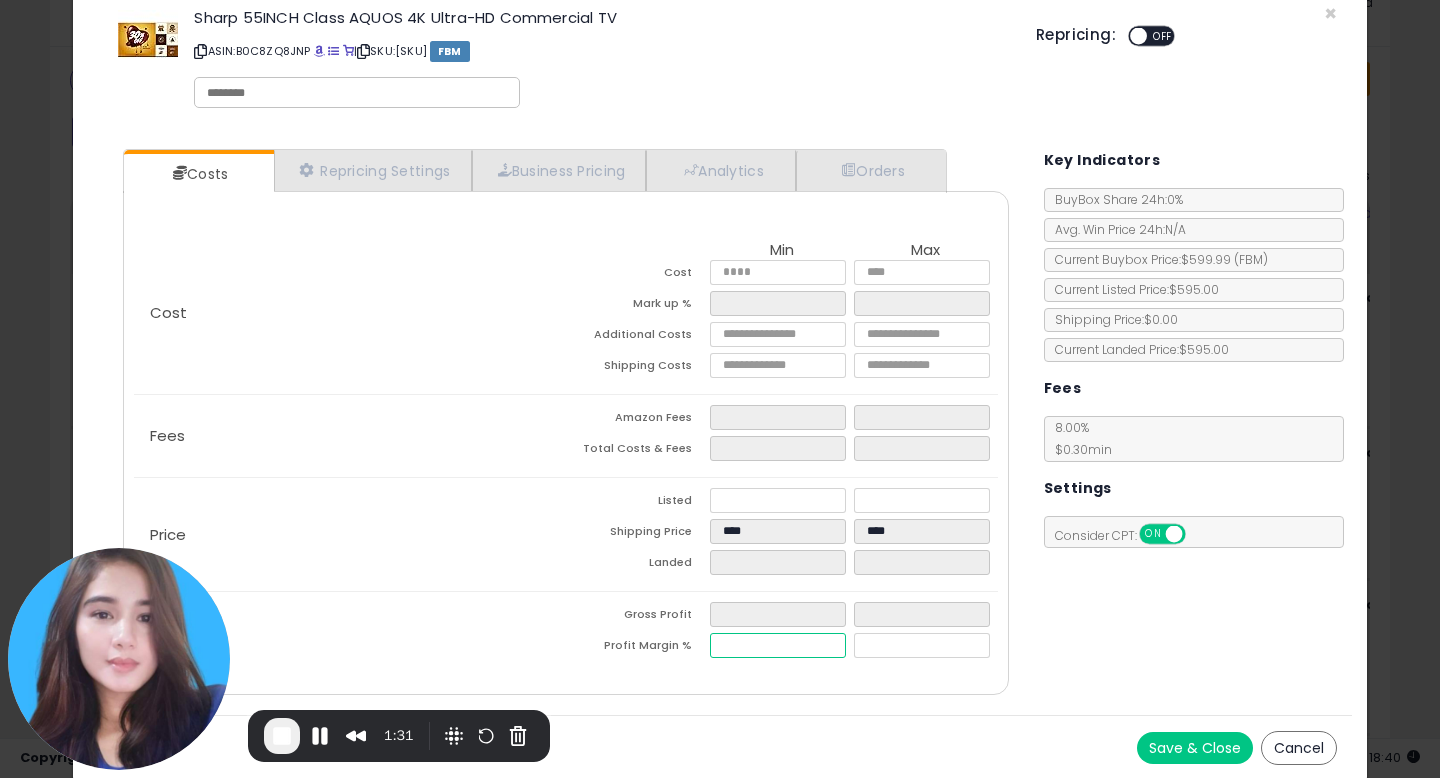 type on "**" 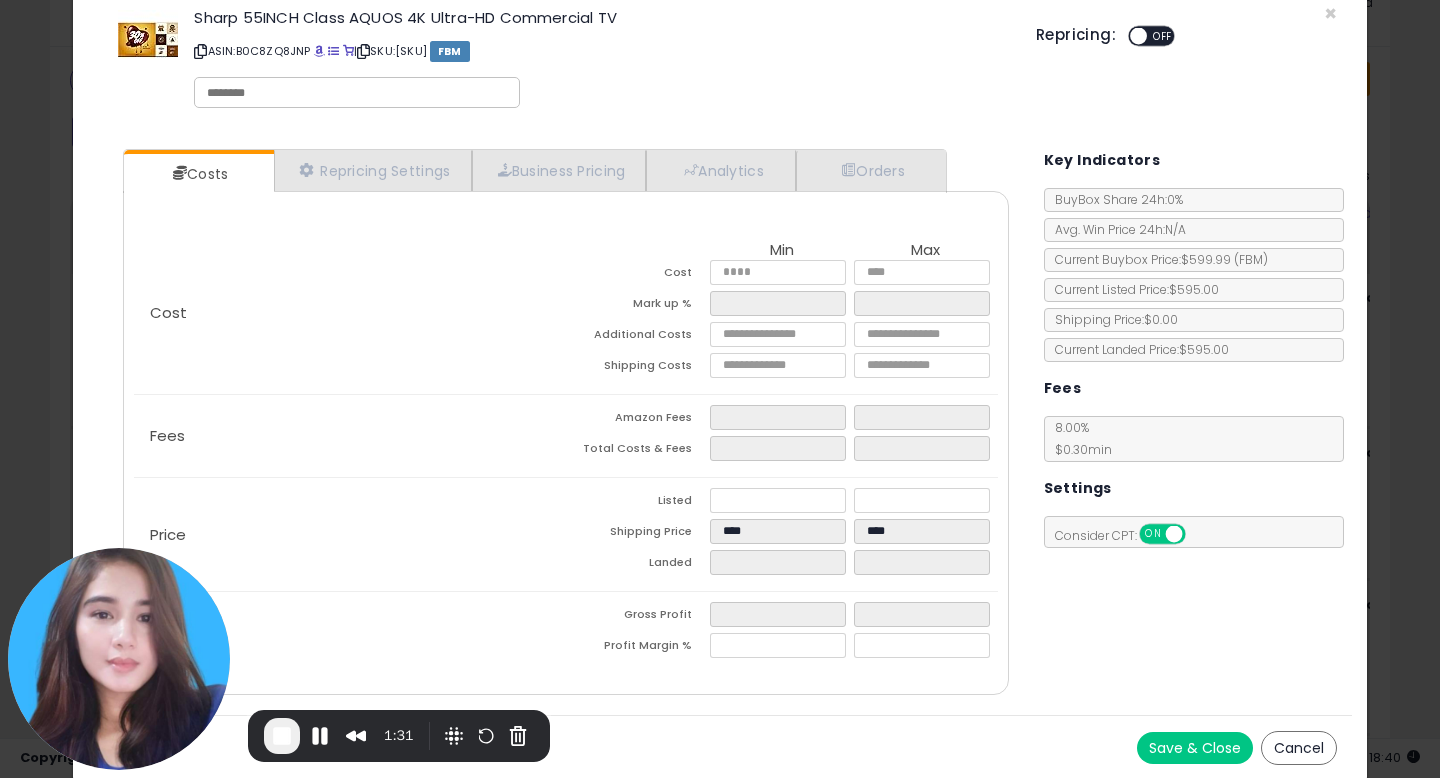 type on "*****" 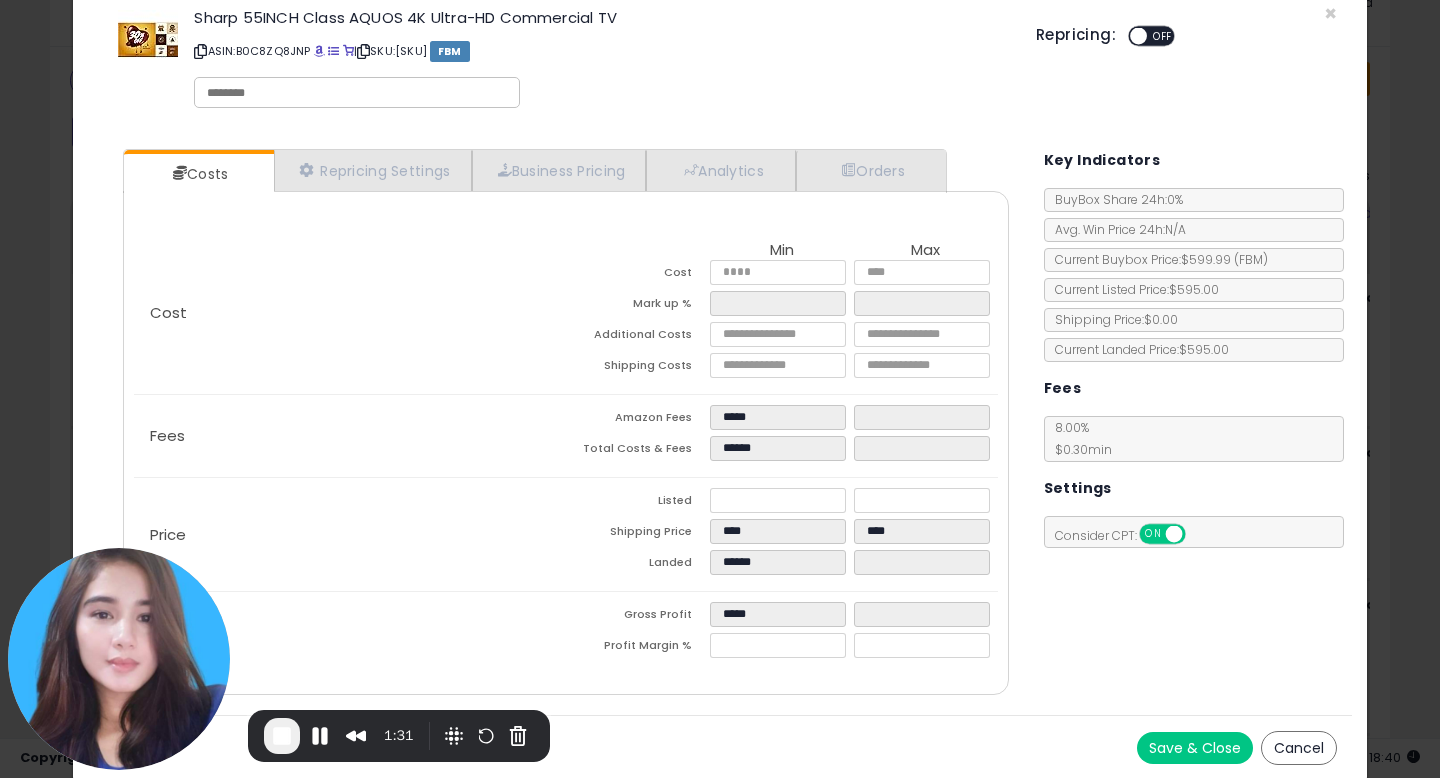 click on "Price
Listed
******
Shipping Price
****
****
Landed
******" 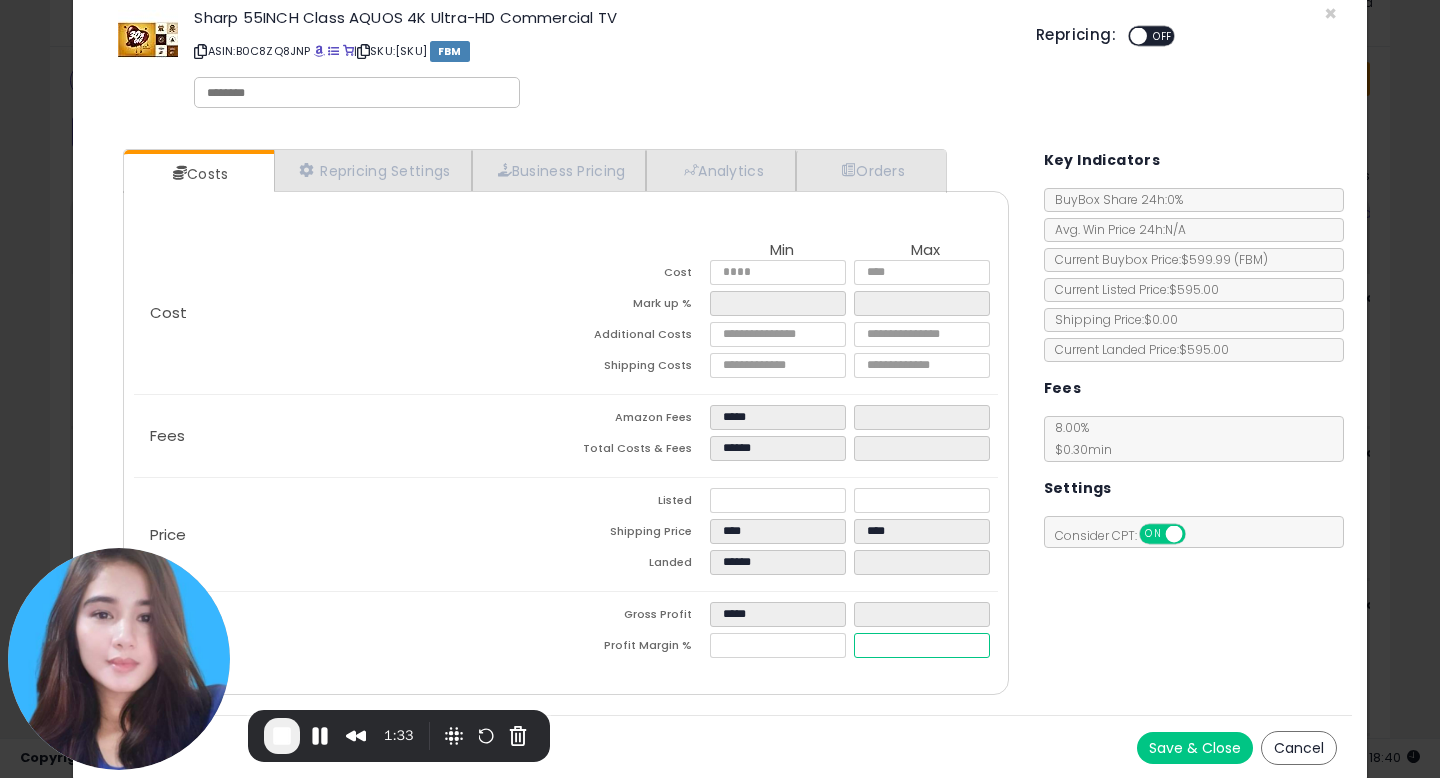 click at bounding box center (922, 645) 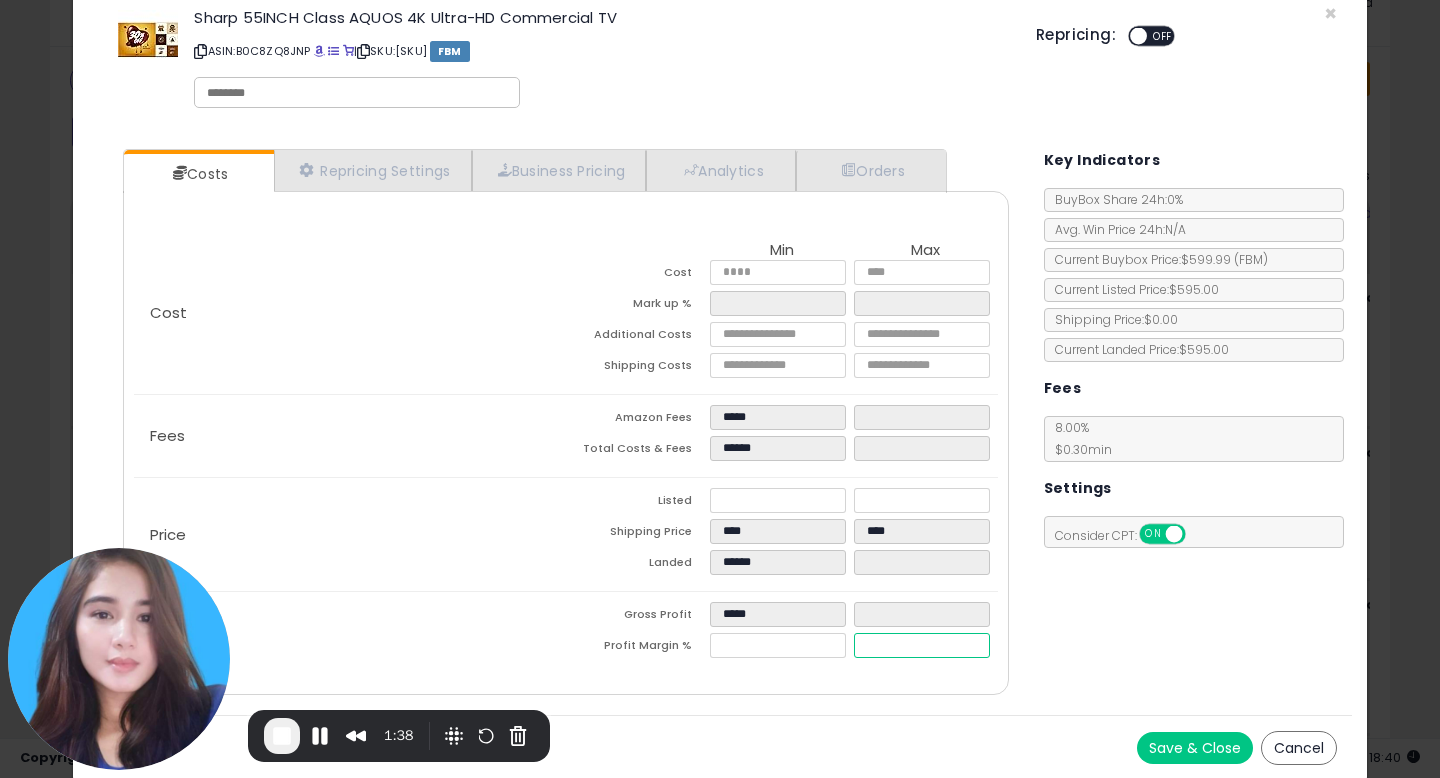 type on "**" 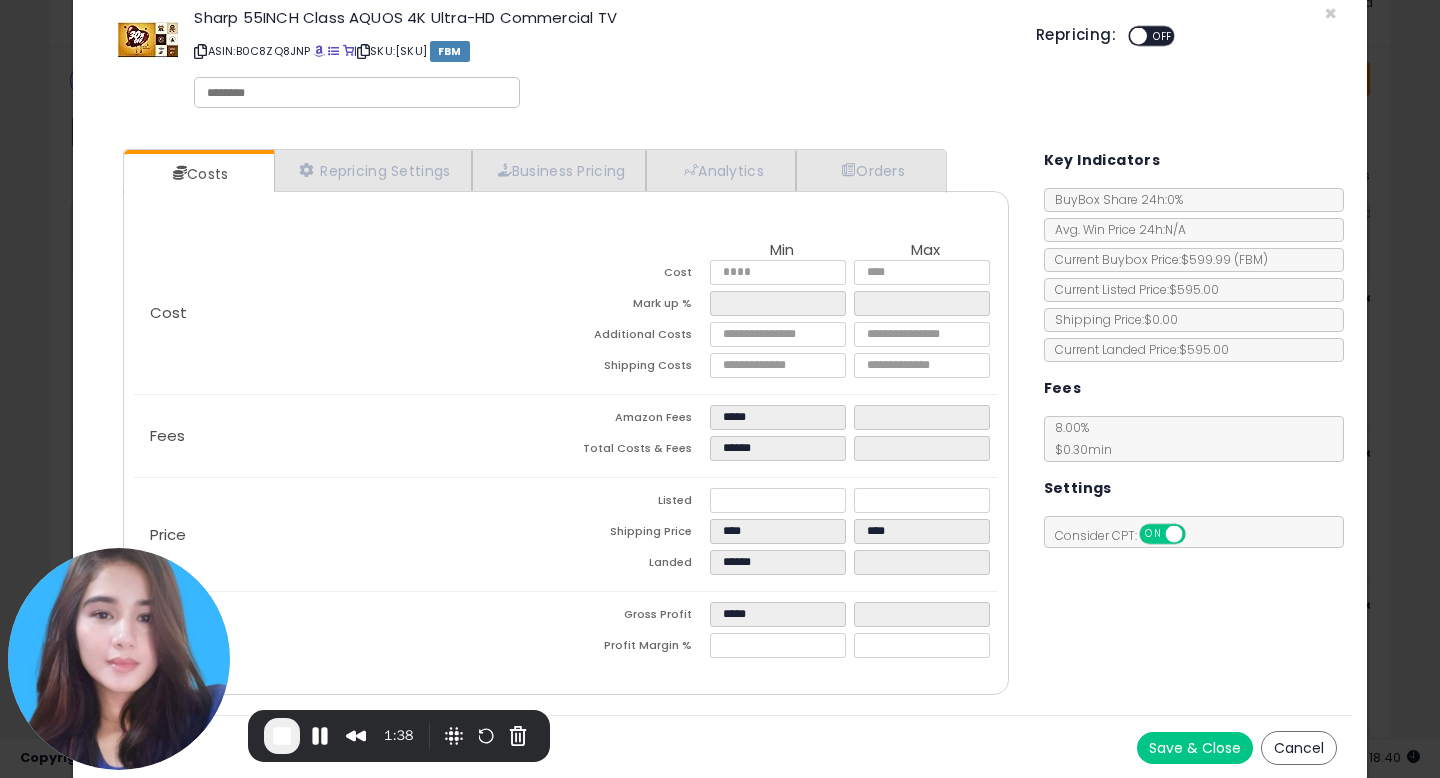 type on "******" 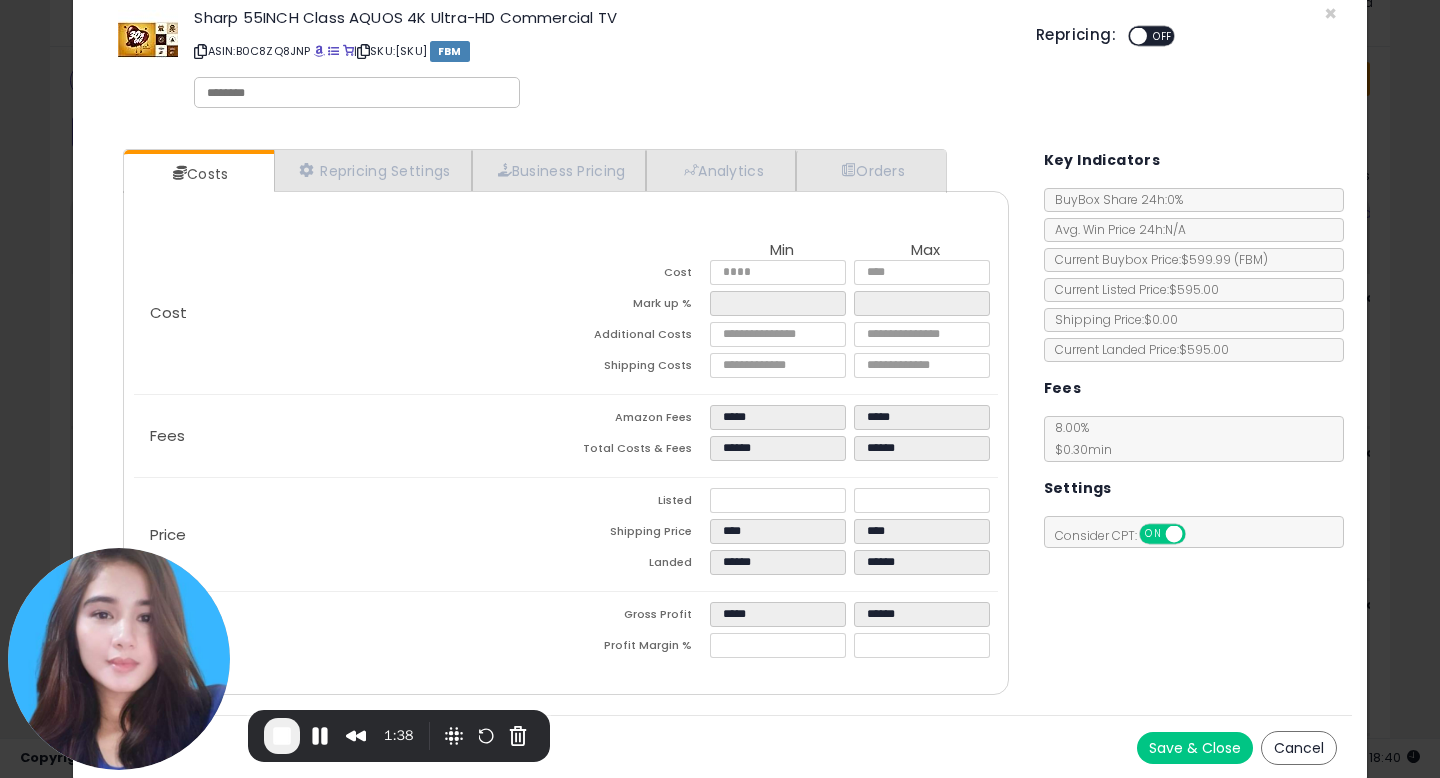 click on "Price" at bounding box center [350, 535] 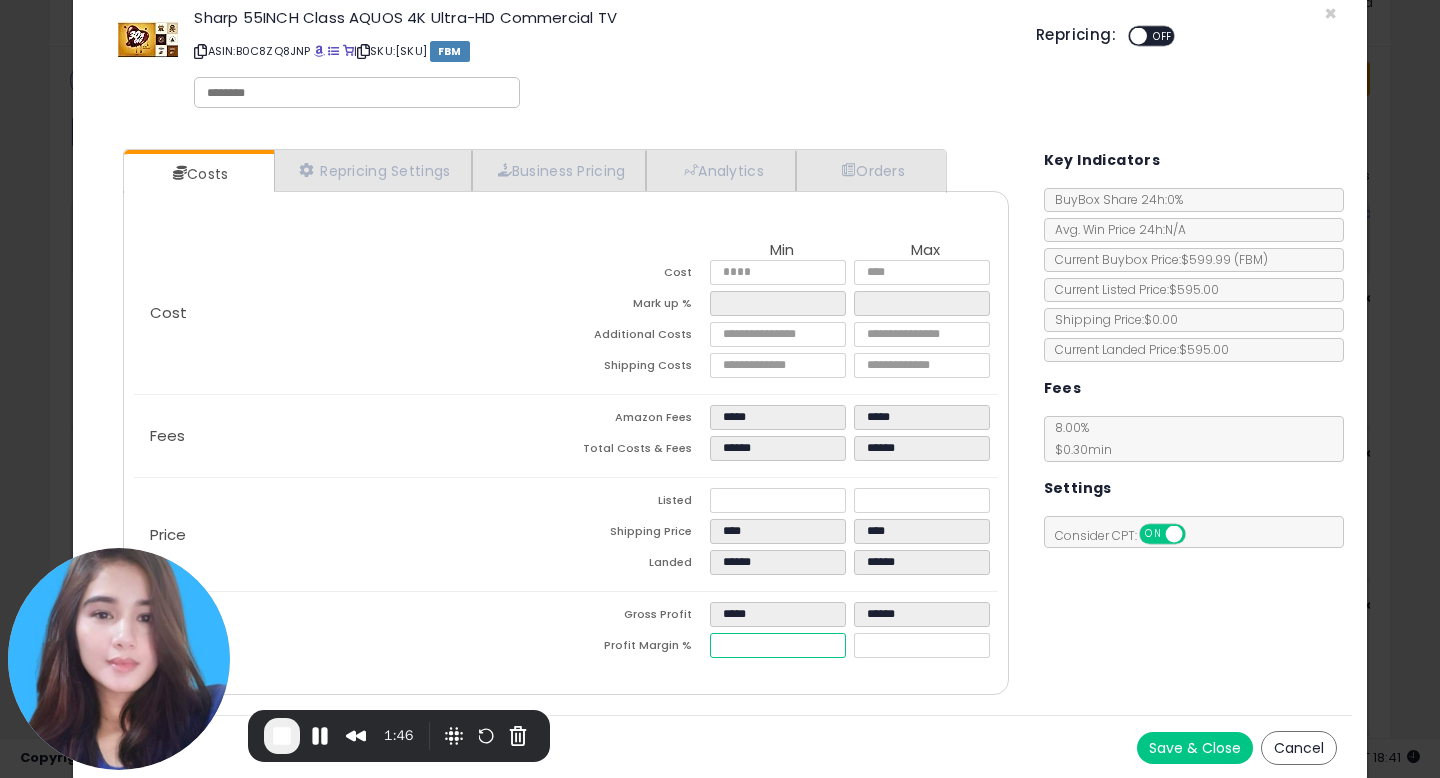 drag, startPoint x: 773, startPoint y: 650, endPoint x: 714, endPoint y: 652, distance: 59.03389 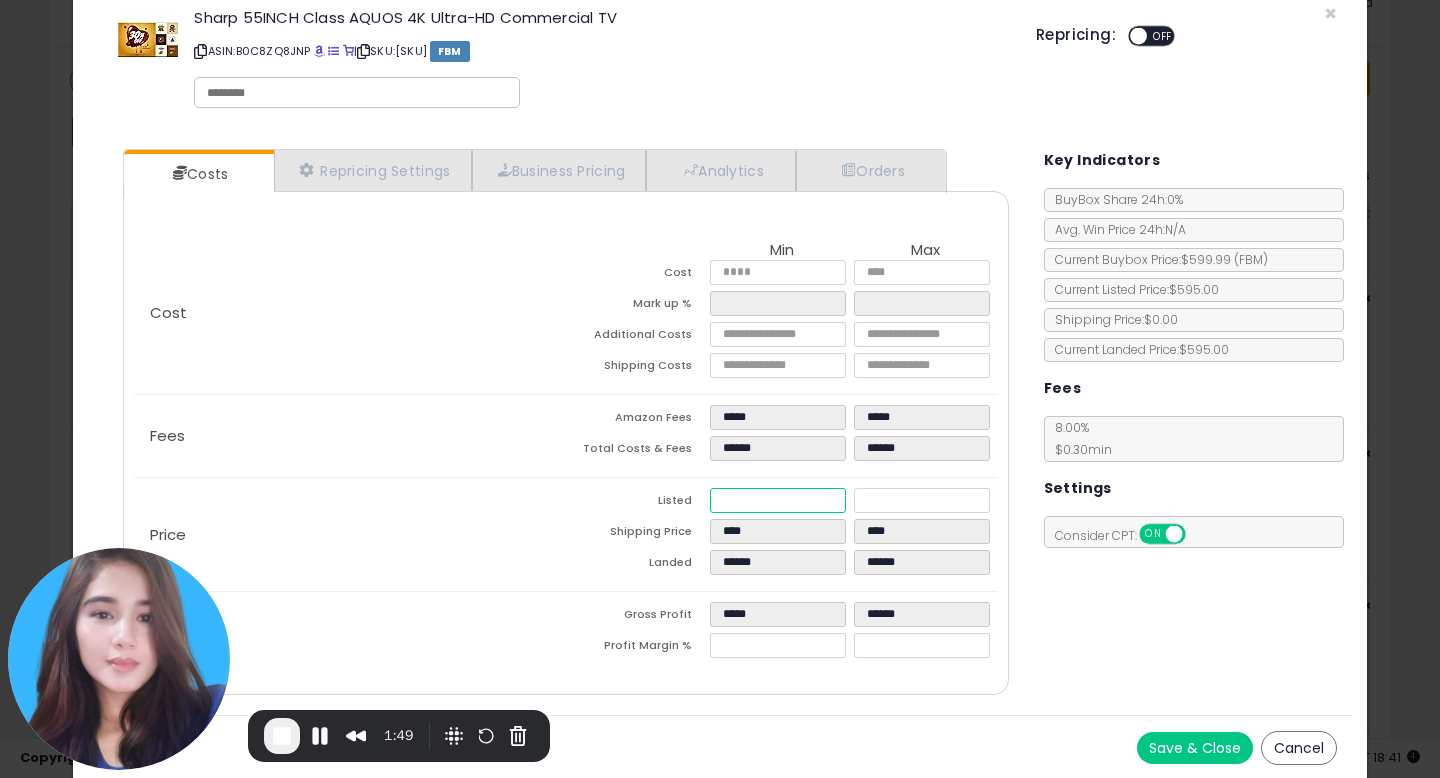 drag, startPoint x: 801, startPoint y: 504, endPoint x: 639, endPoint y: 498, distance: 162.11107 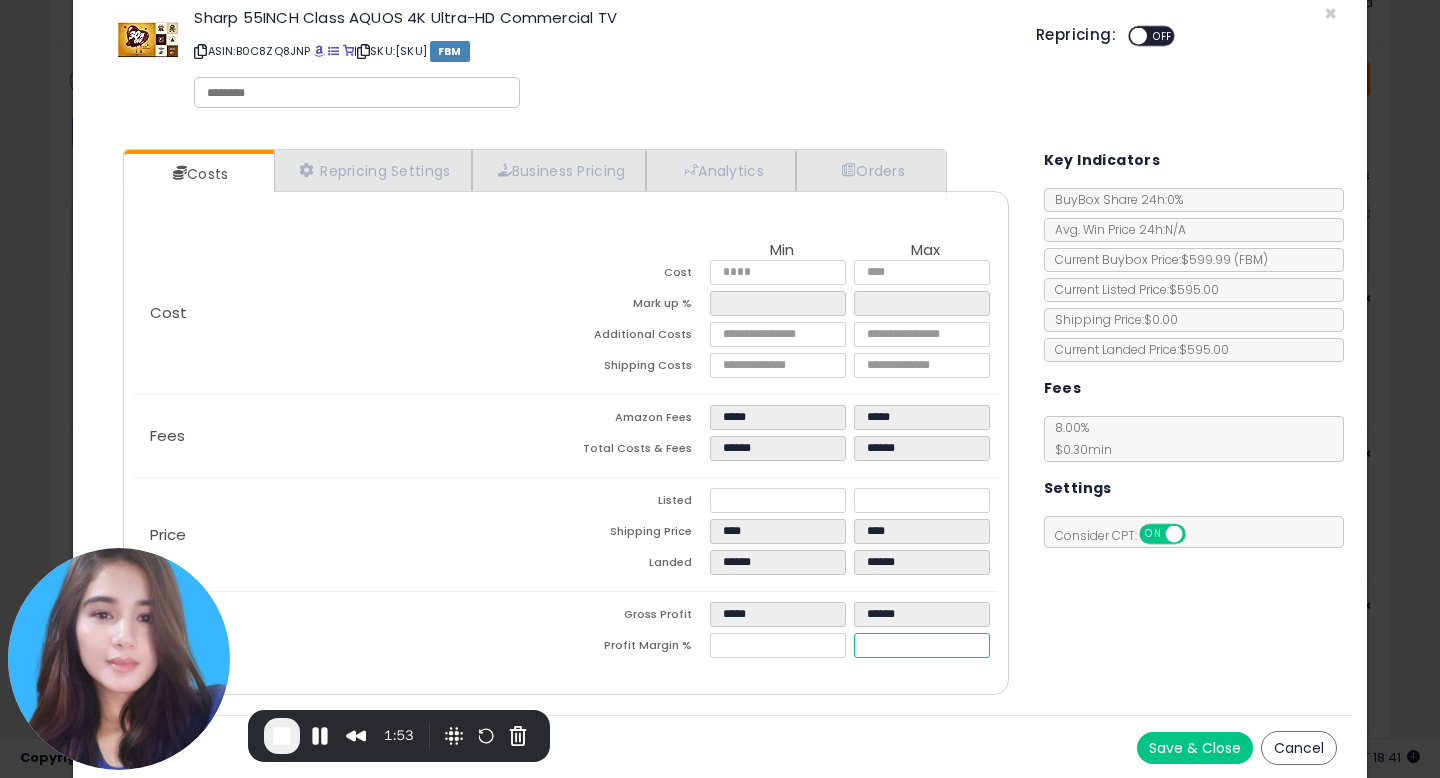 drag, startPoint x: 920, startPoint y: 651, endPoint x: 877, endPoint y: 651, distance: 43 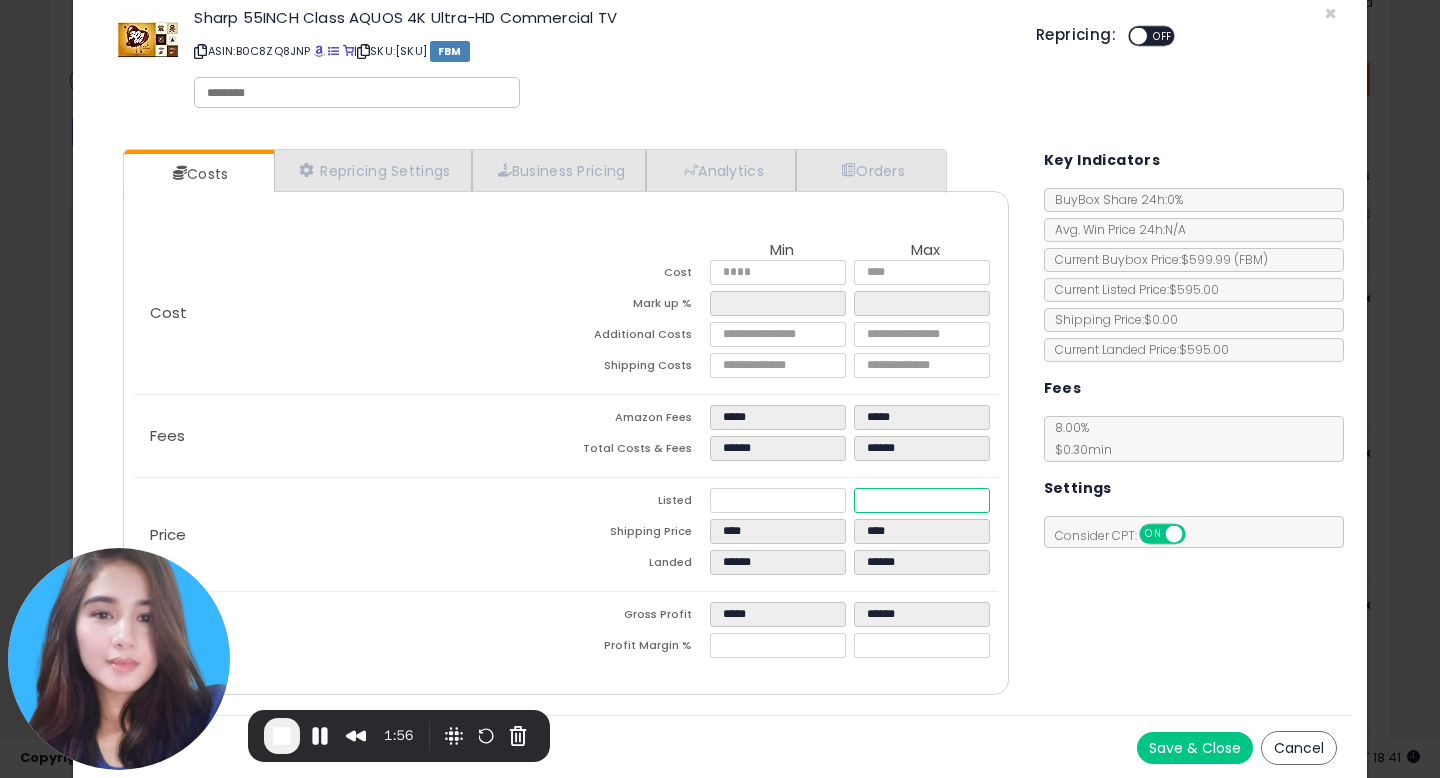 drag, startPoint x: 910, startPoint y: 509, endPoint x: 823, endPoint y: 508, distance: 87.005745 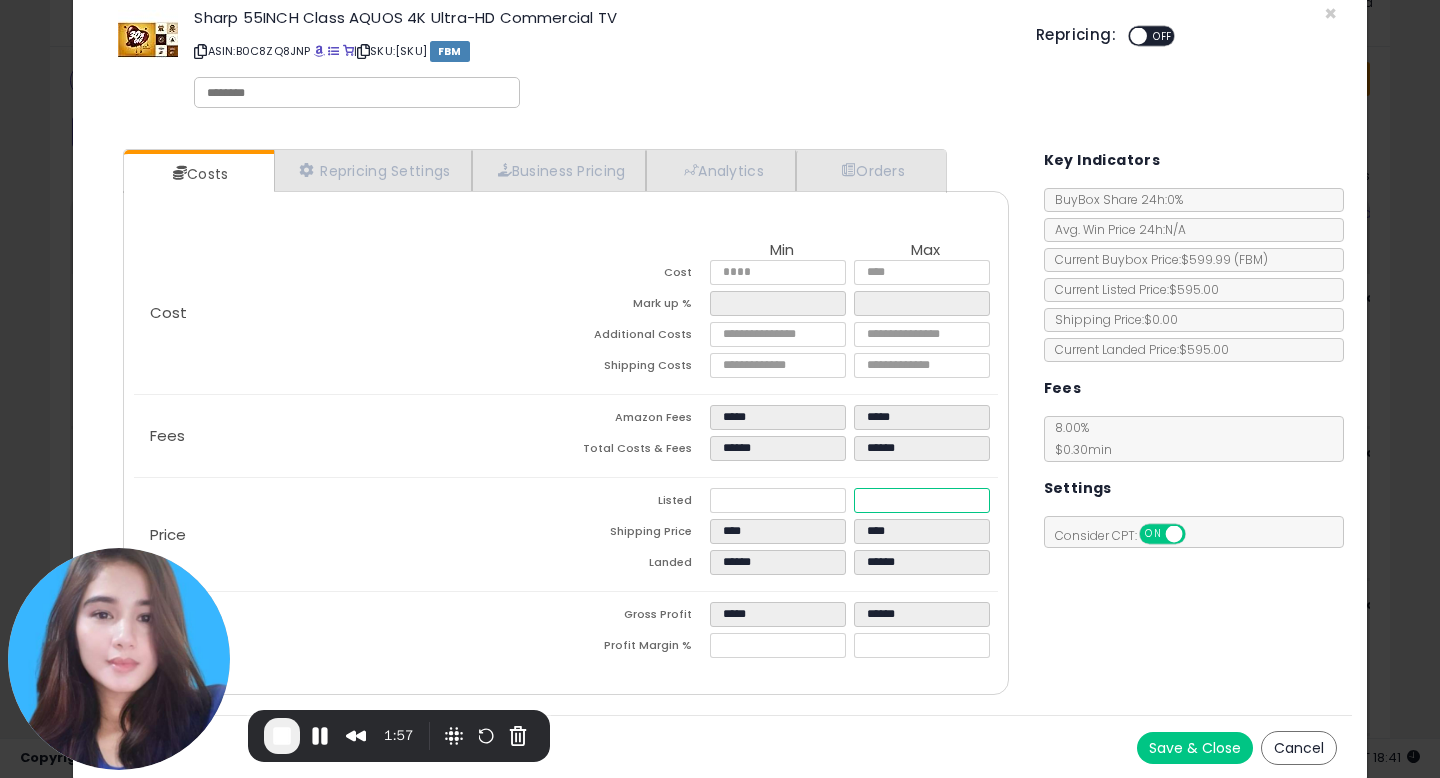 drag, startPoint x: 866, startPoint y: 504, endPoint x: 940, endPoint y: 504, distance: 74 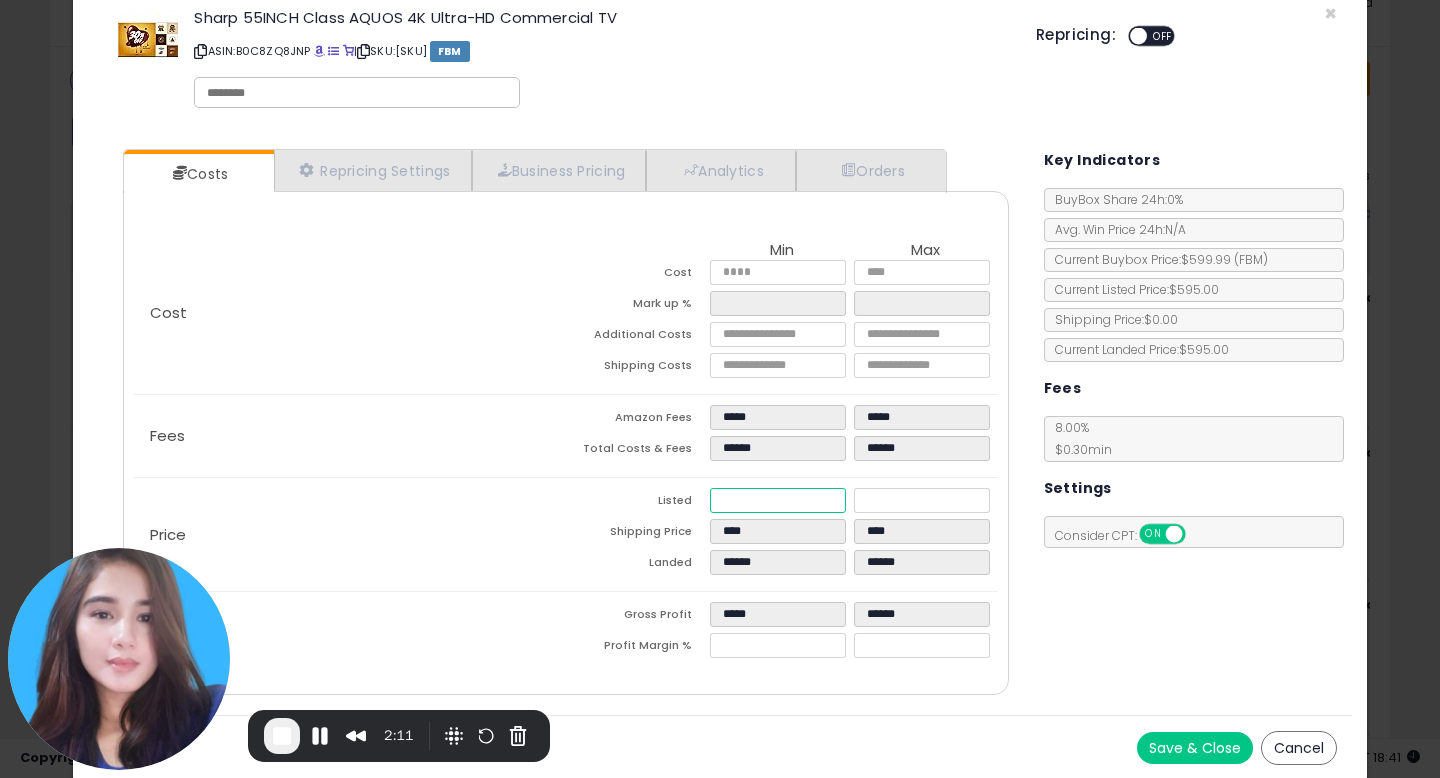 drag, startPoint x: 779, startPoint y: 500, endPoint x: 601, endPoint y: 500, distance: 178 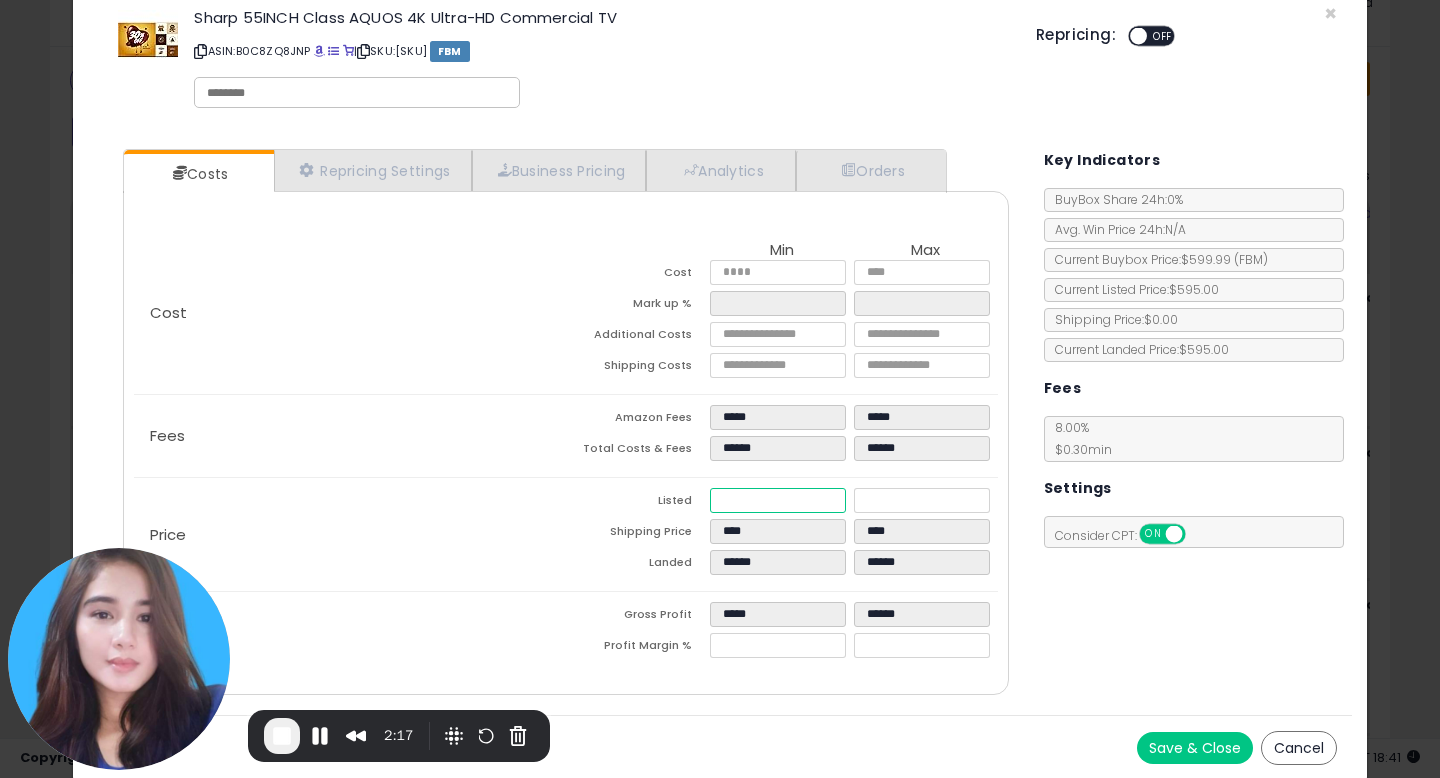 type on "****" 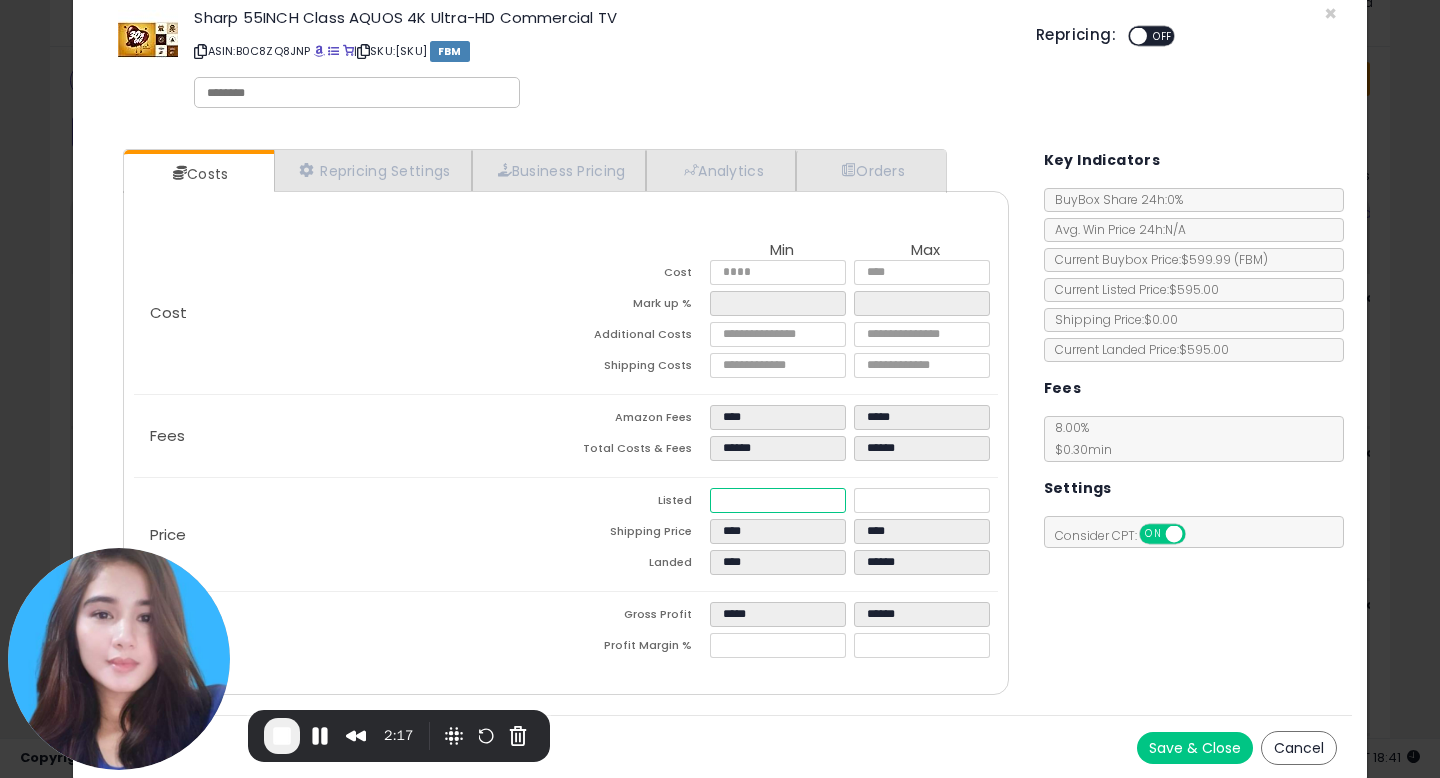 type on "****" 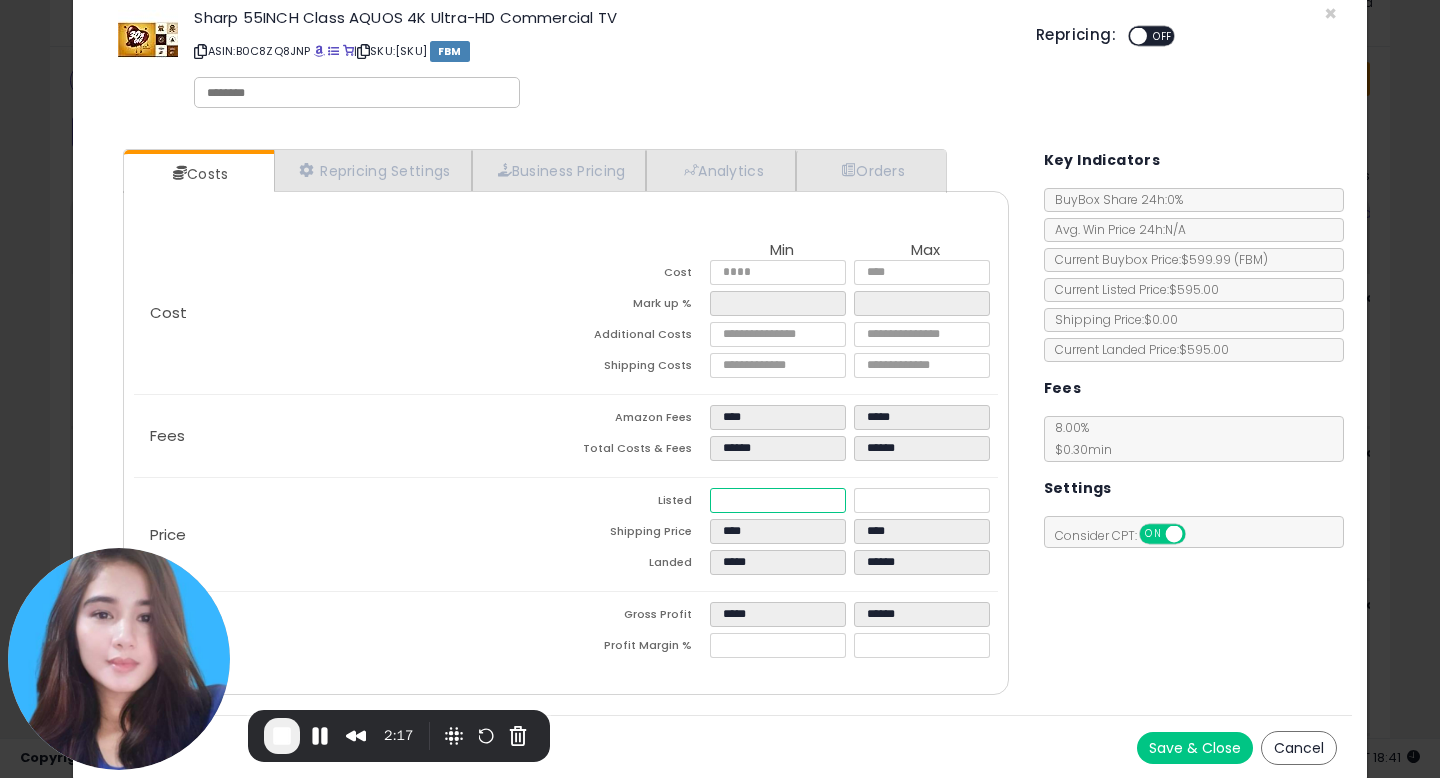type on "*****" 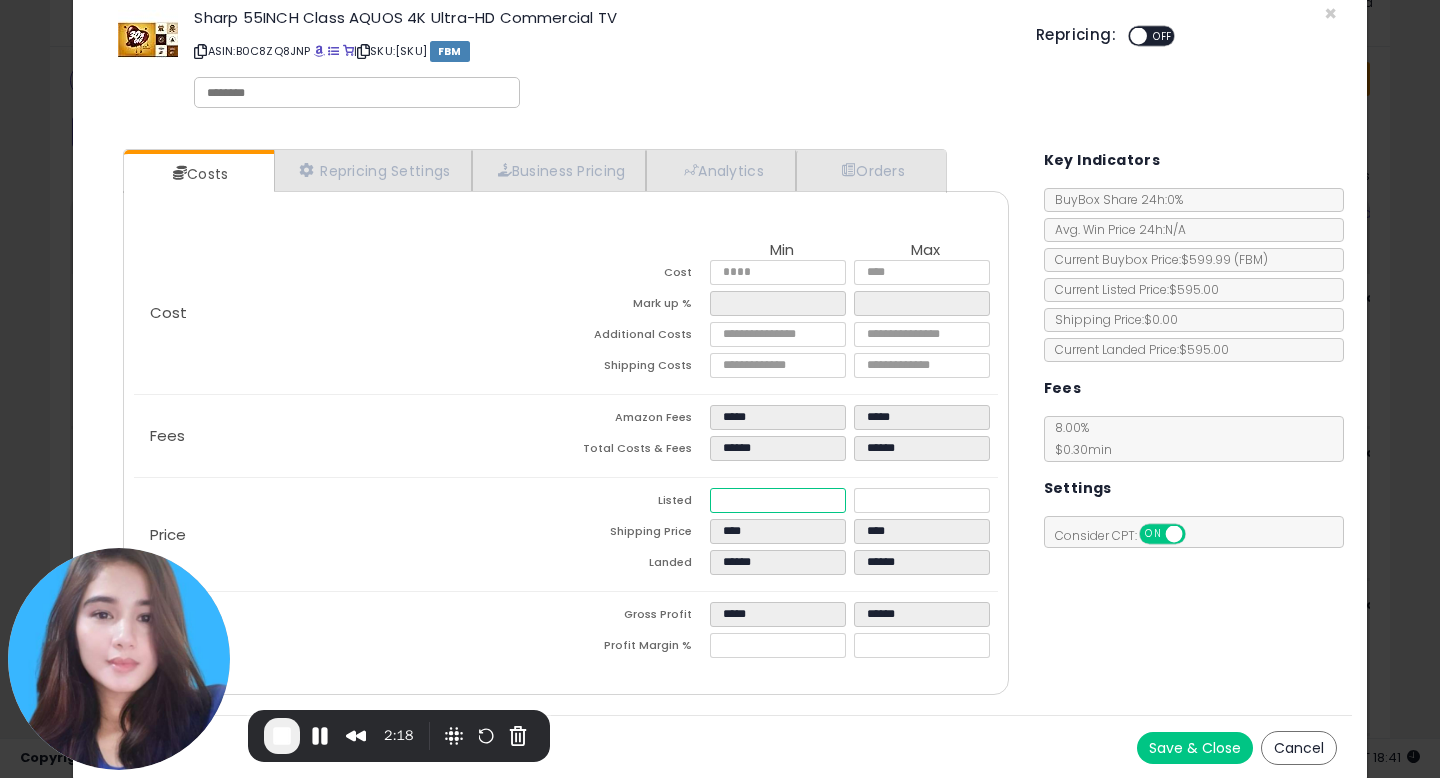 type on "***" 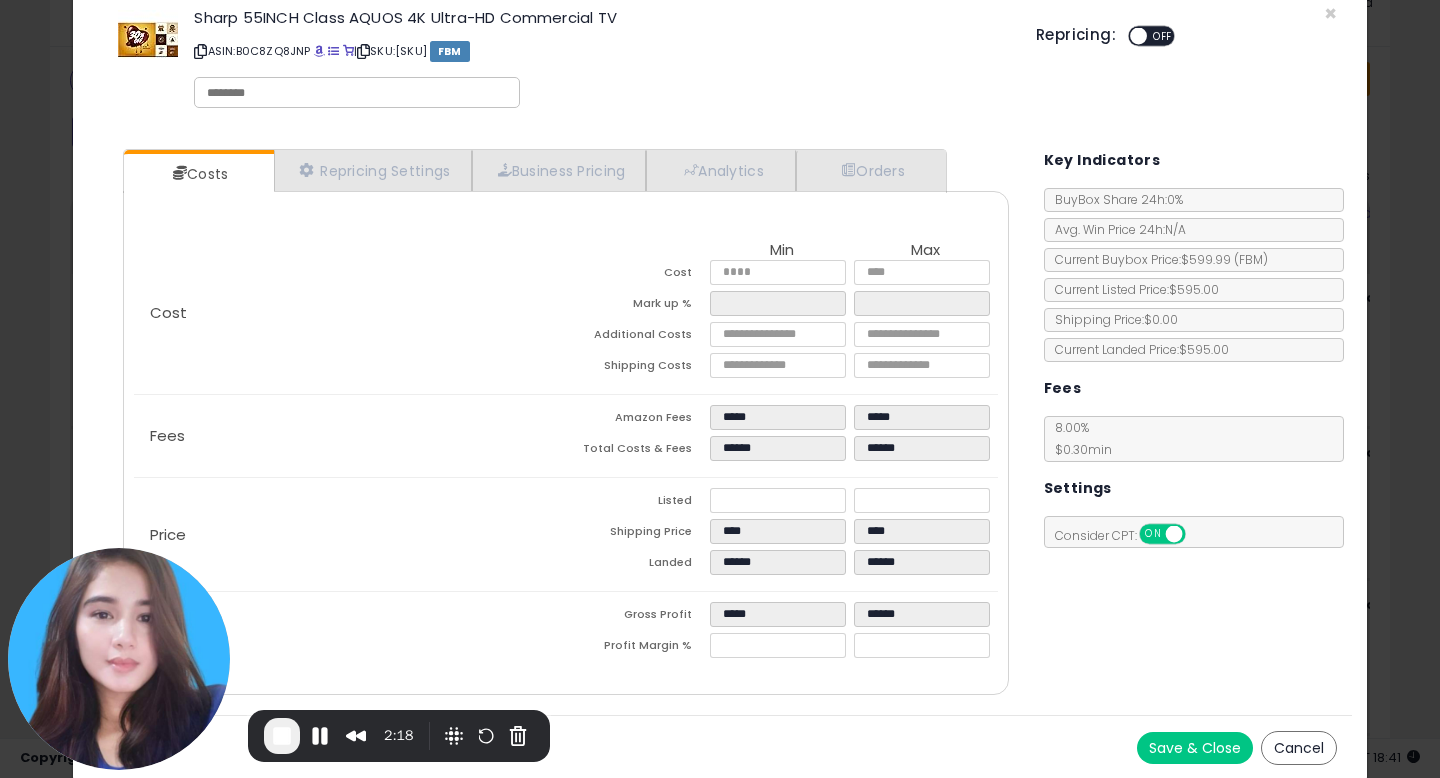type on "*****" 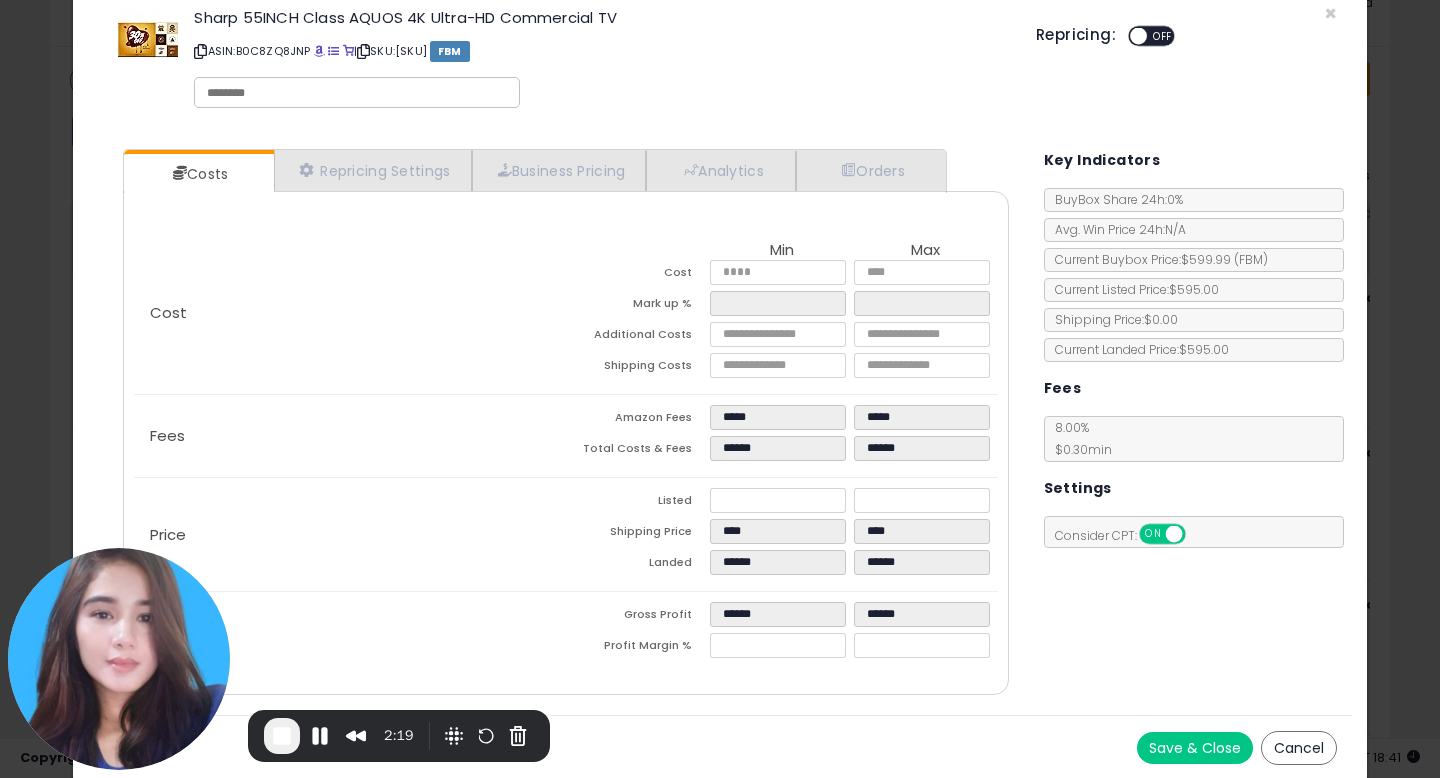 click on "Price
Listed
******
******
Shipping Price
****
****
Landed
******
******" 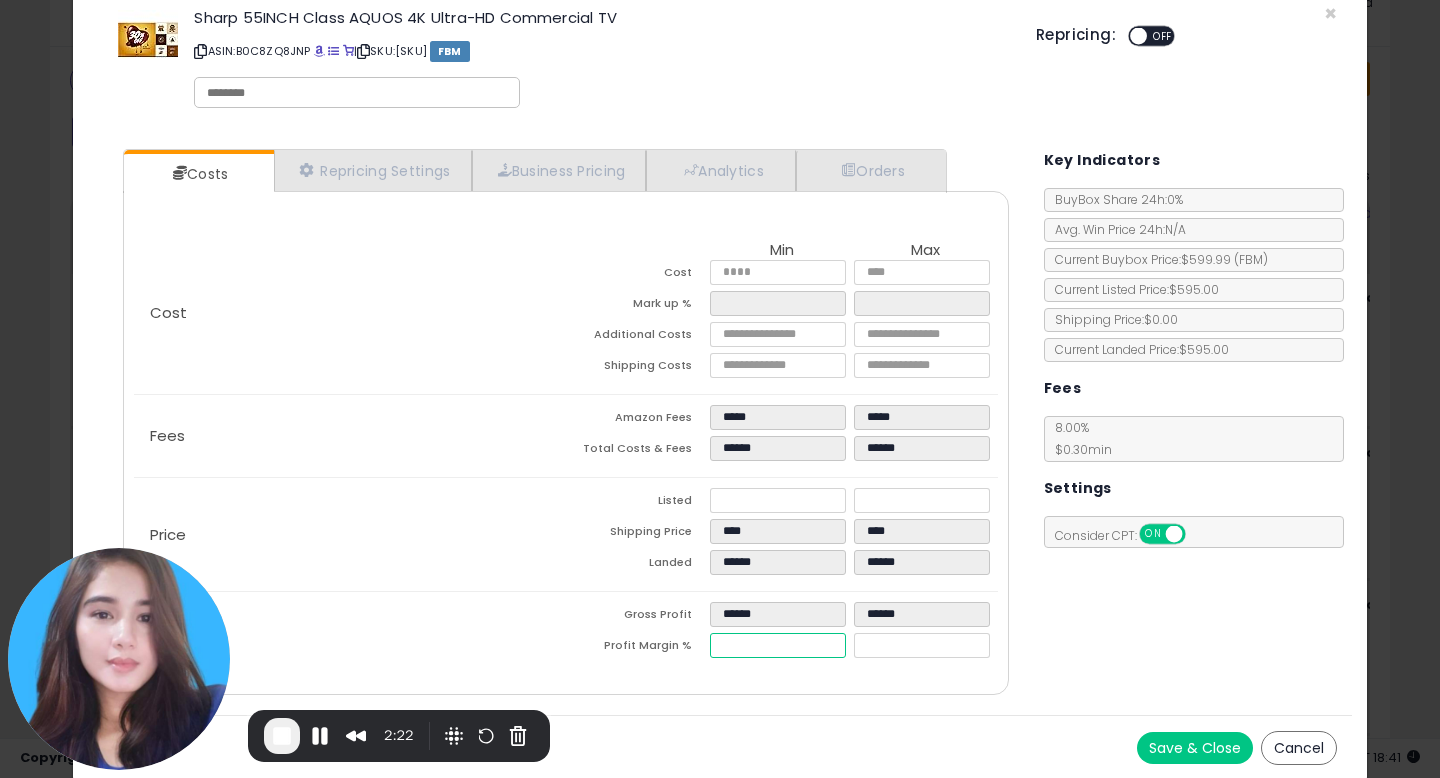 drag, startPoint x: 766, startPoint y: 650, endPoint x: 701, endPoint y: 650, distance: 65 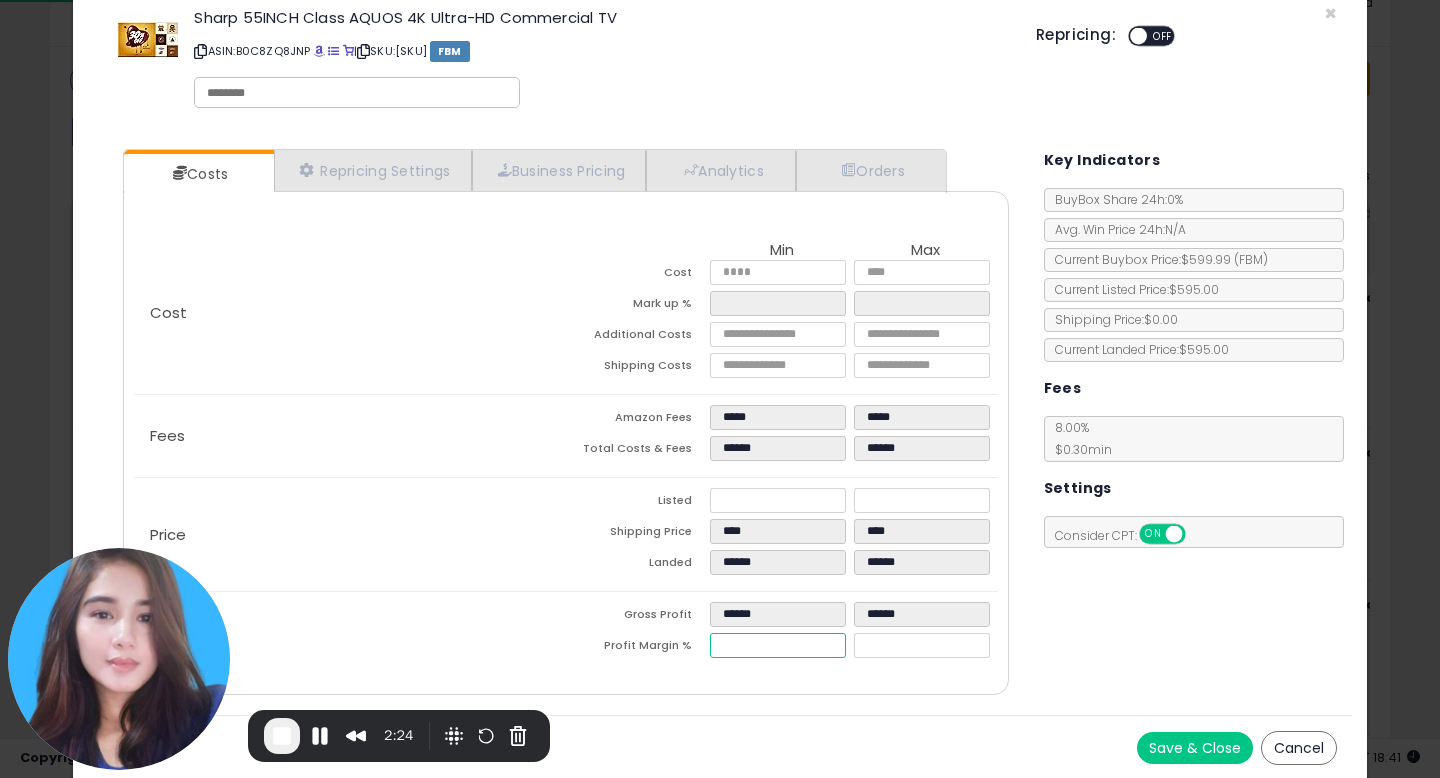 type on "**" 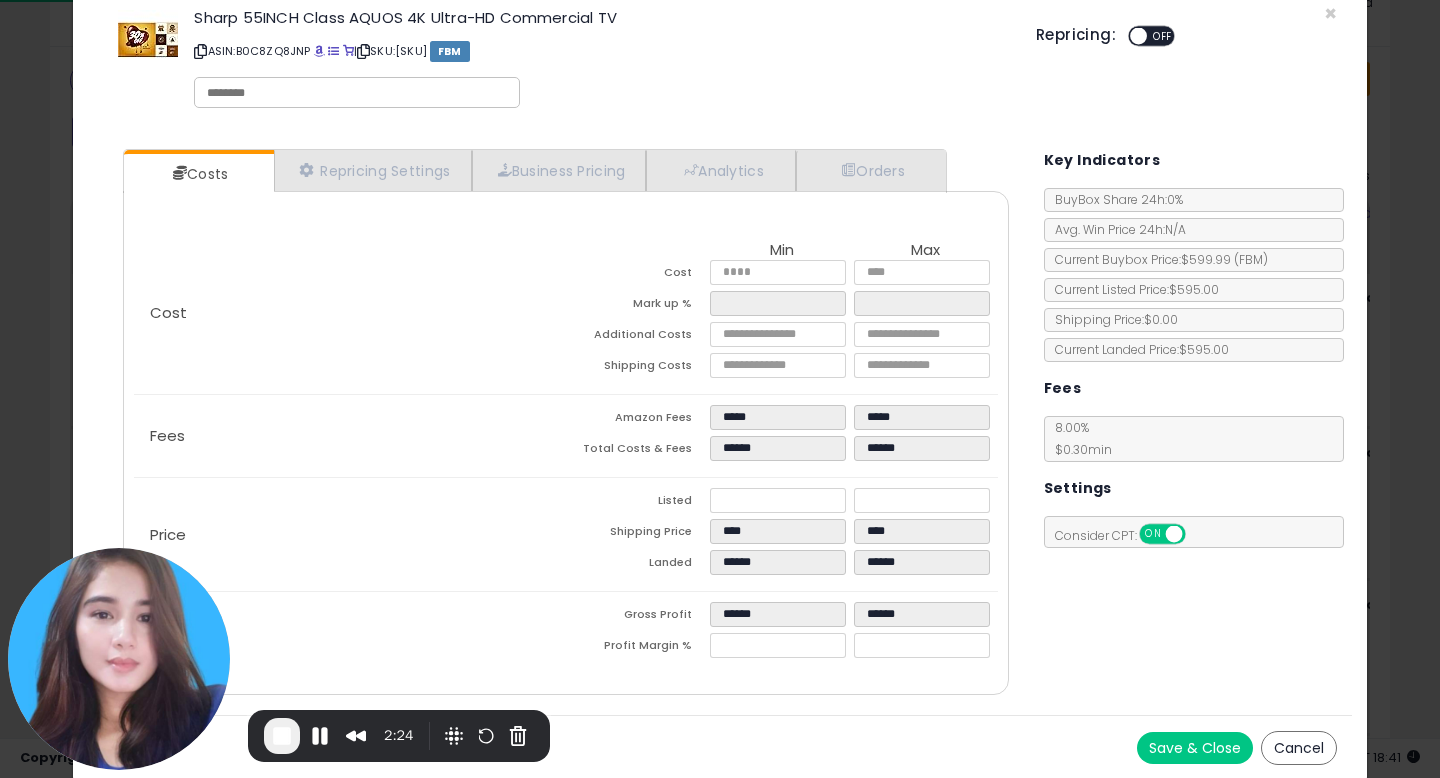 type on "*****" 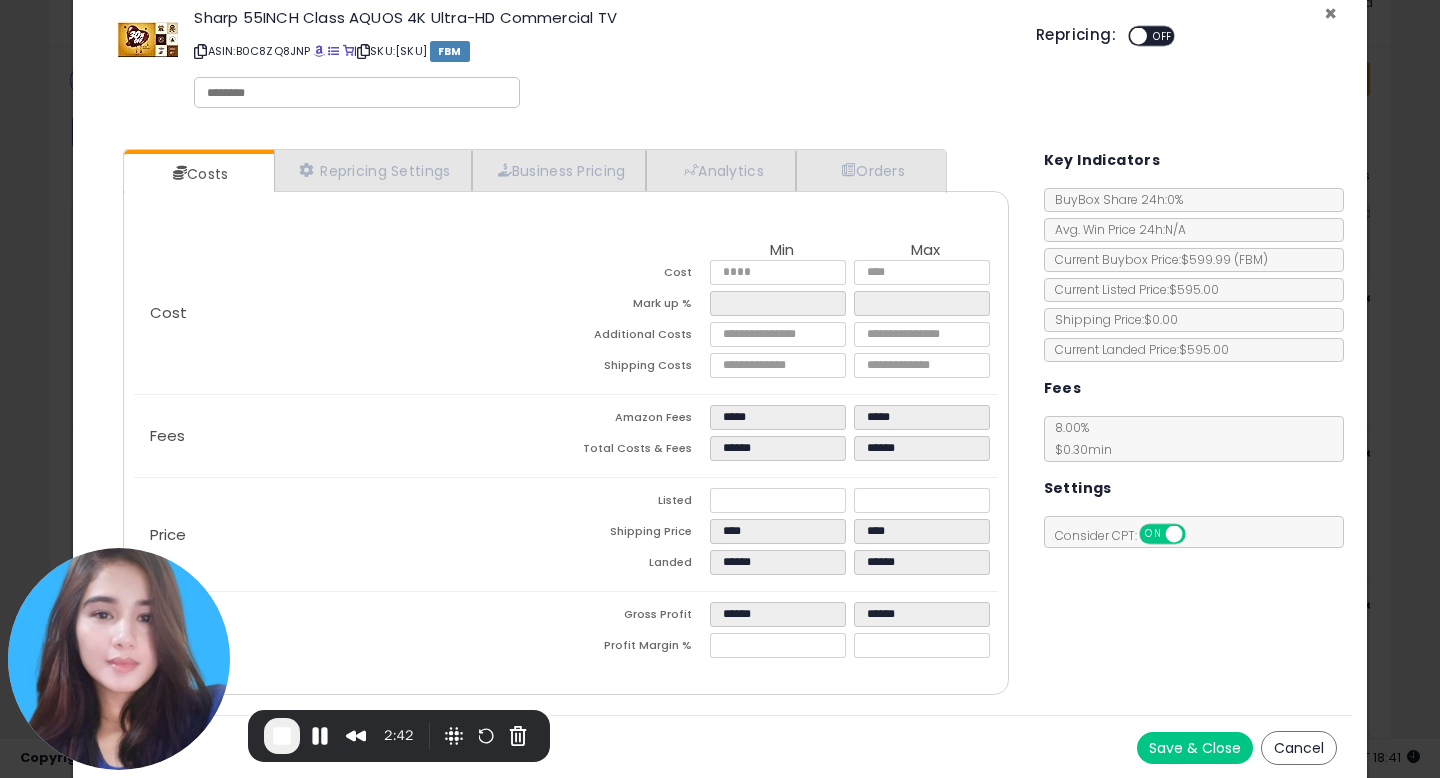 click on "×" at bounding box center (1330, 13) 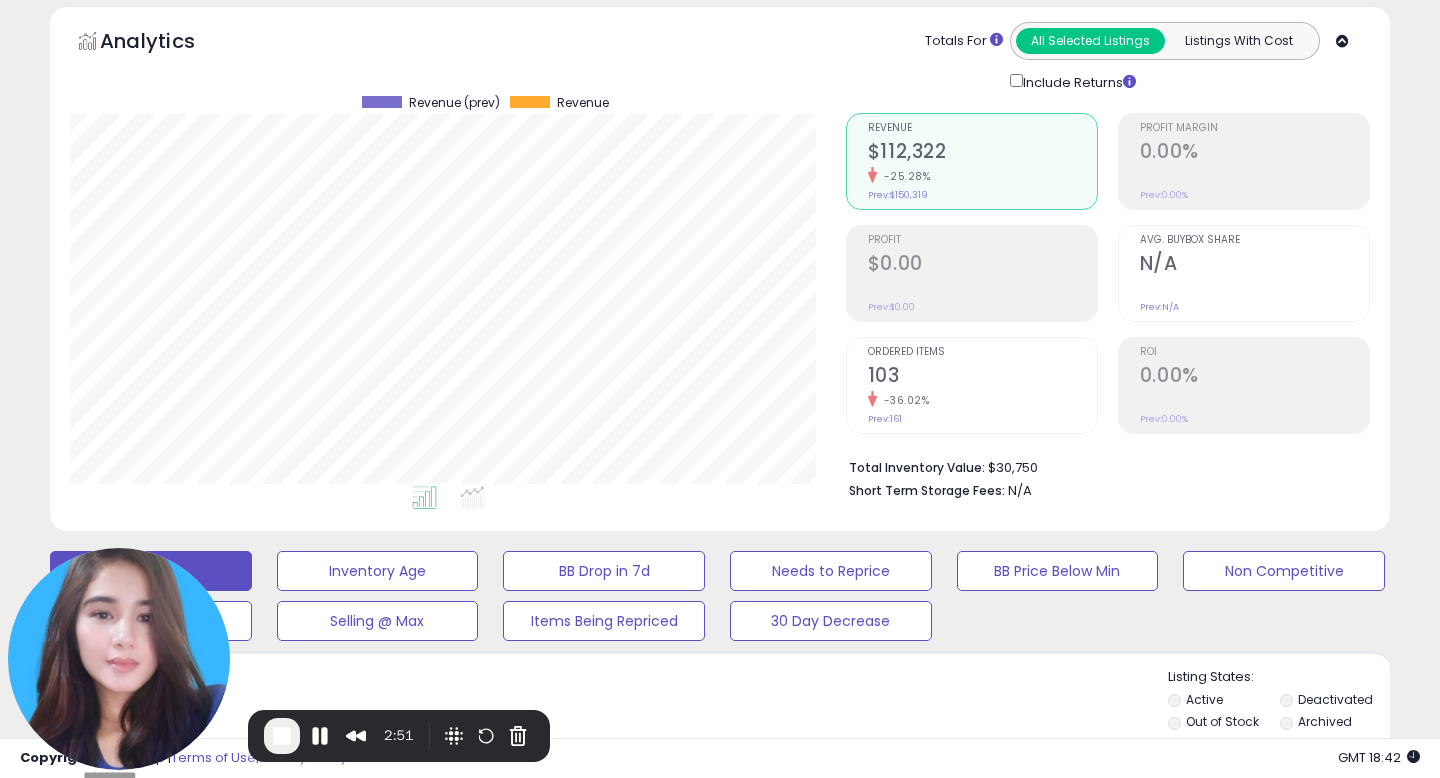 scroll, scrollTop: 0, scrollLeft: 0, axis: both 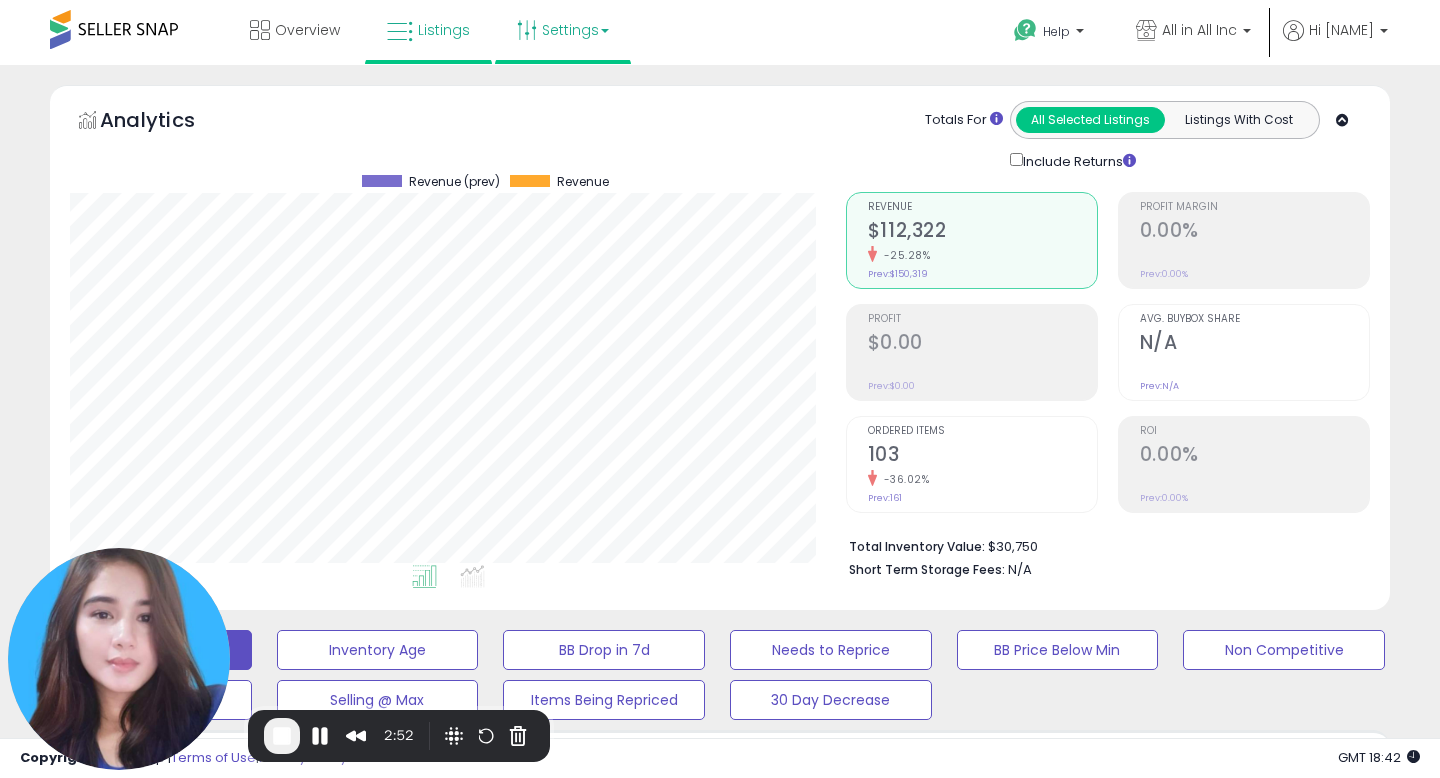 click on "Settings" at bounding box center [563, 30] 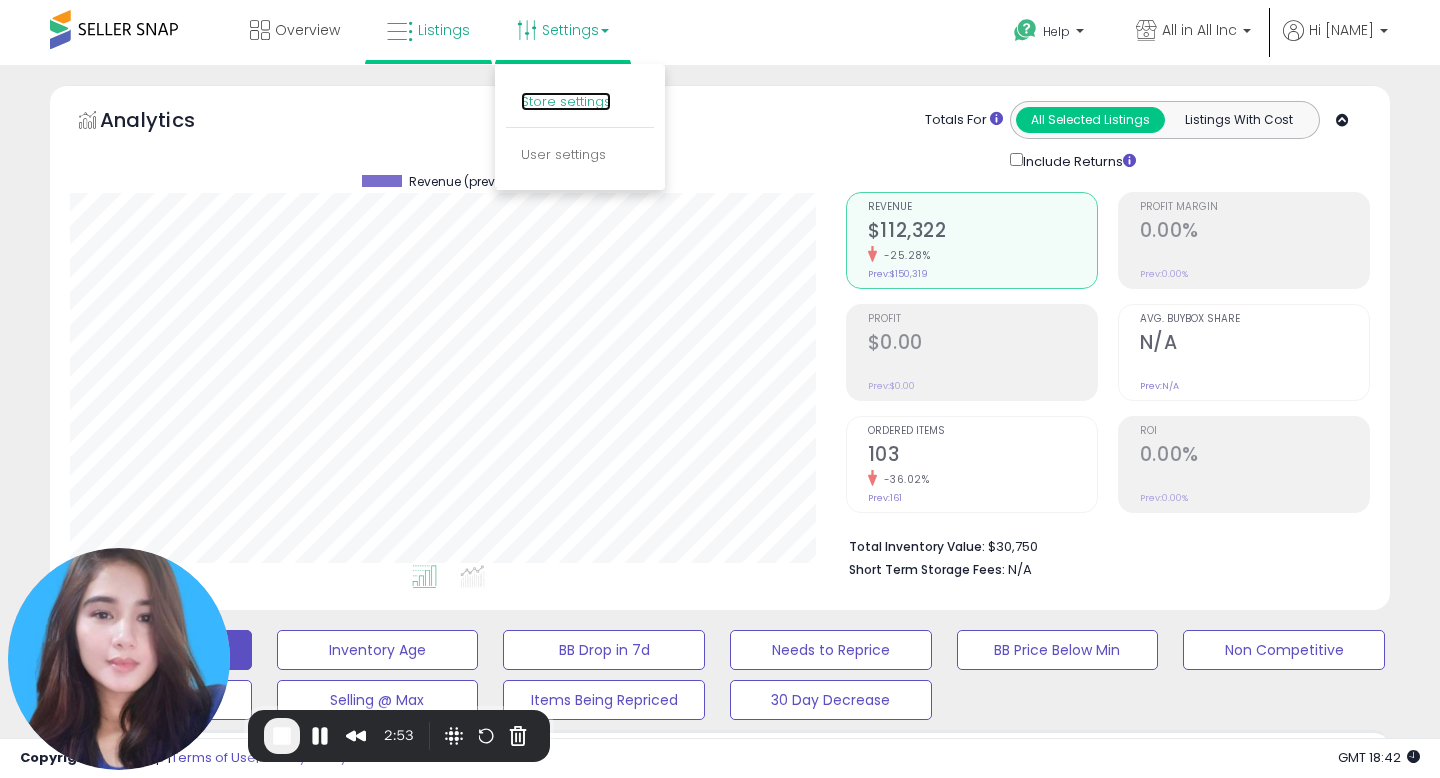click on "Store
settings" at bounding box center (566, 101) 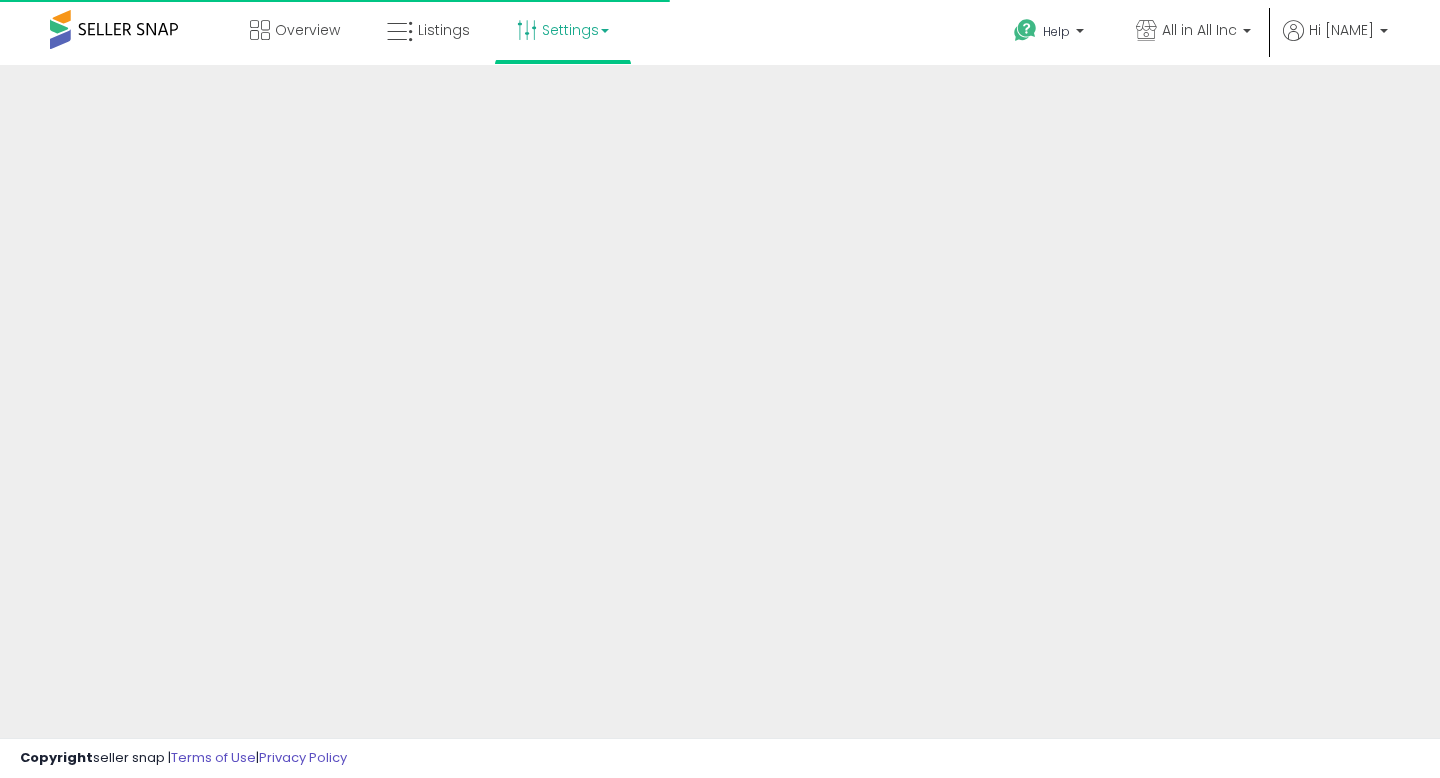 scroll, scrollTop: 0, scrollLeft: 0, axis: both 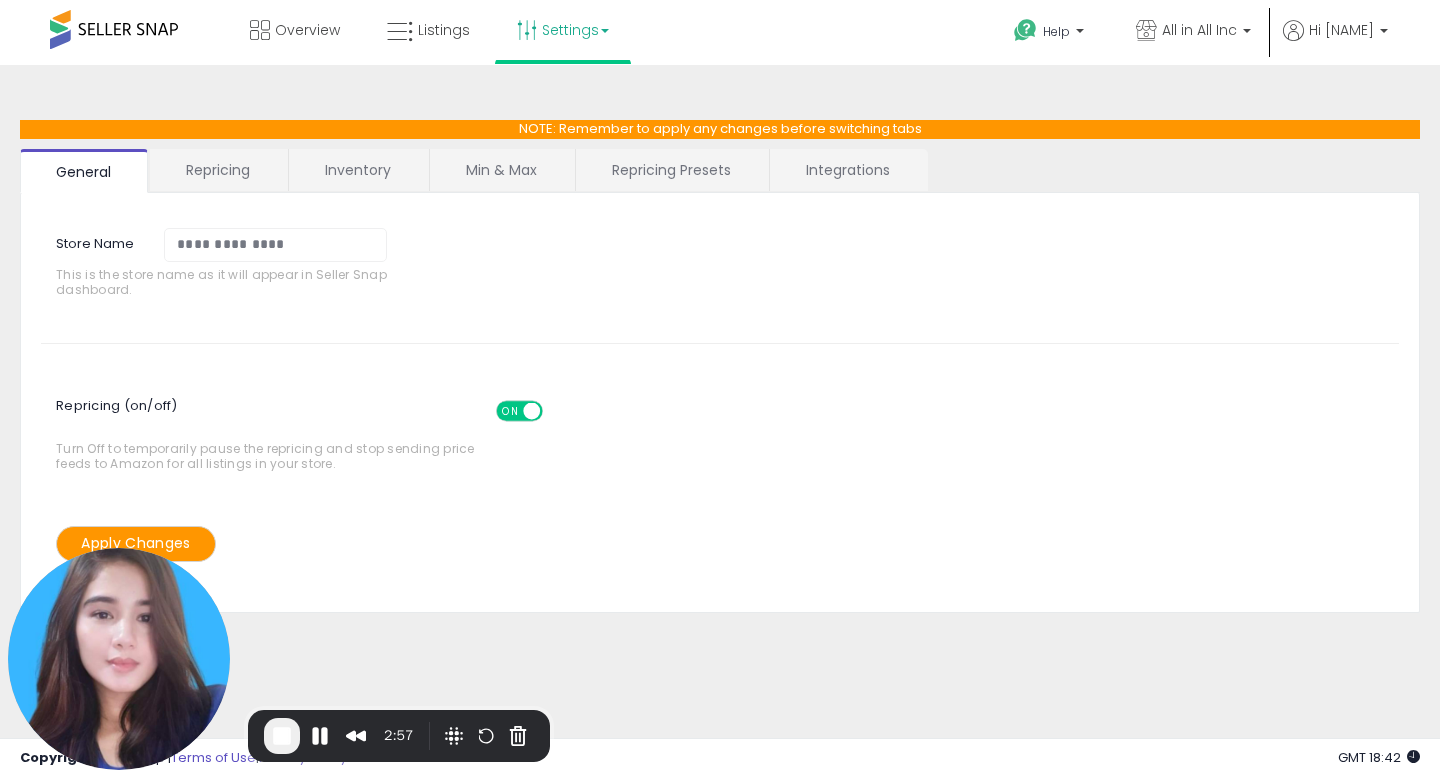 click at bounding box center (605, 31) 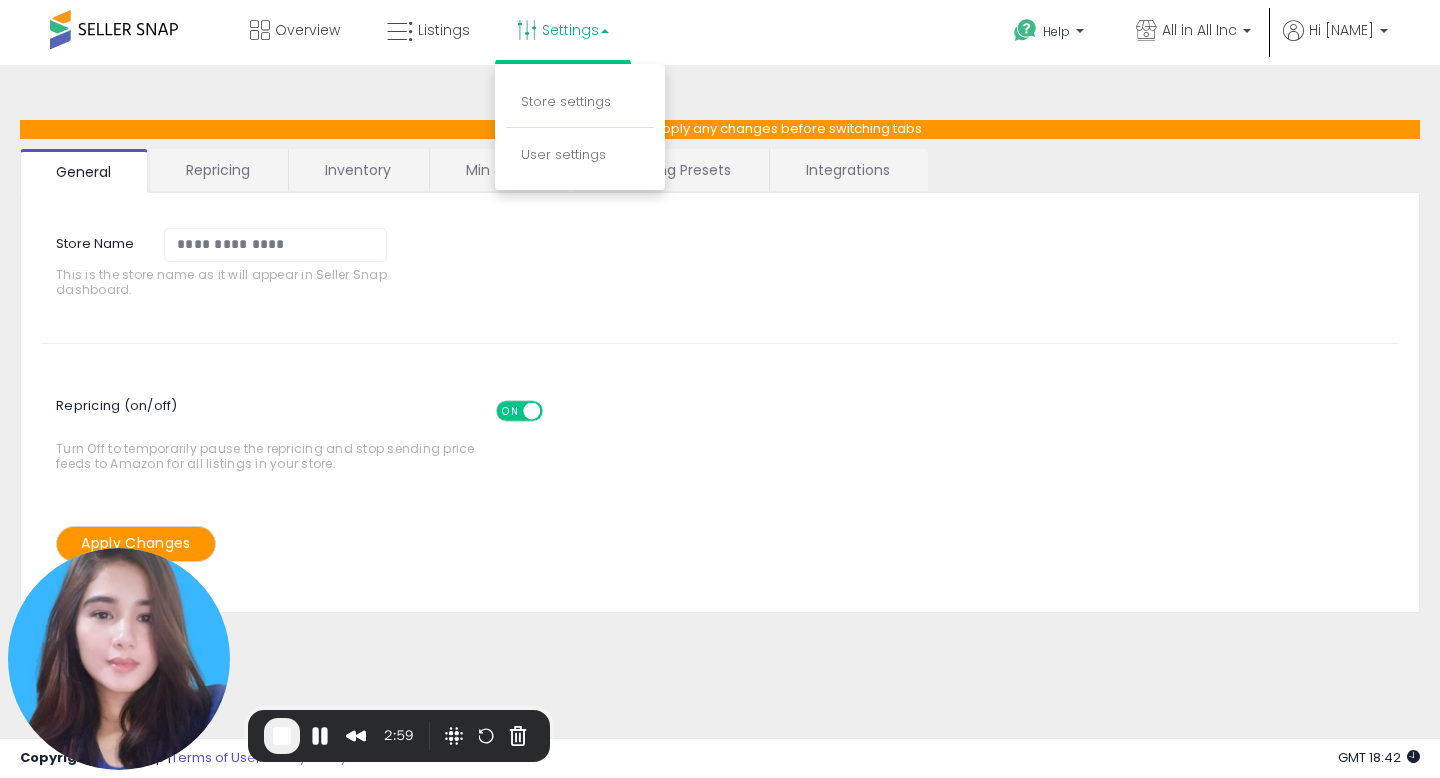click on "Store Name
[MASK]
This is the store name as it will appear in Seller Snap dashboard.
Repricing (on/off)
ON   OFF
Turn Off to temporarily pause the repricing and stop sending price feeds to Amazon for all listings in your store.
Apply Changes" at bounding box center (720, 395) 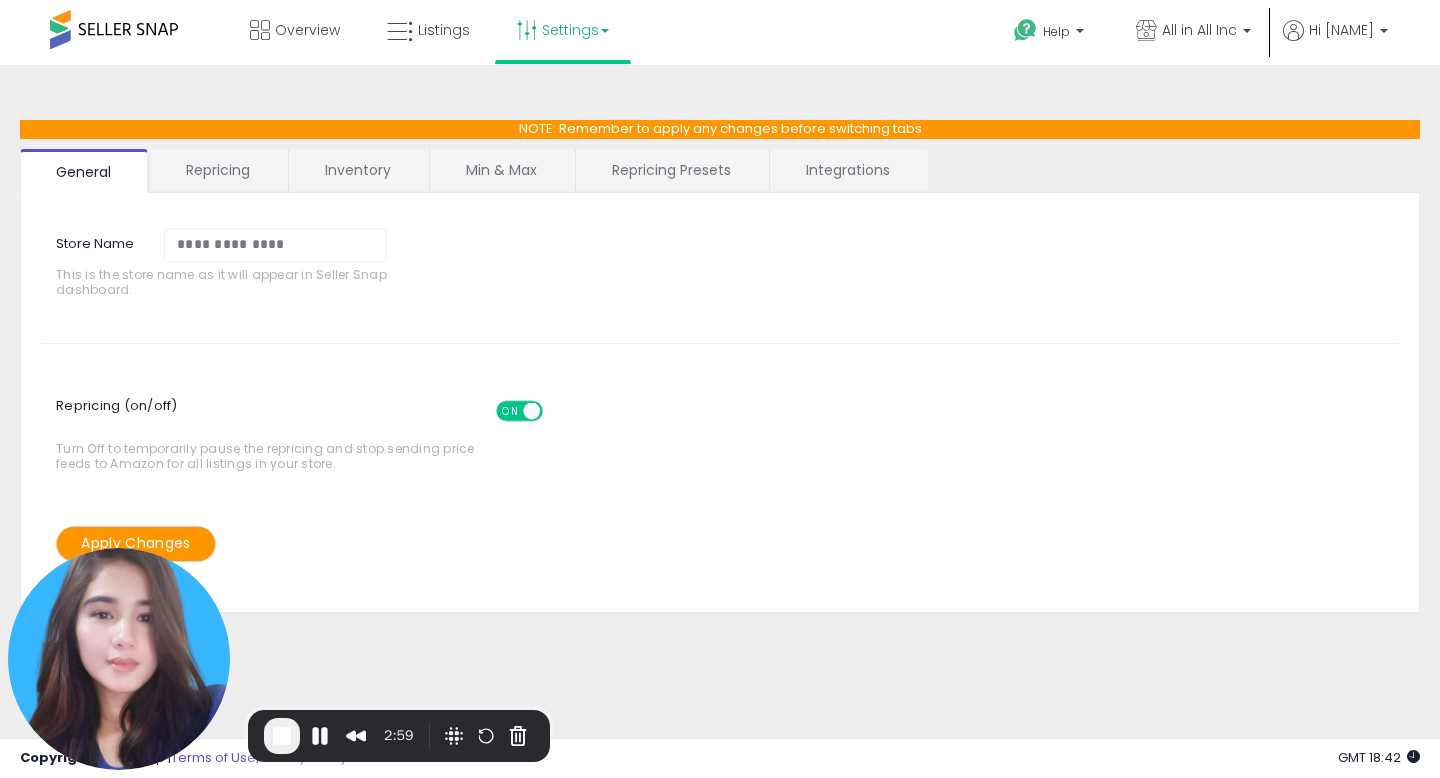 click on "Min & Max" at bounding box center [501, 170] 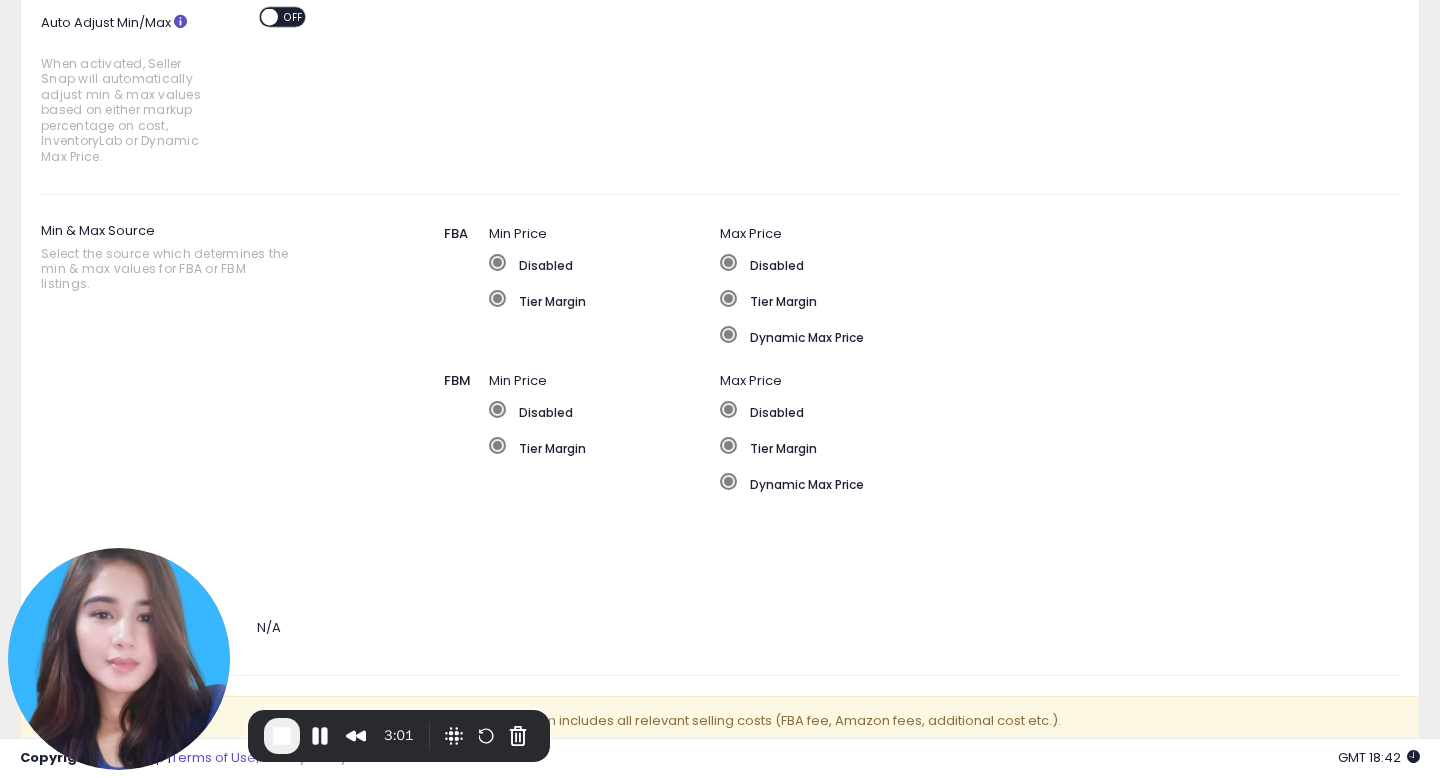 scroll, scrollTop: 230, scrollLeft: 0, axis: vertical 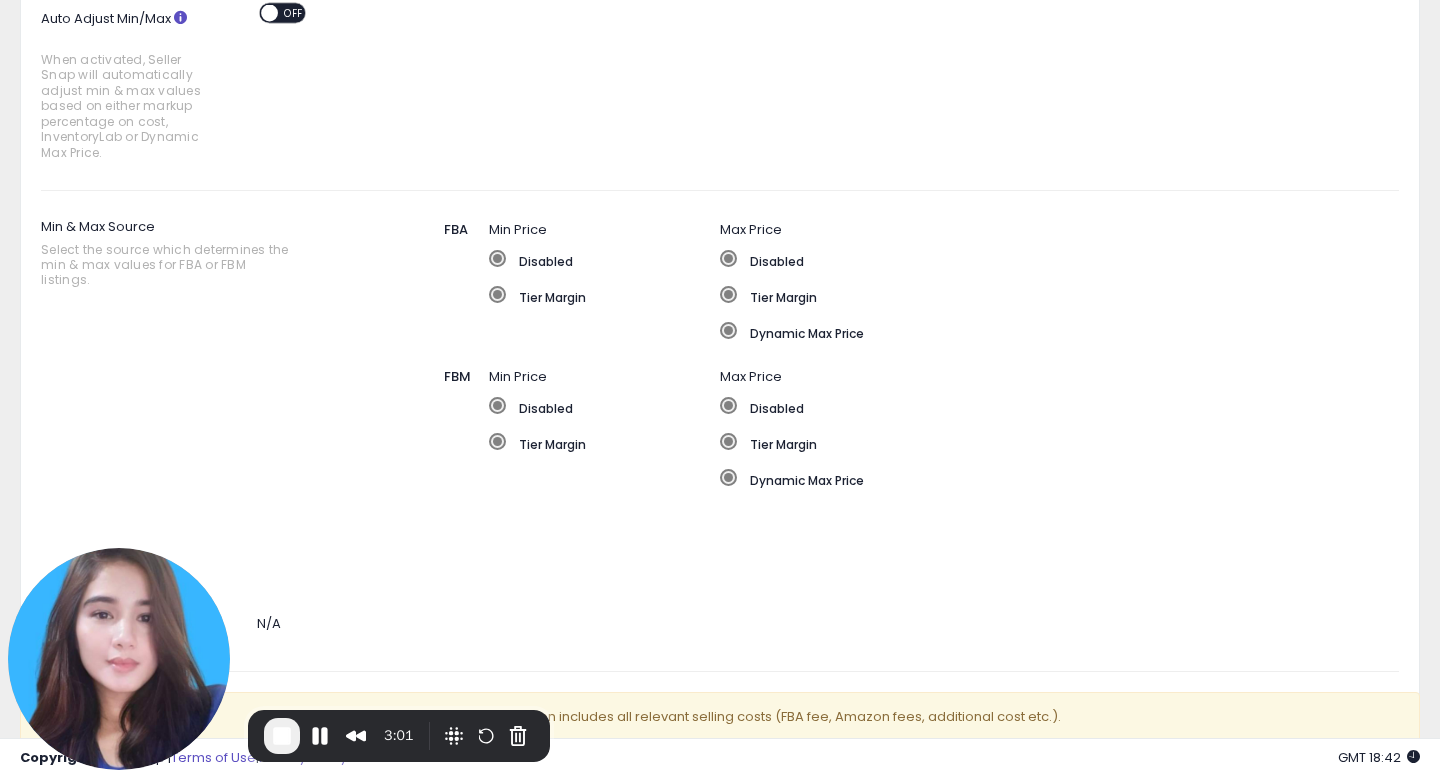 click on "OFF" at bounding box center (294, 12) 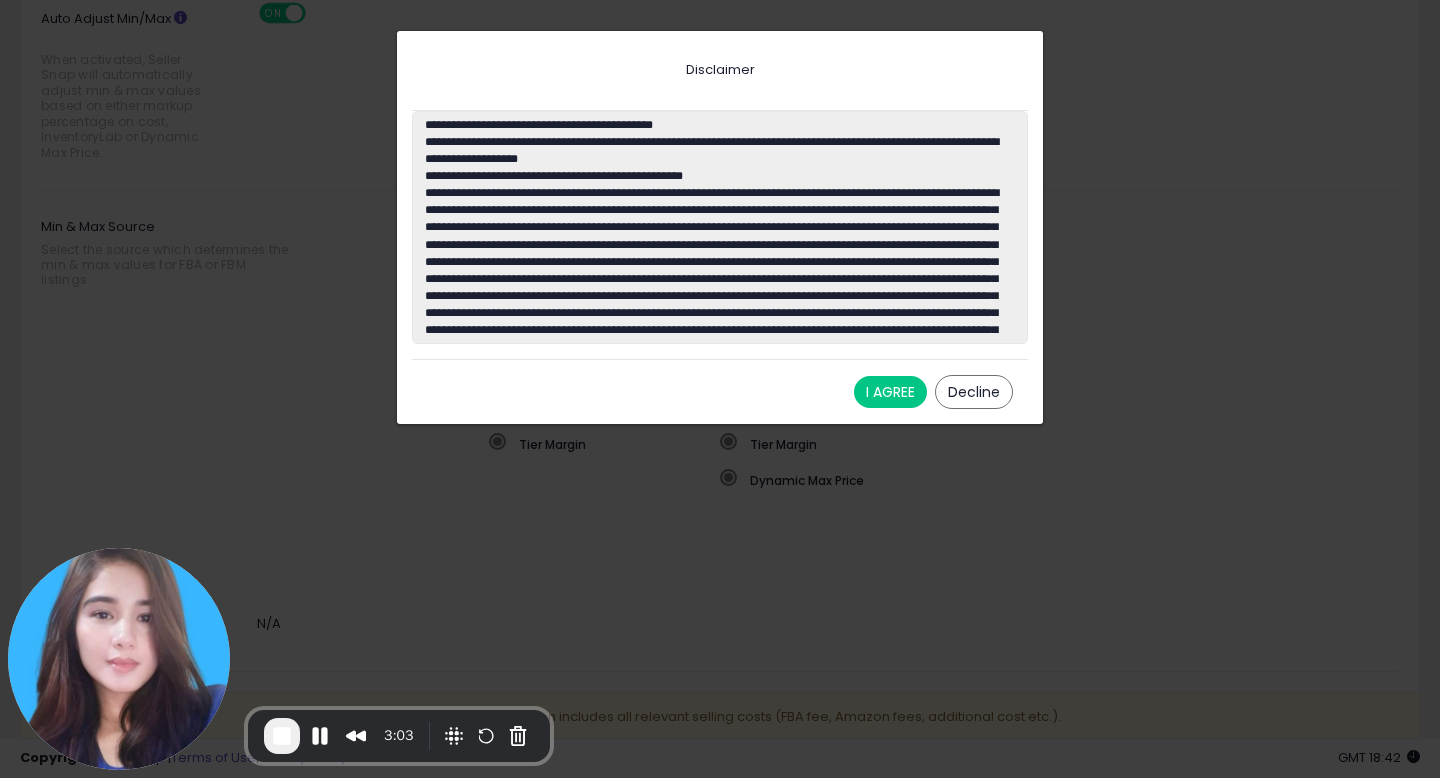 click on "I AGREE" at bounding box center (890, 392) 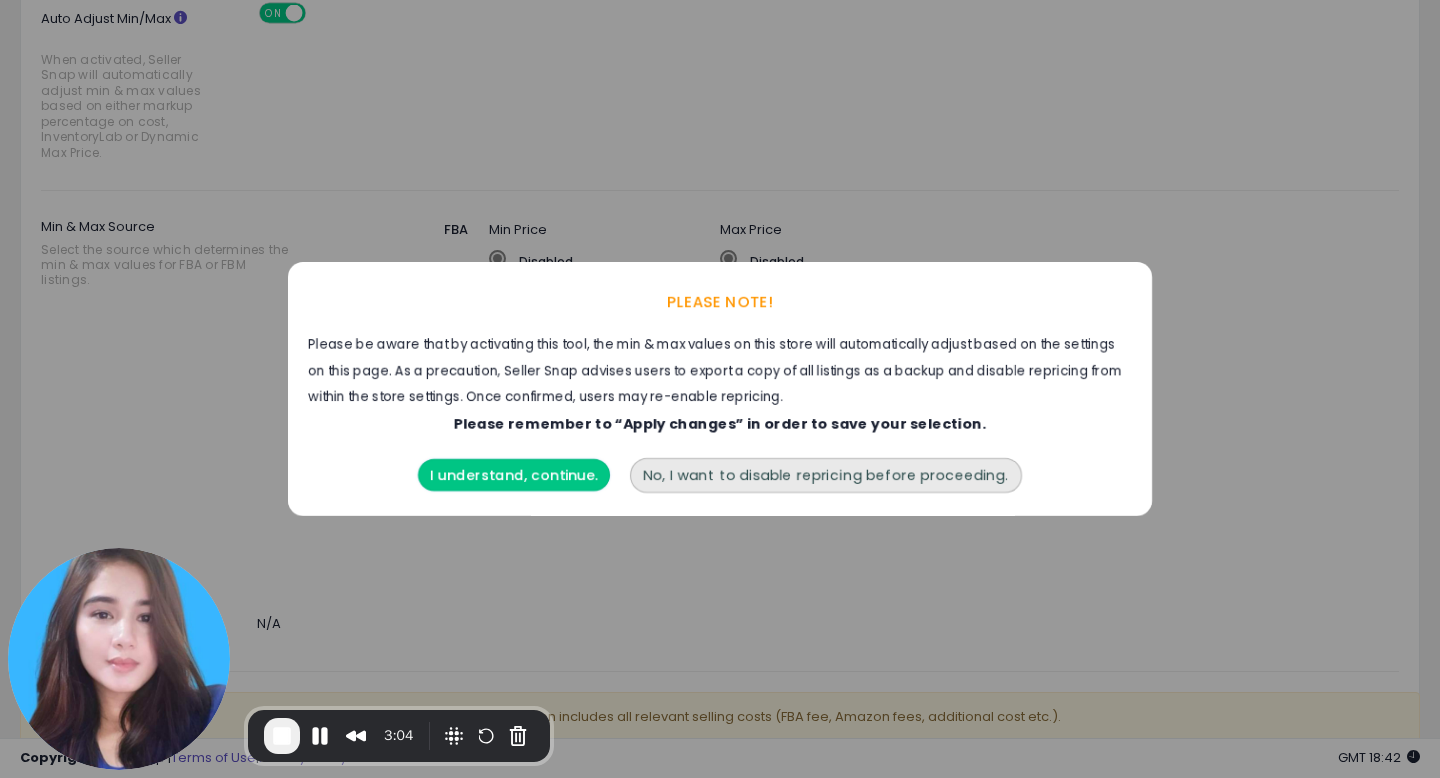 click on "I understand, continue." at bounding box center [514, 475] 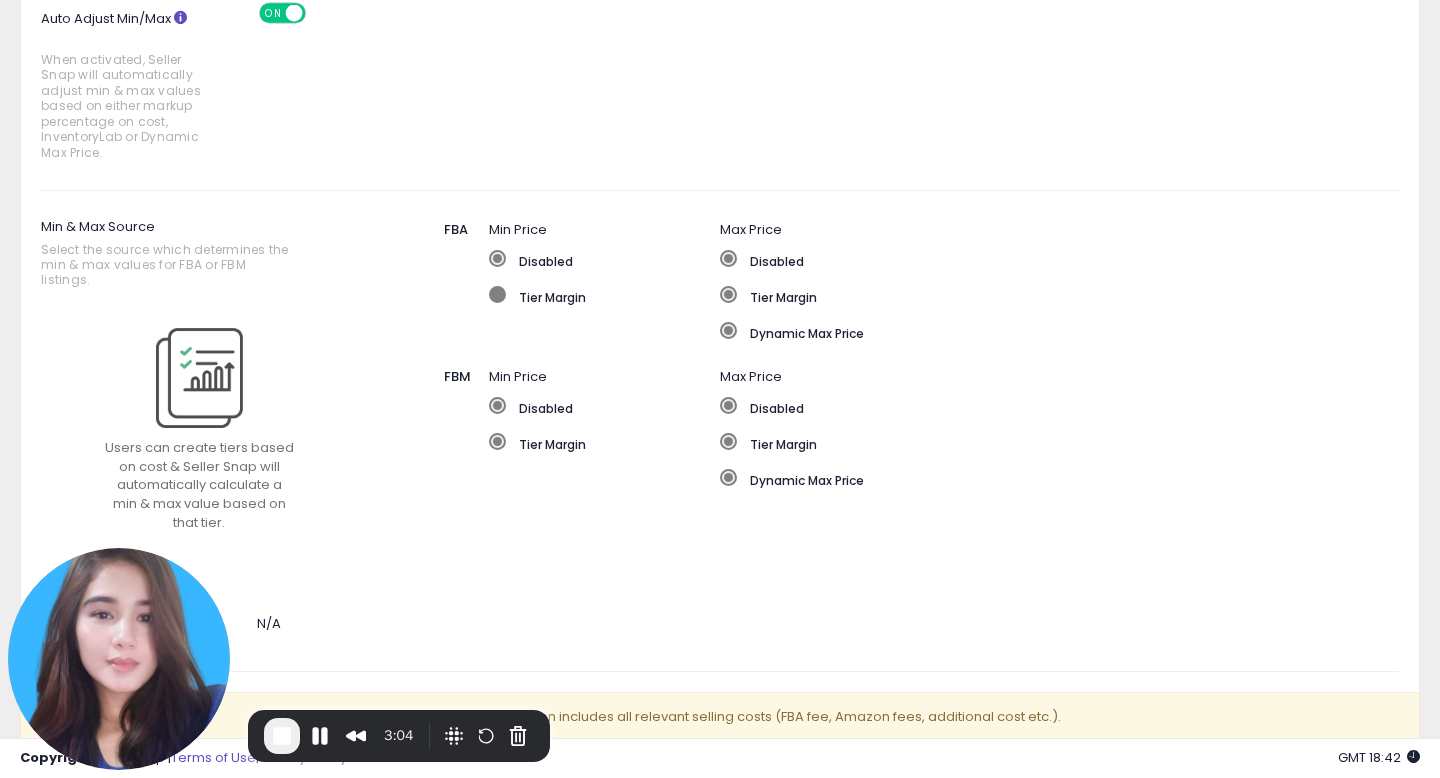click at bounding box center (497, 294) 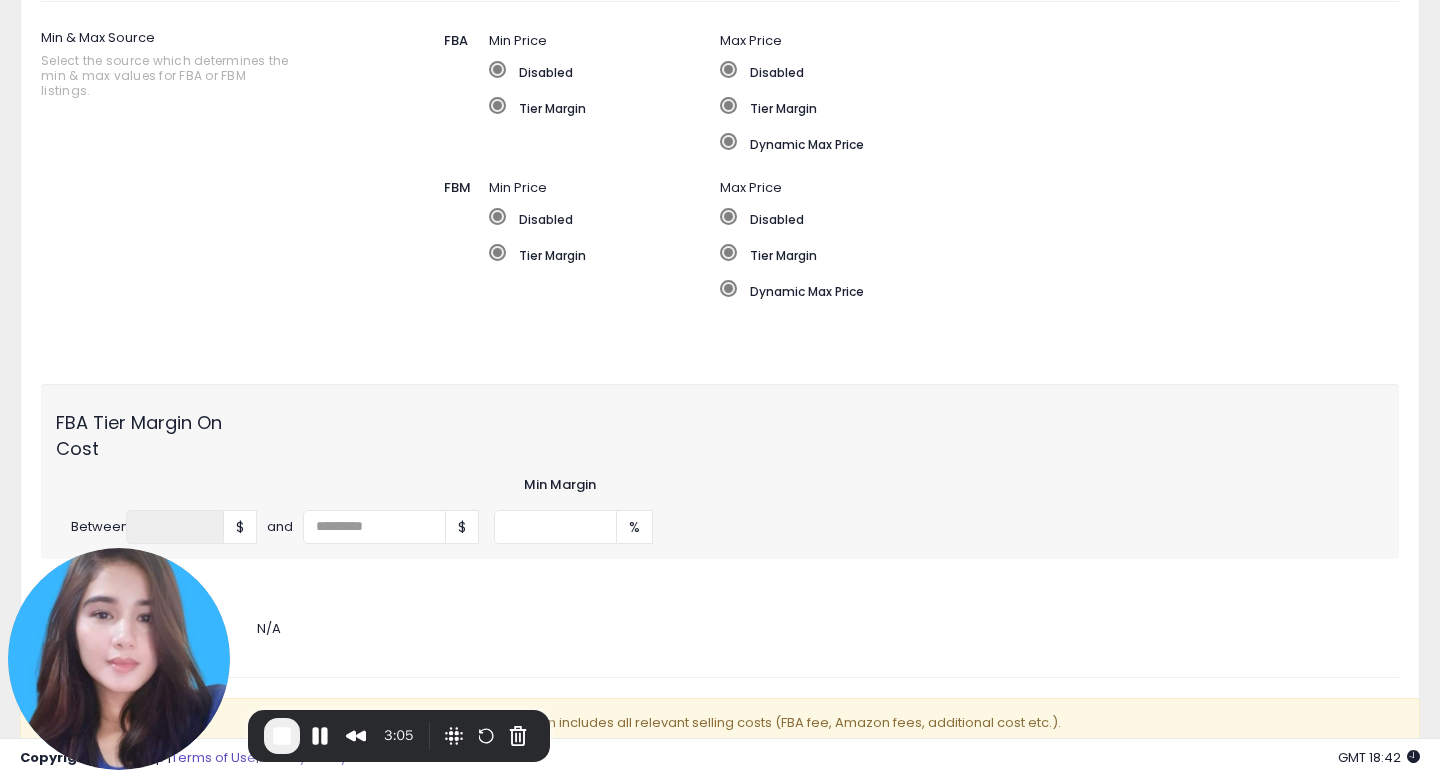 scroll, scrollTop: 580, scrollLeft: 0, axis: vertical 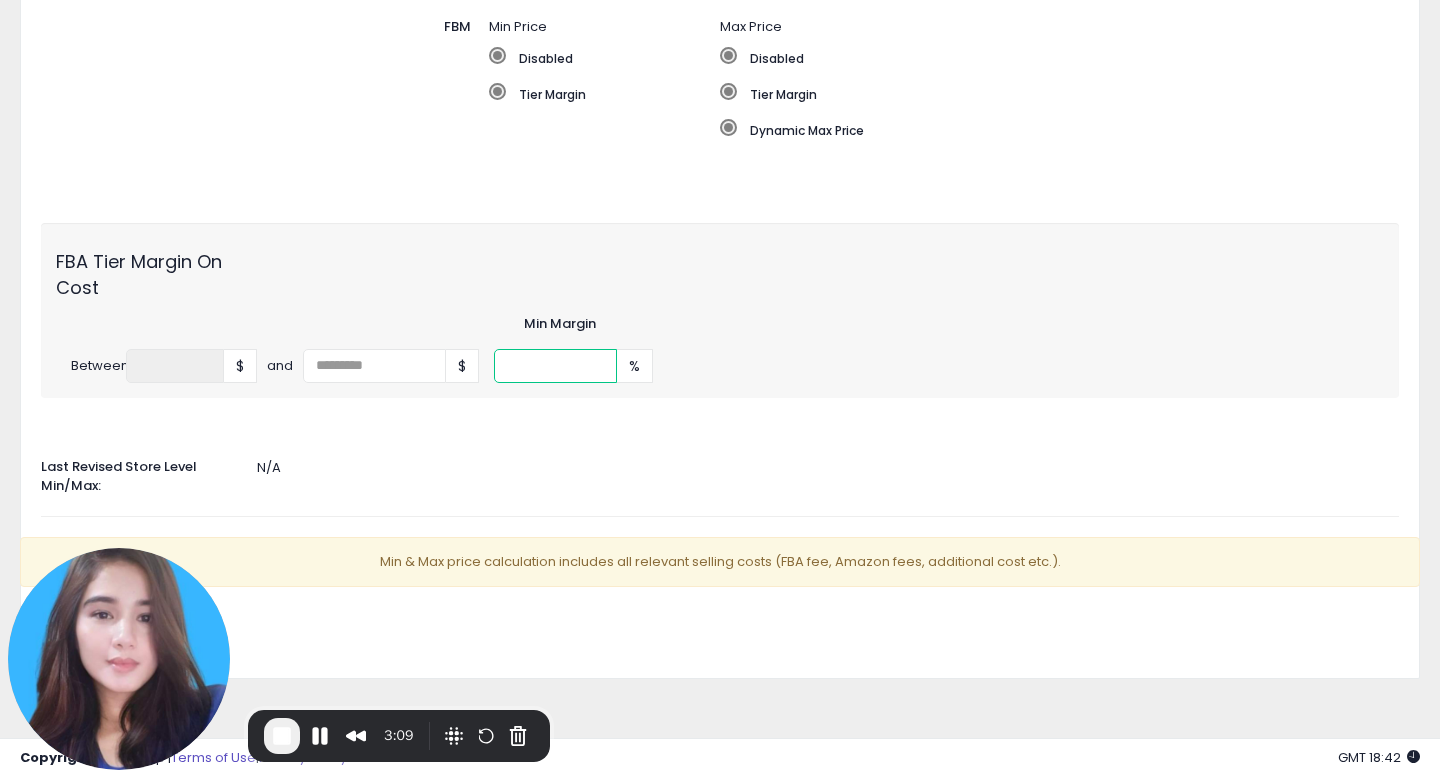 click at bounding box center (556, 366) 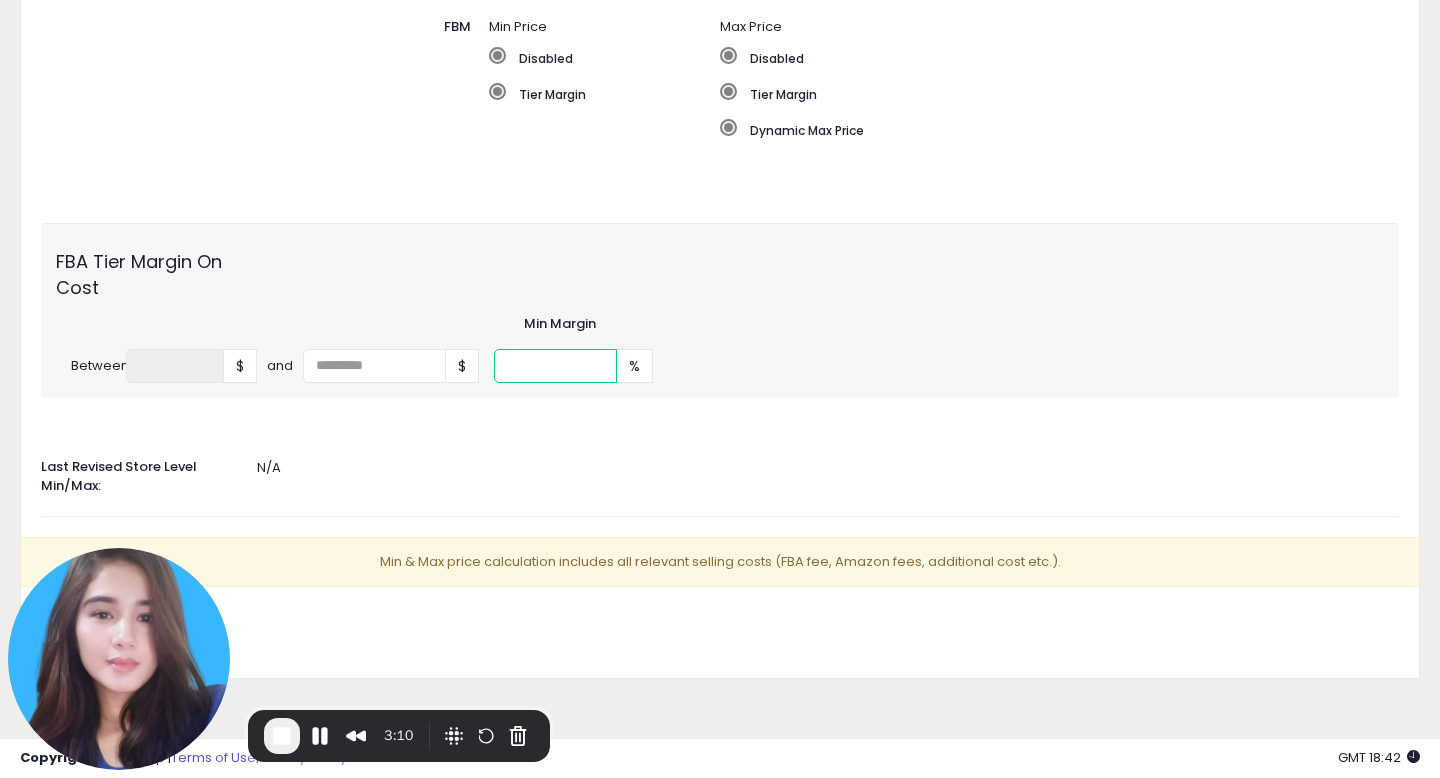 type on "**" 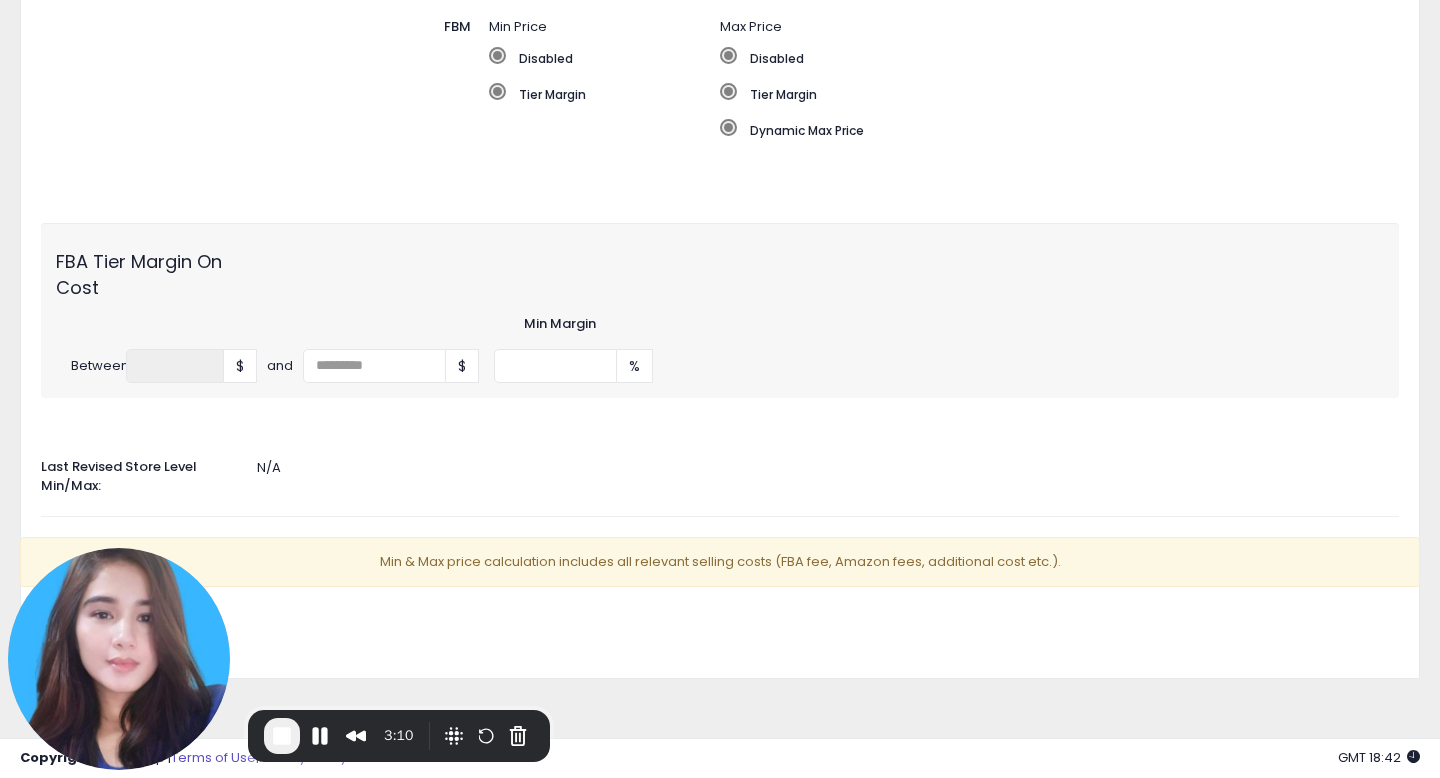 click on "Auto Adjust Min/Max
When activated, Seller Snap will automatically adjust min & max values based on either markup percentage on cost, InventoryLab or Dynamic Max Price.
ON   OFF
Min & Max Source
Select the source which determines the min & max values for FBA or FBM listings.
FBA
Min Price
Disabled
Tier Margin
Max Price
Disabled" at bounding box center [720, 138] 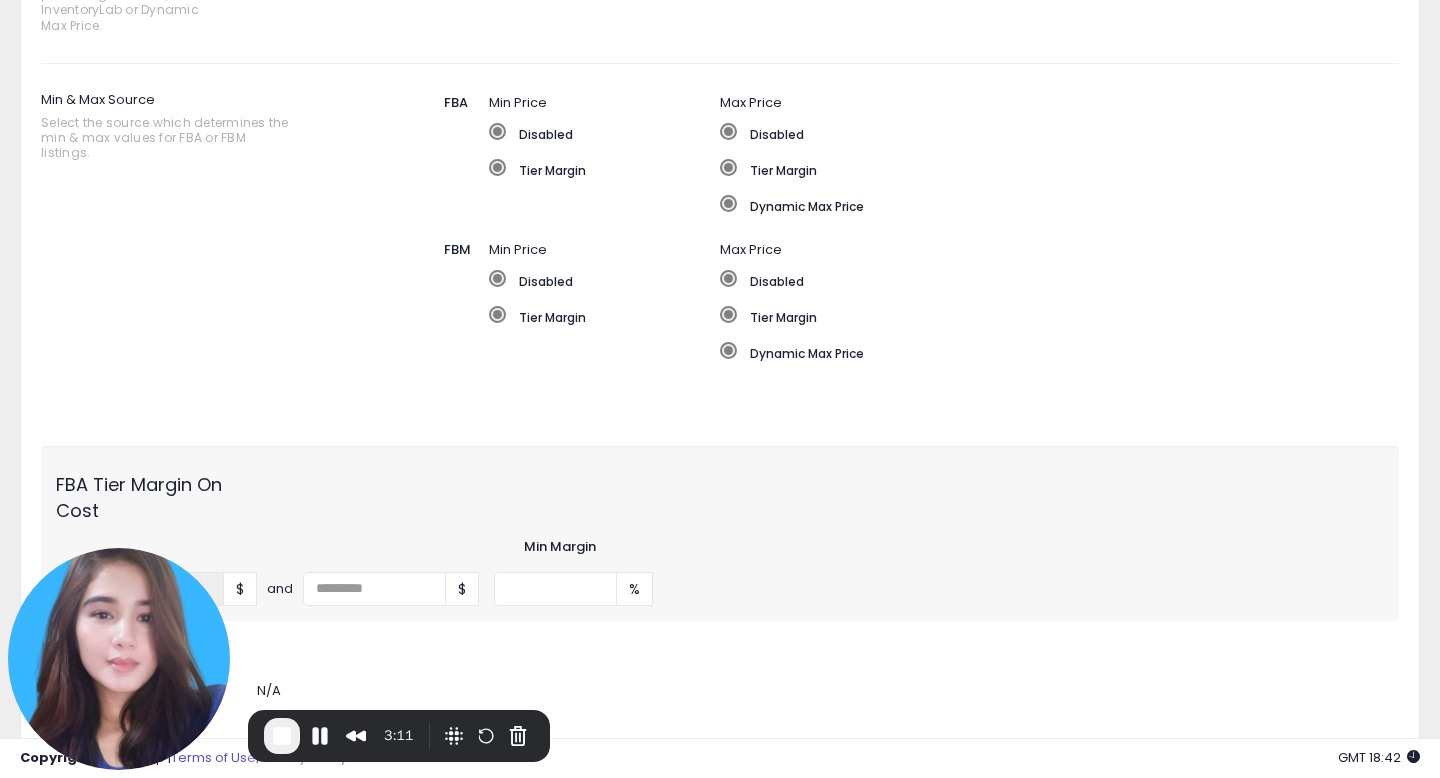 scroll, scrollTop: 356, scrollLeft: 0, axis: vertical 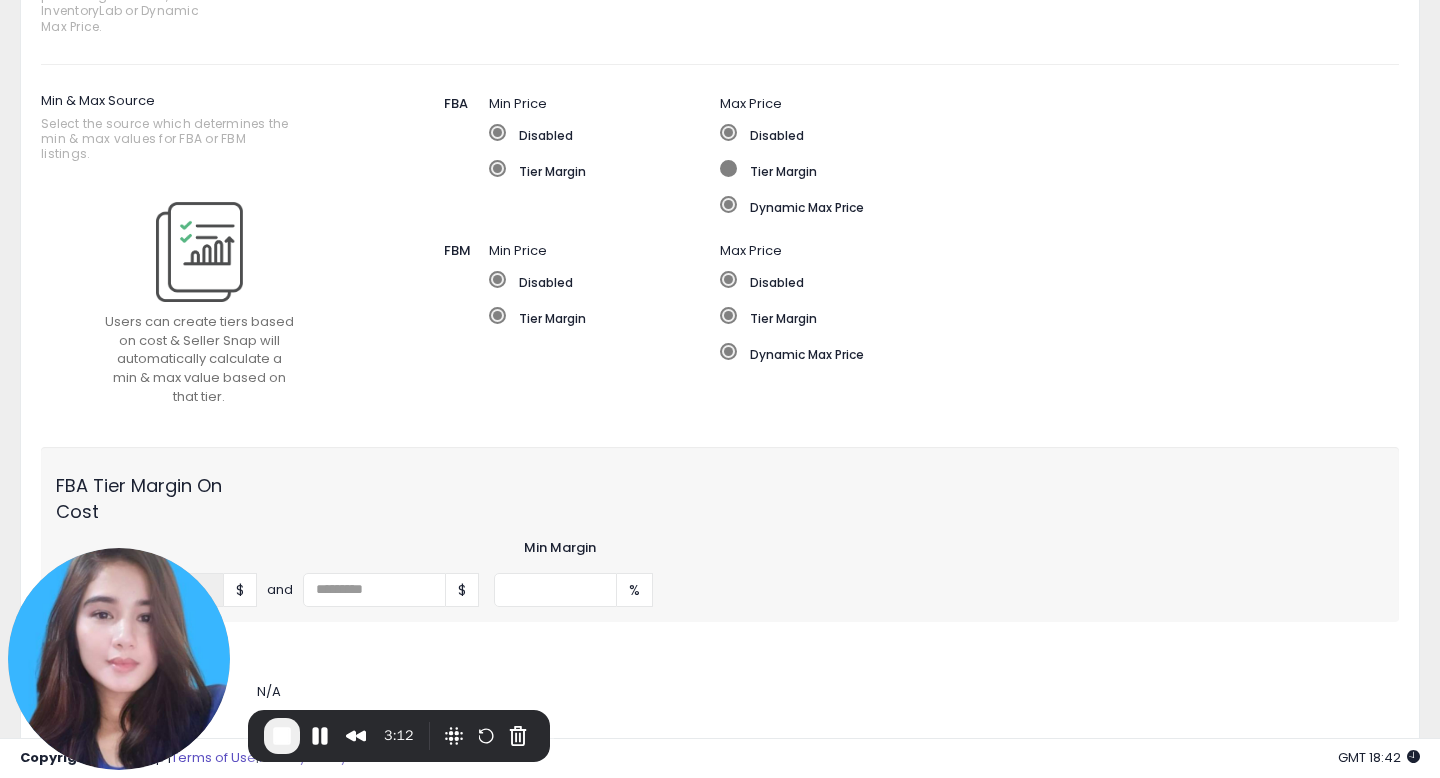 click on "Tier Margin" 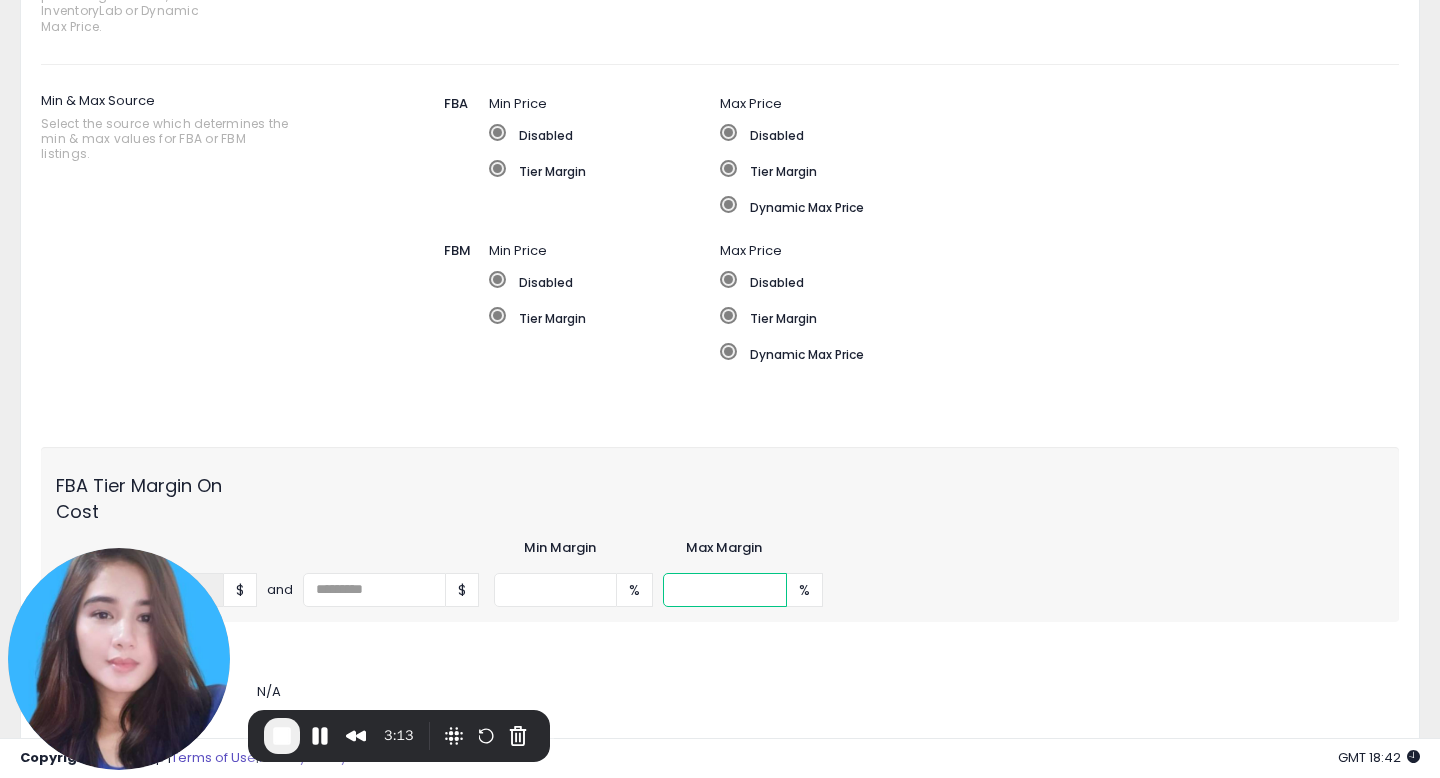 click at bounding box center [725, 590] 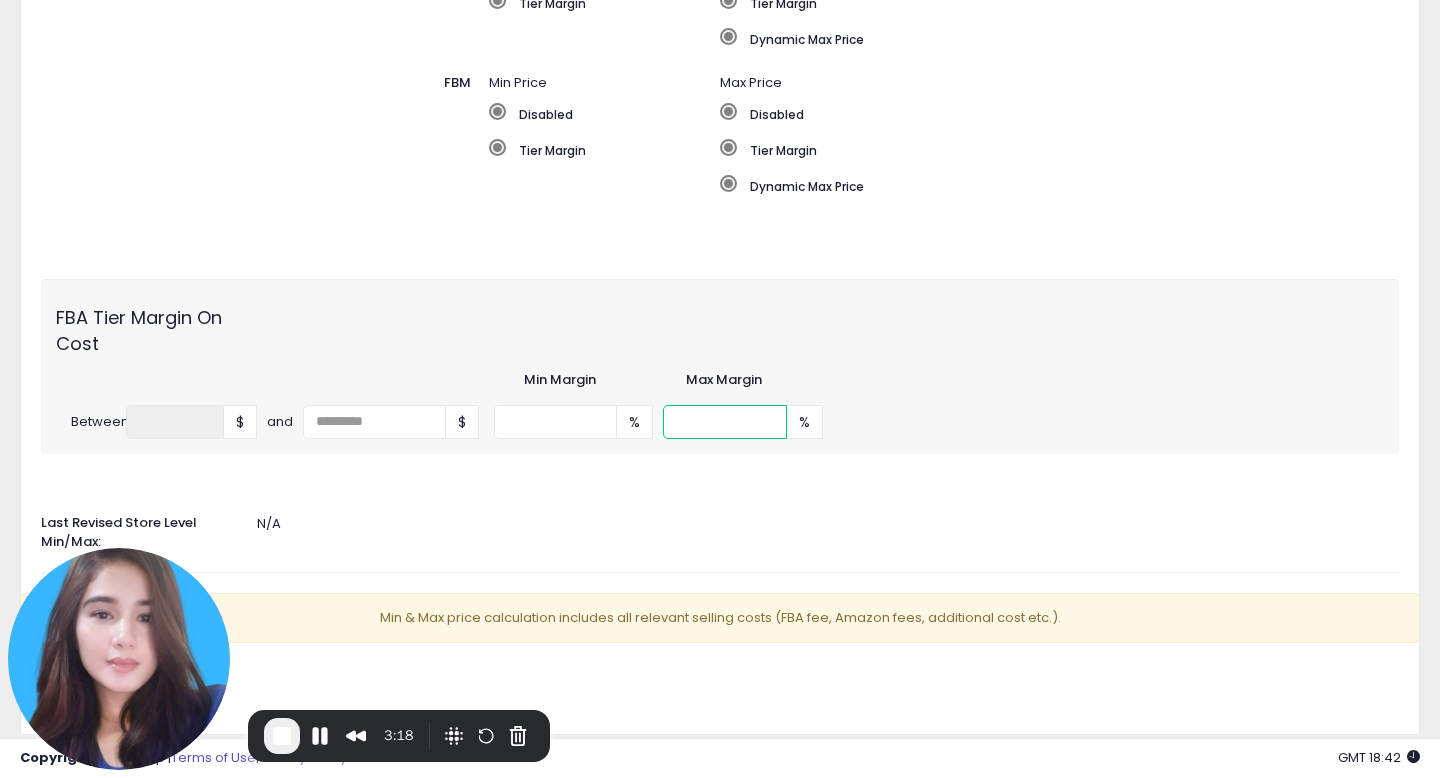 scroll, scrollTop: 580, scrollLeft: 0, axis: vertical 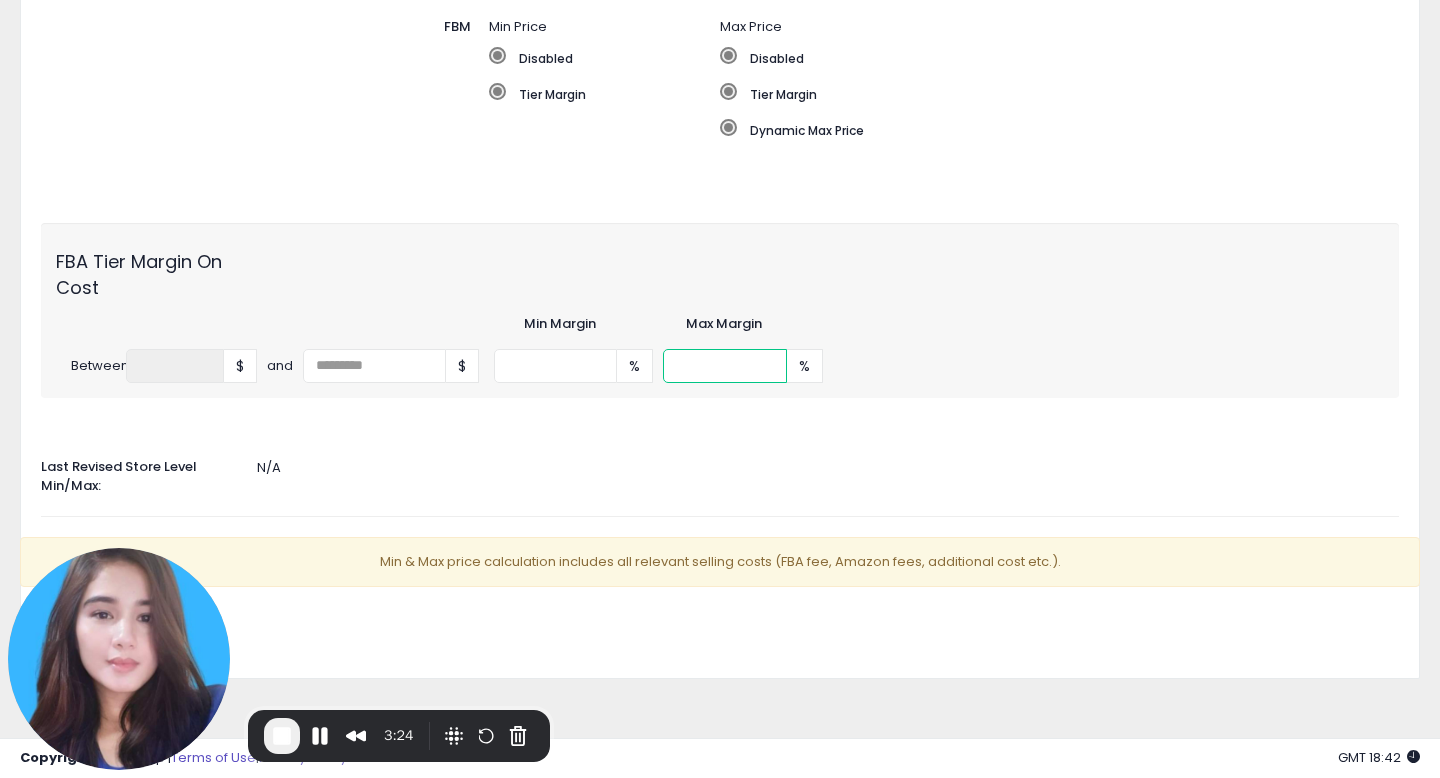 type on "**" 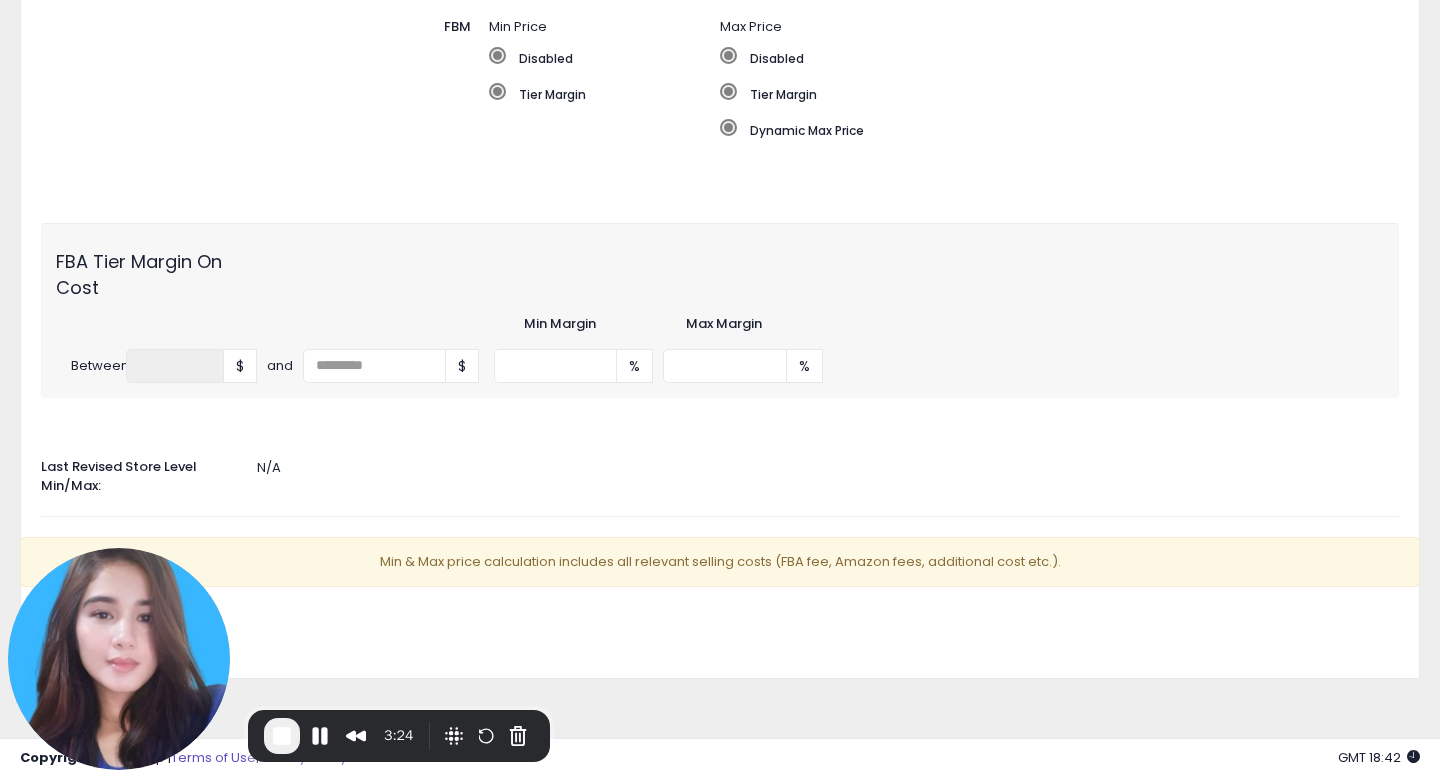 click on "N/A" at bounding box center (720, 468) 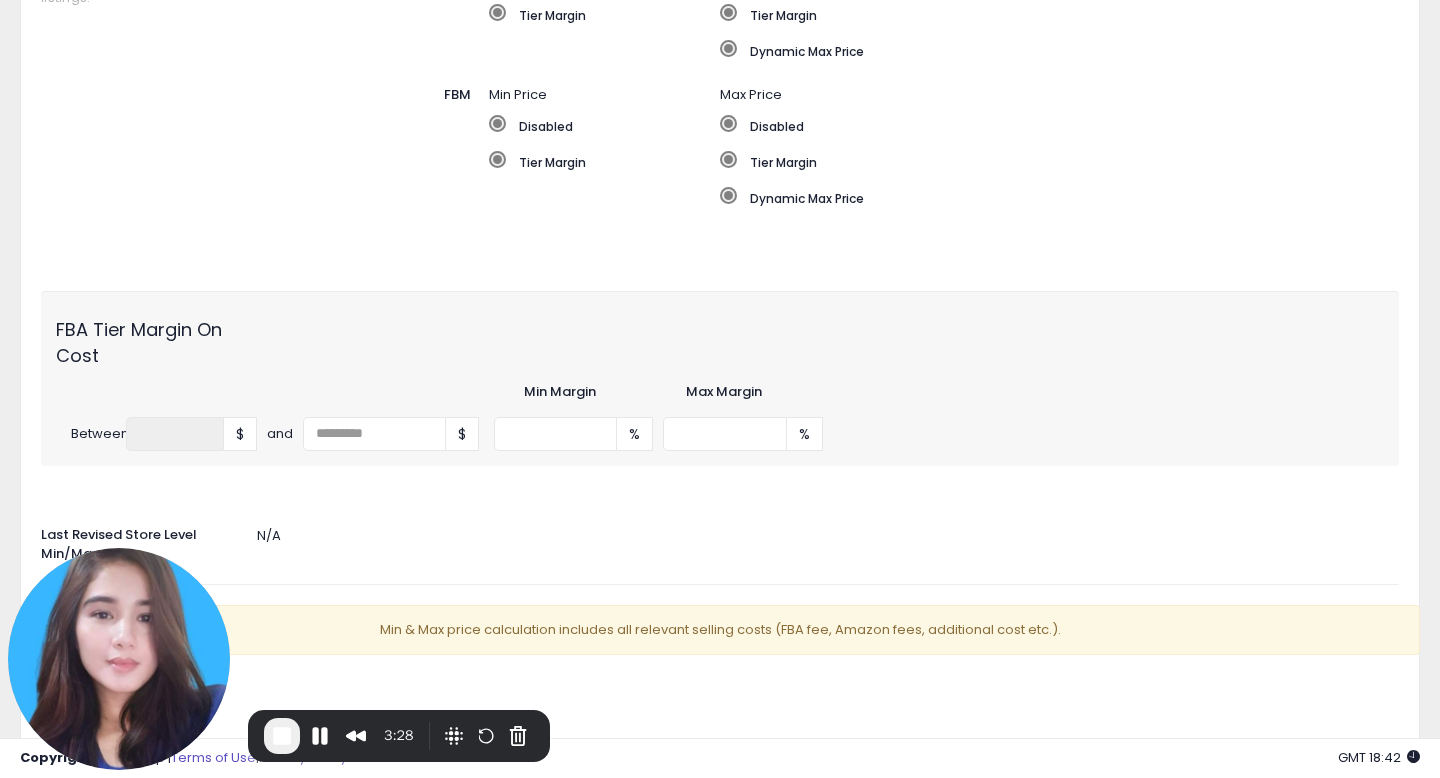 scroll, scrollTop: 510, scrollLeft: 0, axis: vertical 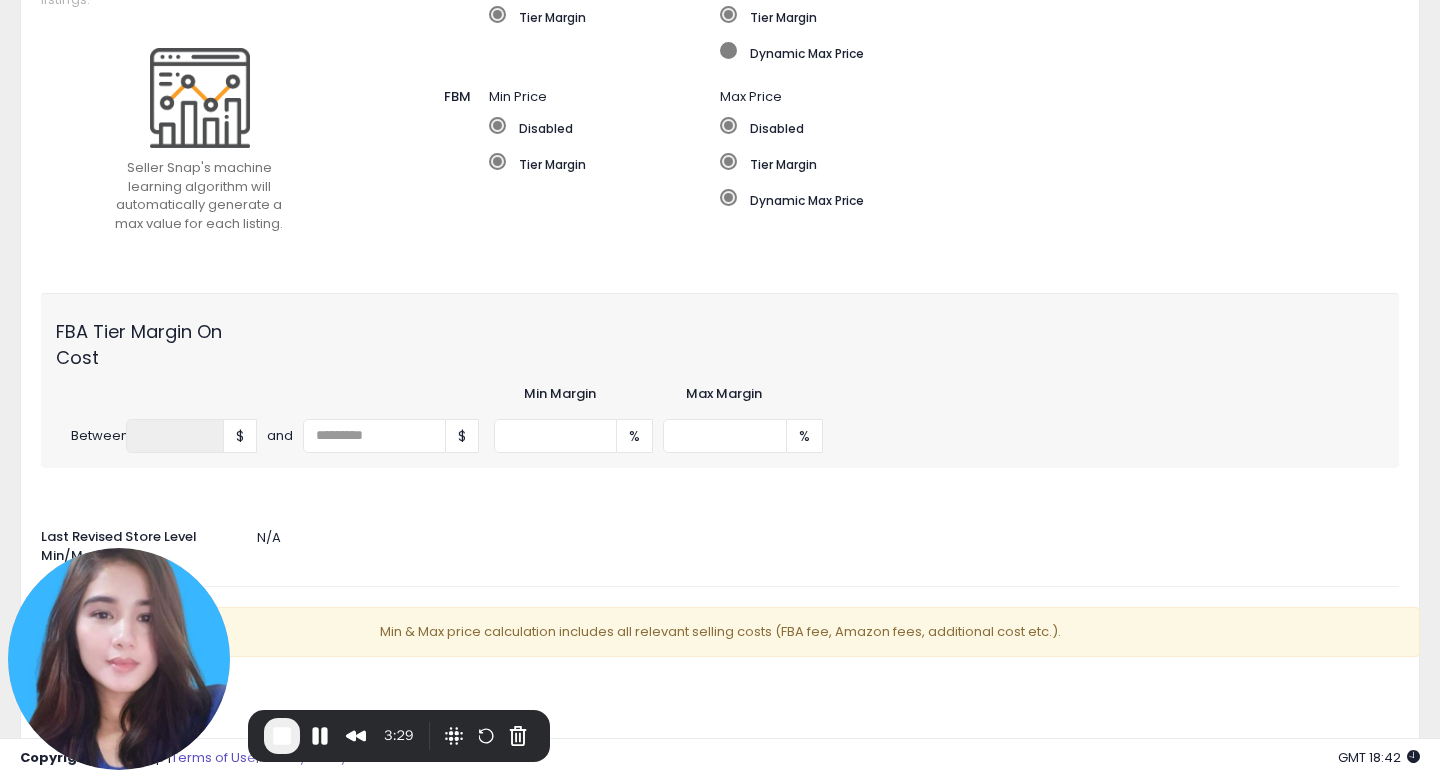 click on "Dynamic Max Price" 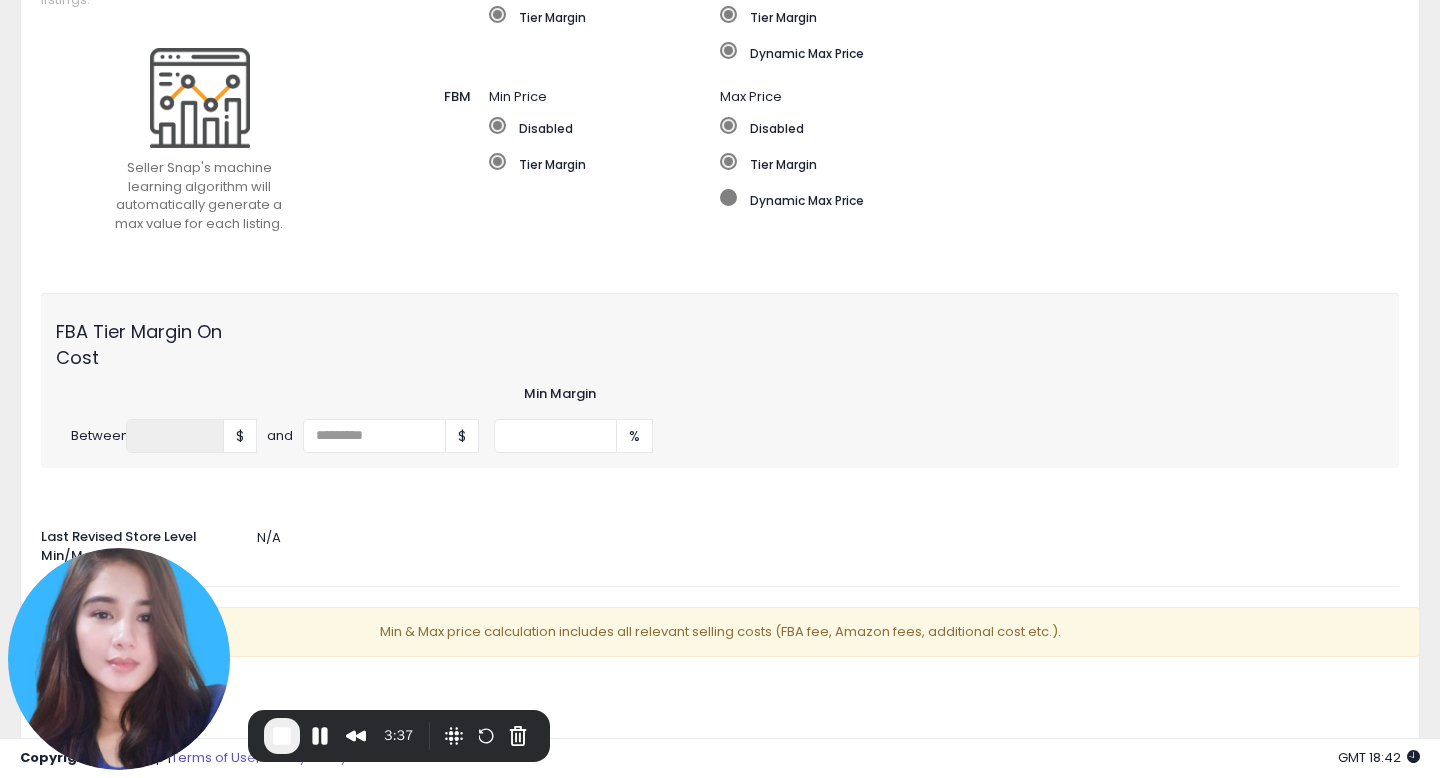 click at bounding box center (728, 197) 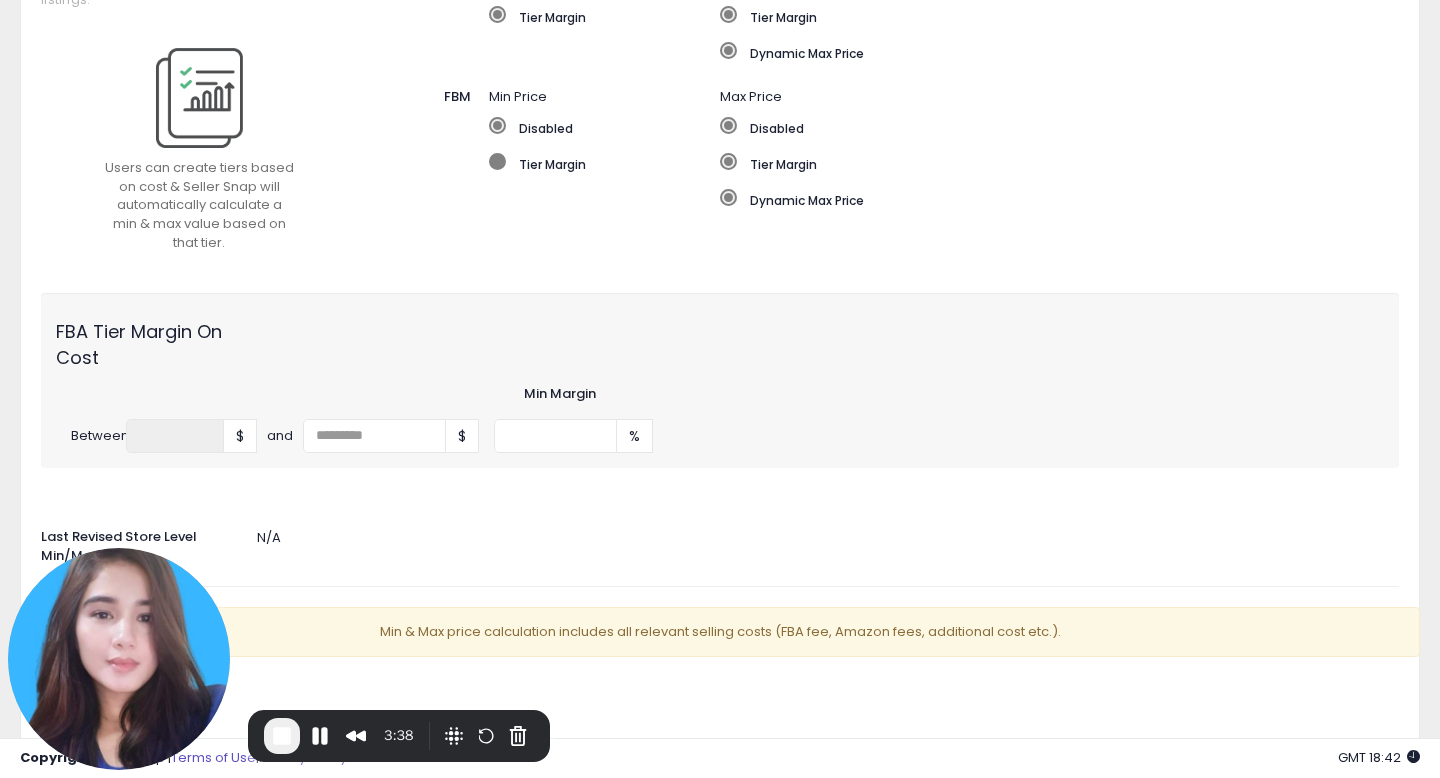 click at bounding box center (497, 161) 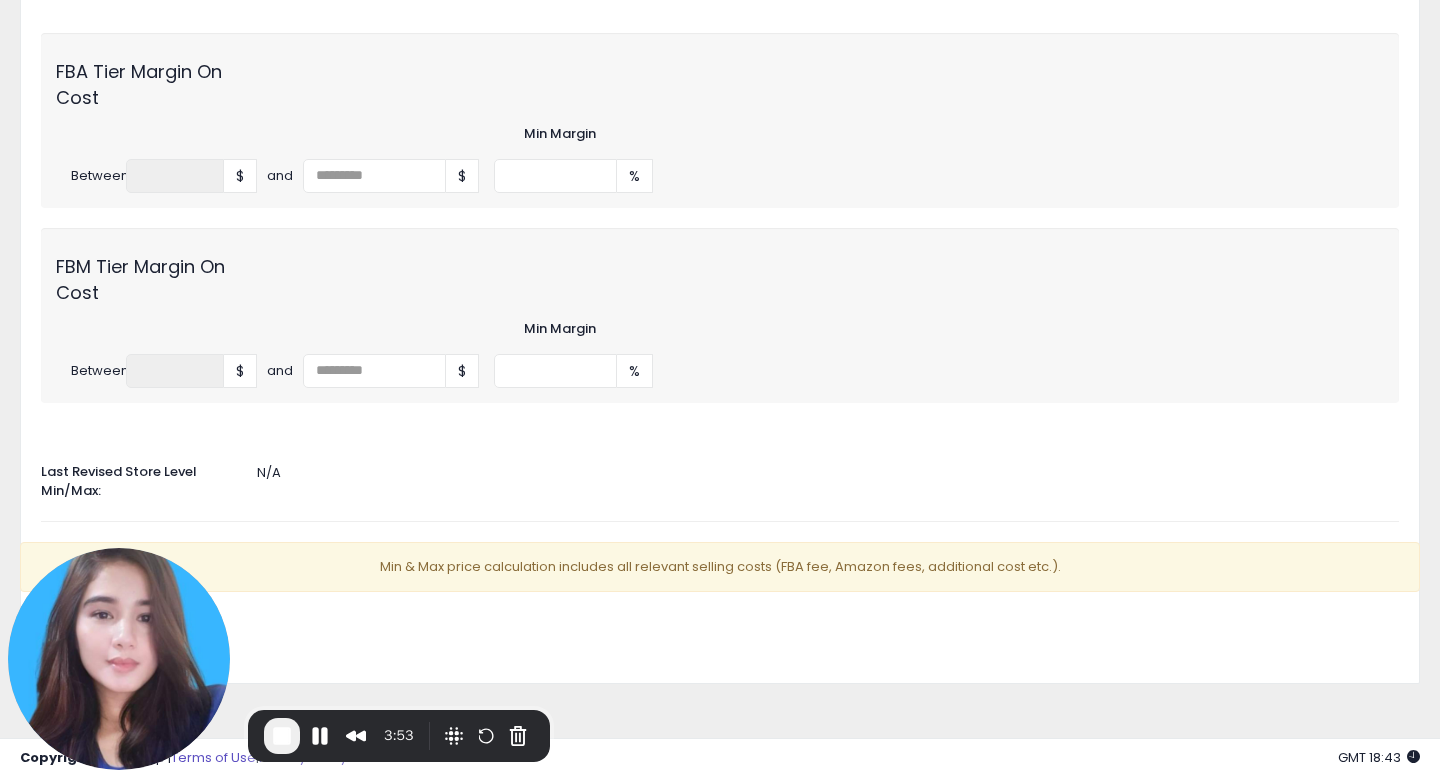 scroll, scrollTop: 775, scrollLeft: 0, axis: vertical 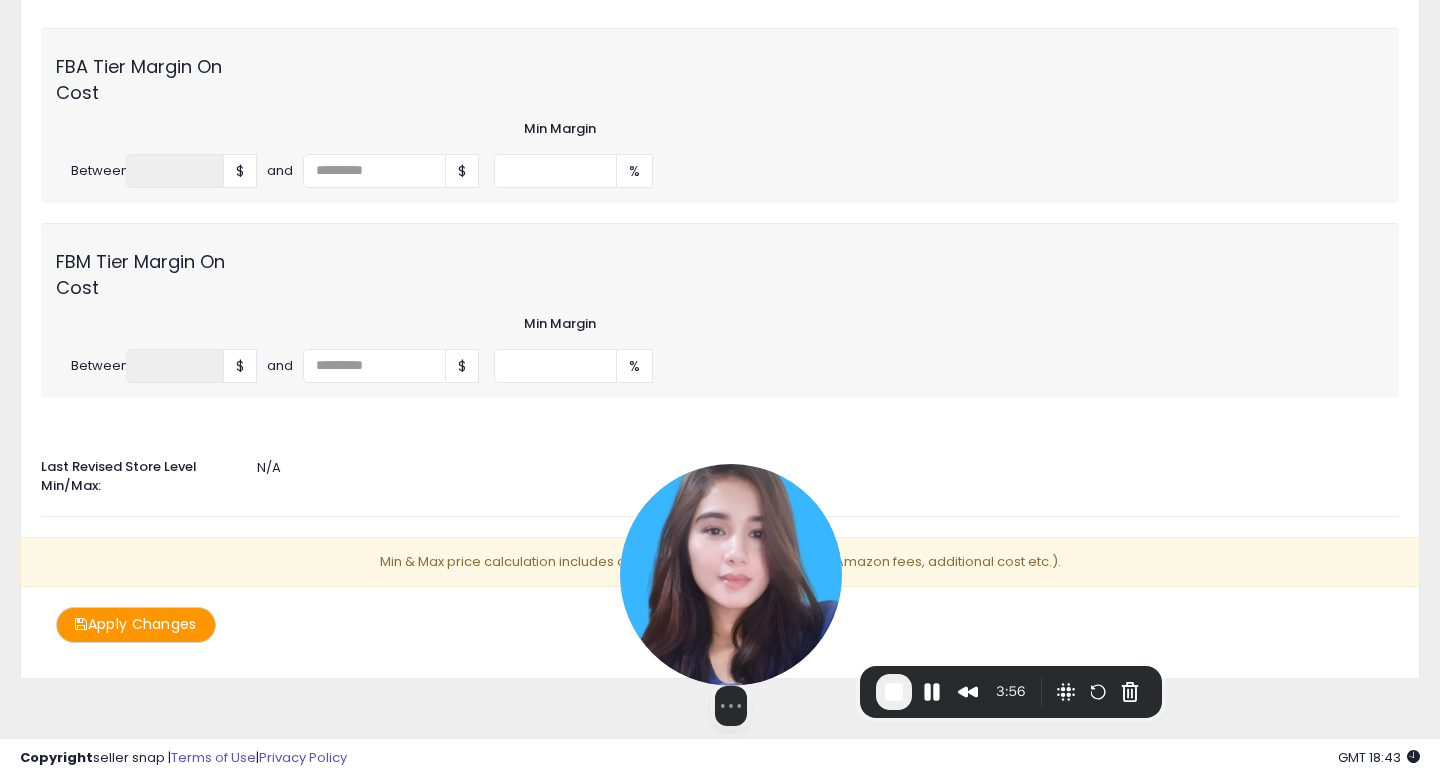 drag, startPoint x: 77, startPoint y: 625, endPoint x: 689, endPoint y: 581, distance: 613.57965 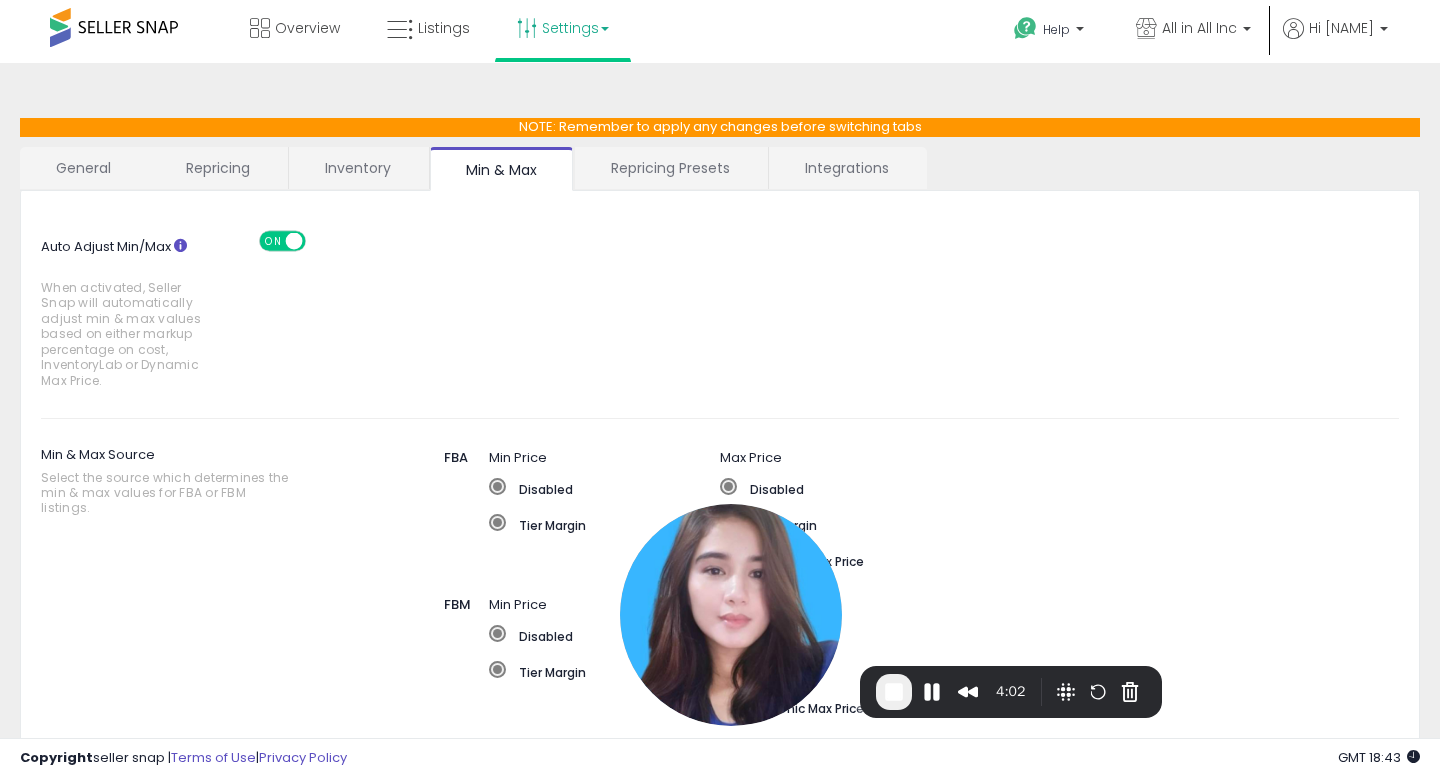 scroll, scrollTop: 3, scrollLeft: 0, axis: vertical 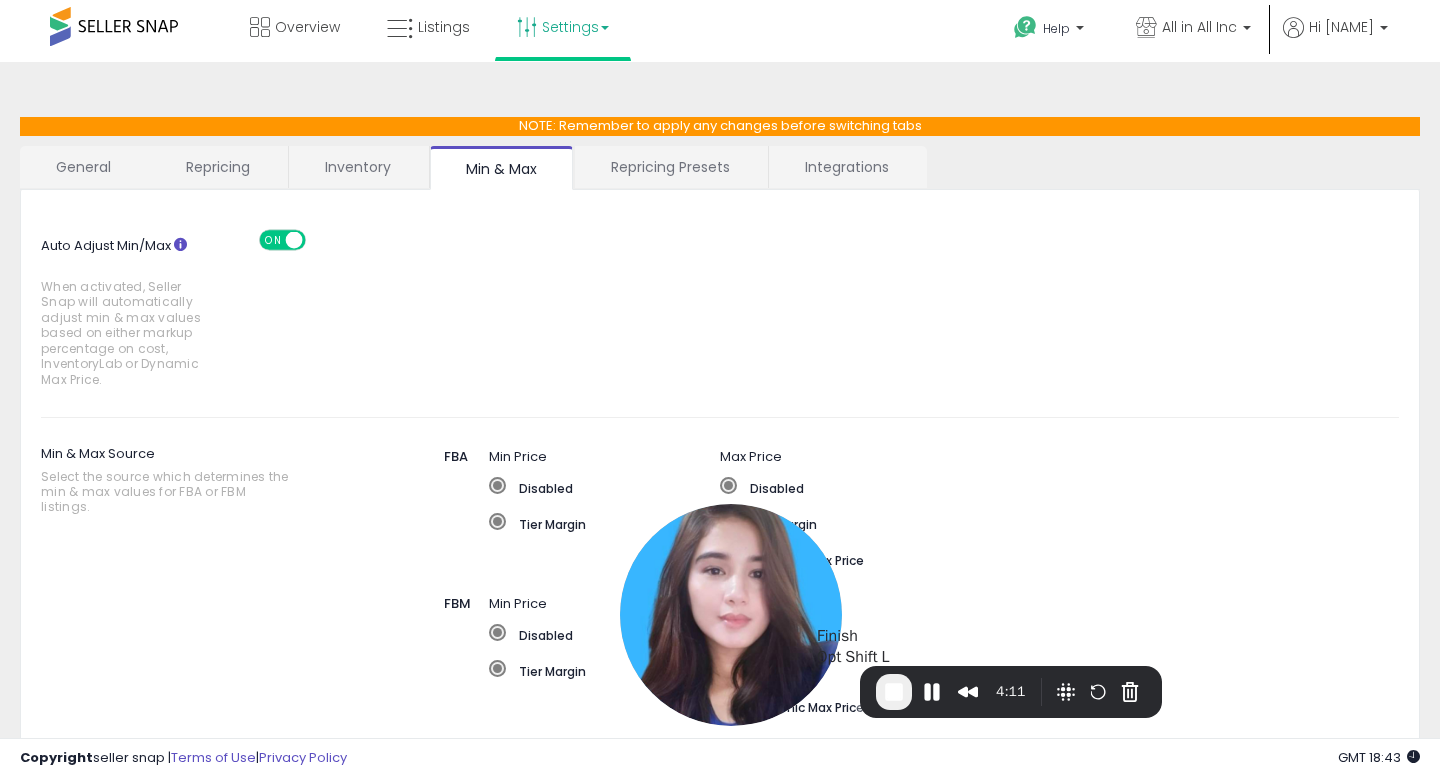 click at bounding box center (894, 692) 